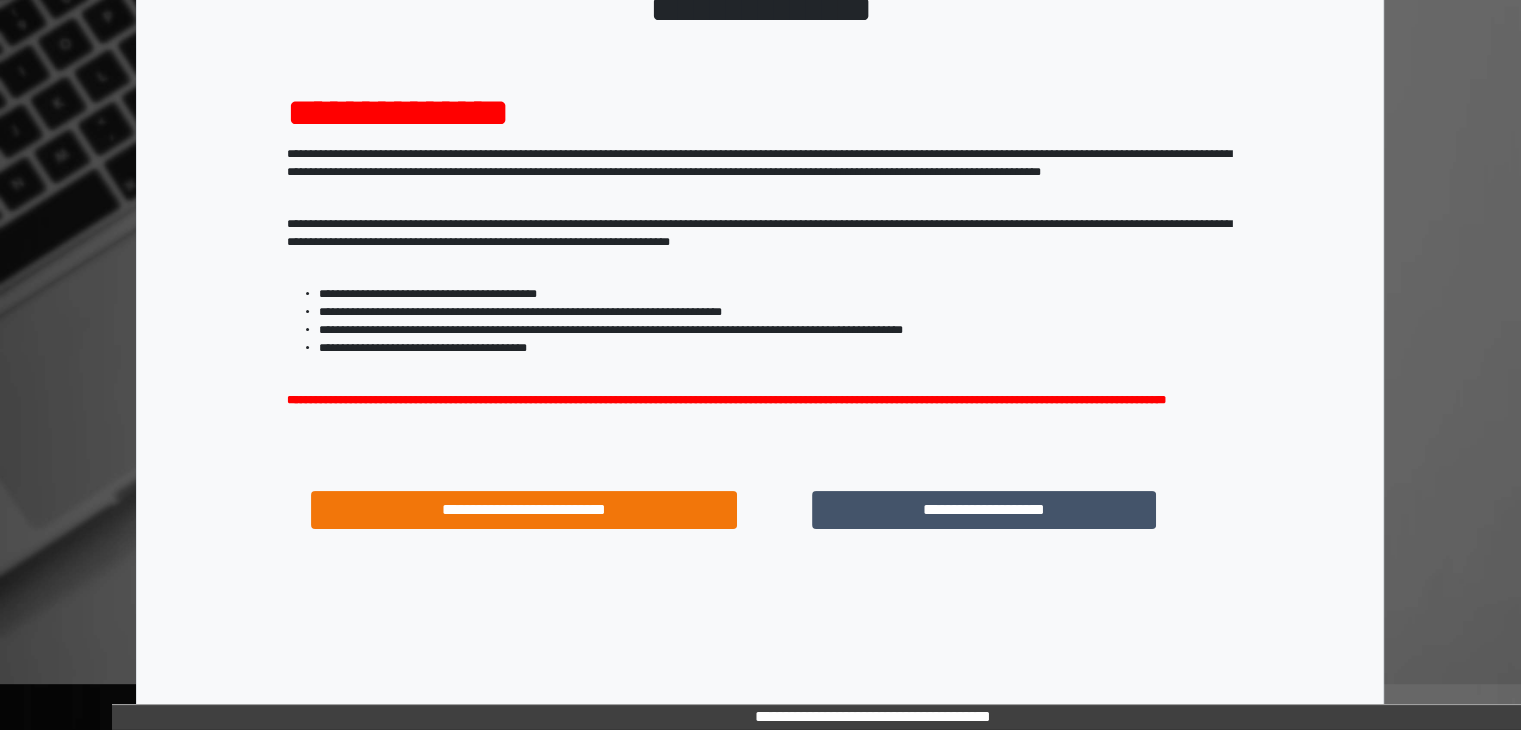 scroll, scrollTop: 180, scrollLeft: 0, axis: vertical 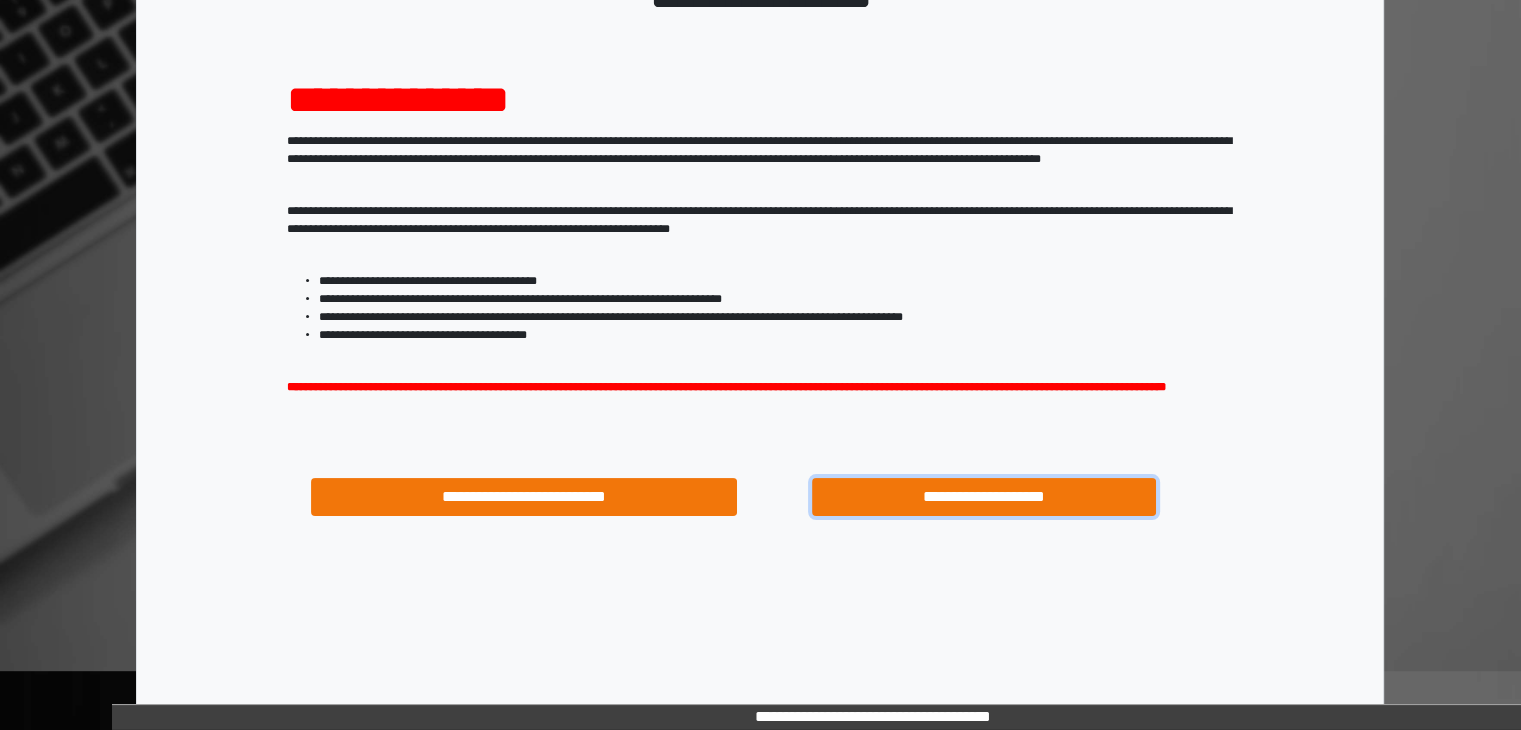 click on "**********" at bounding box center (984, 497) 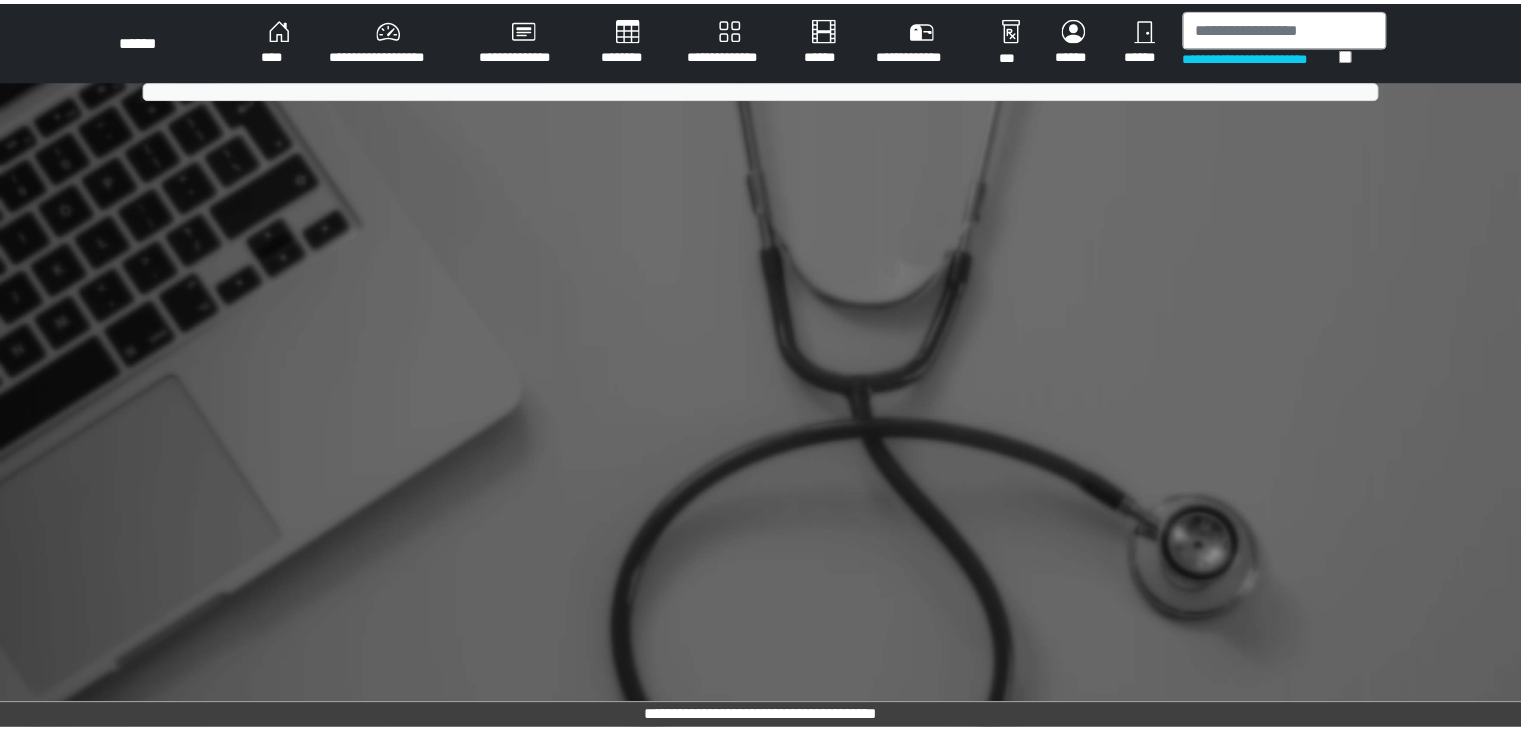scroll, scrollTop: 0, scrollLeft: 0, axis: both 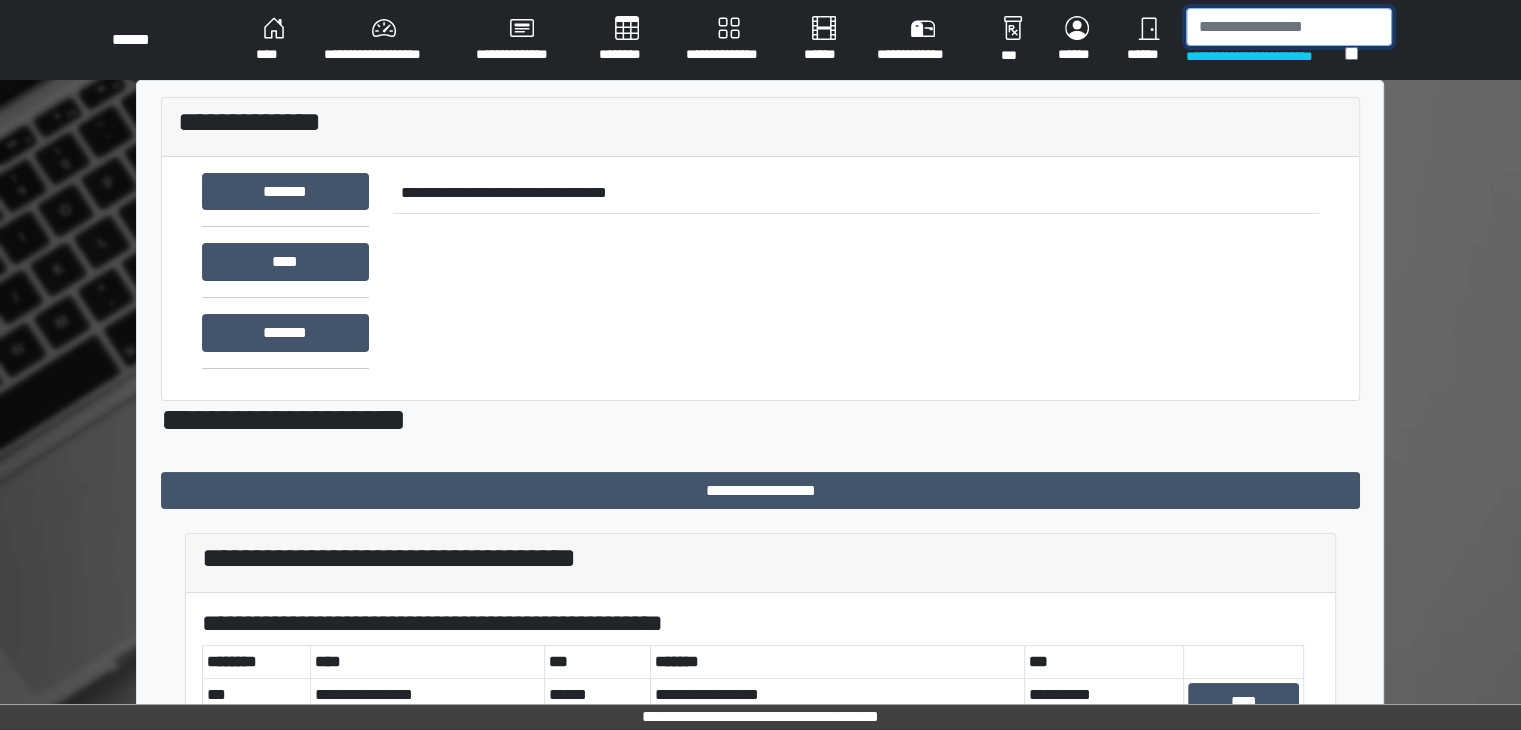 click at bounding box center [1289, 27] 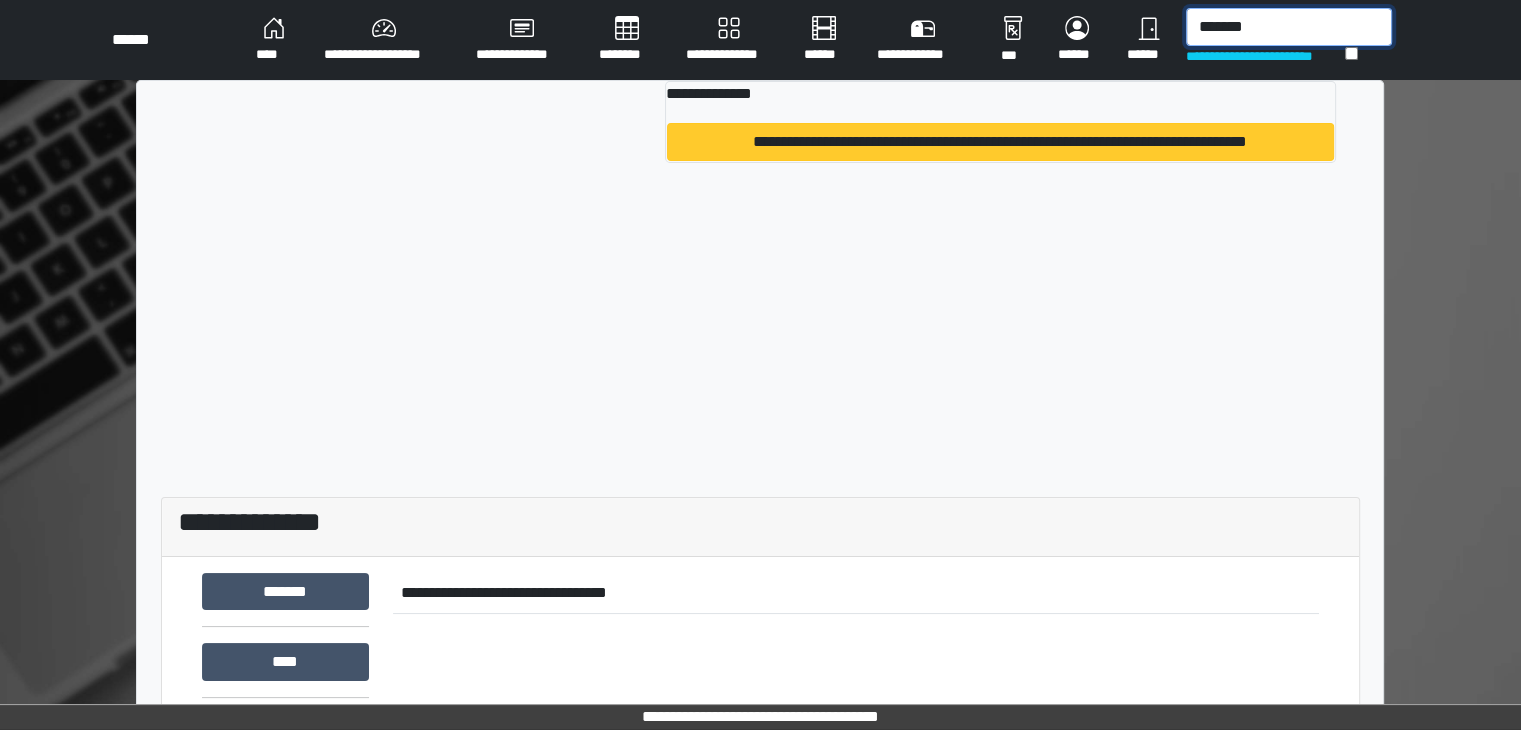 type on "*******" 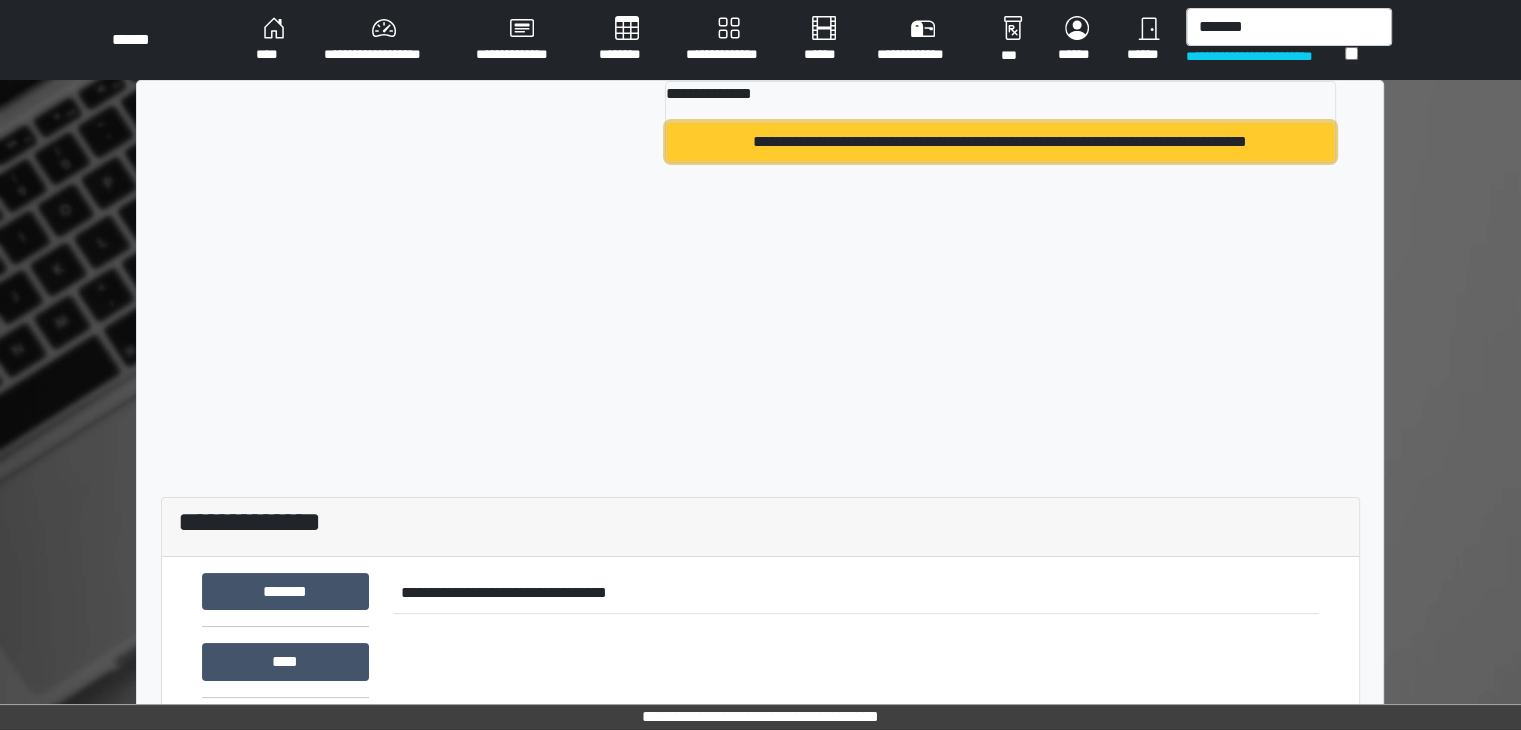 click on "**********" at bounding box center (1000, 142) 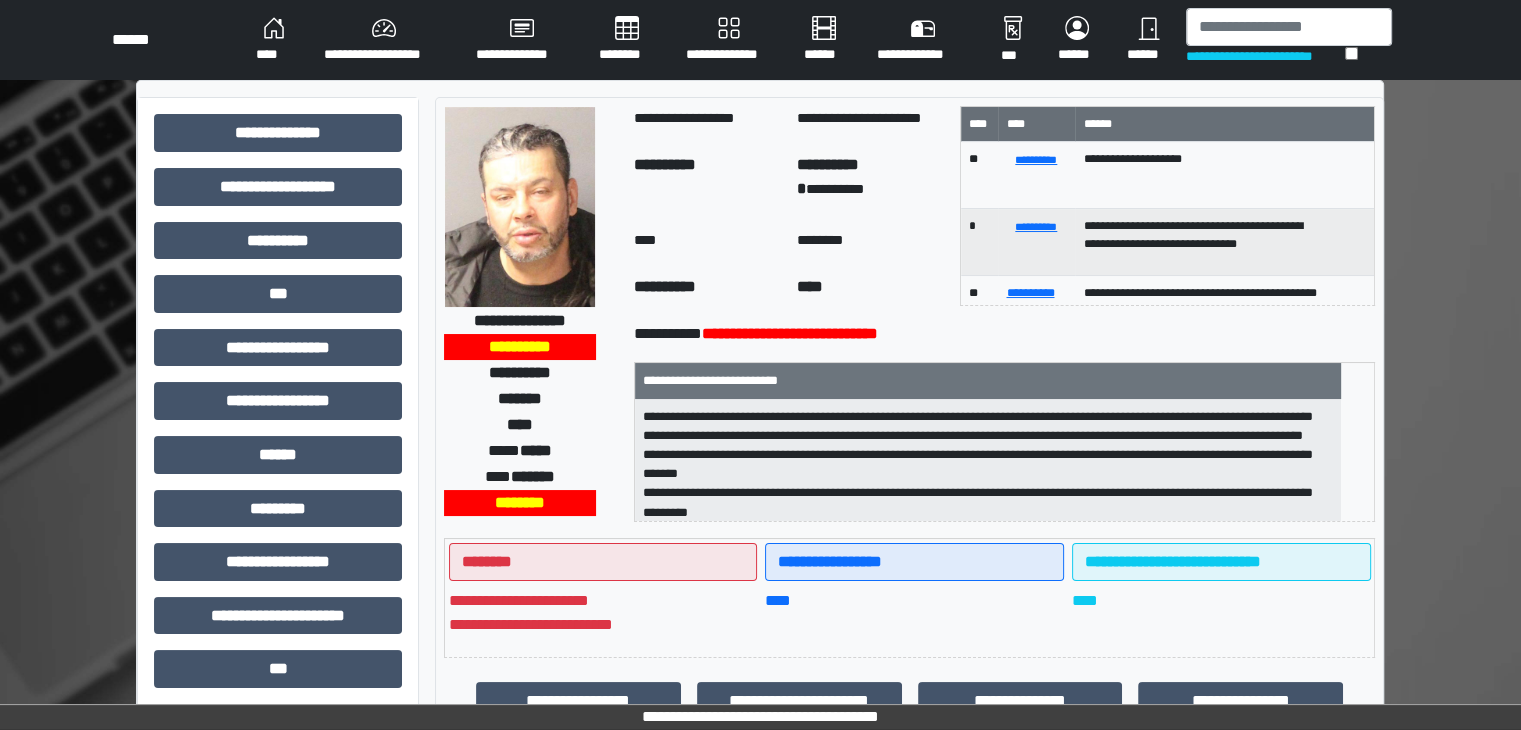 scroll, scrollTop: 1, scrollLeft: 0, axis: vertical 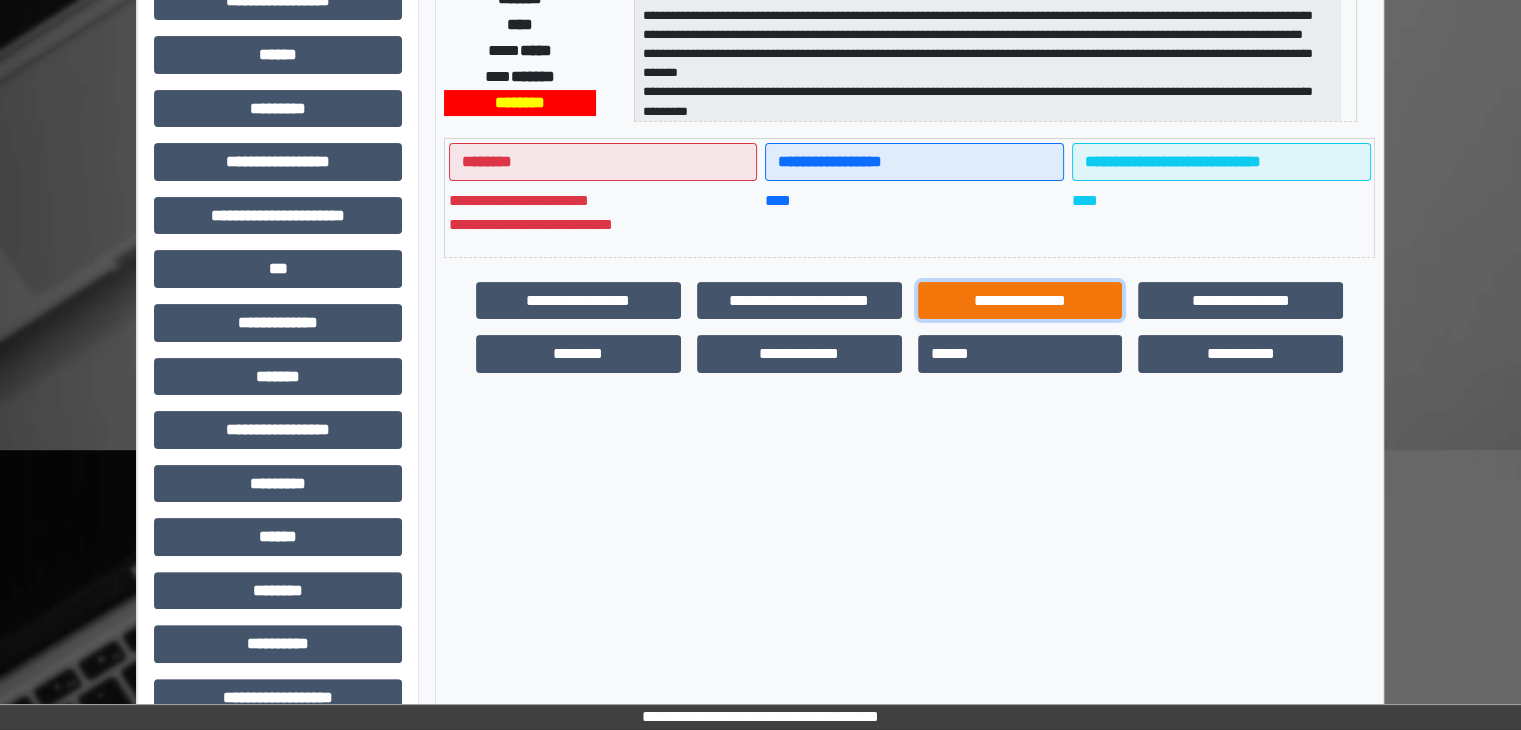 click on "**********" at bounding box center [578, 301] 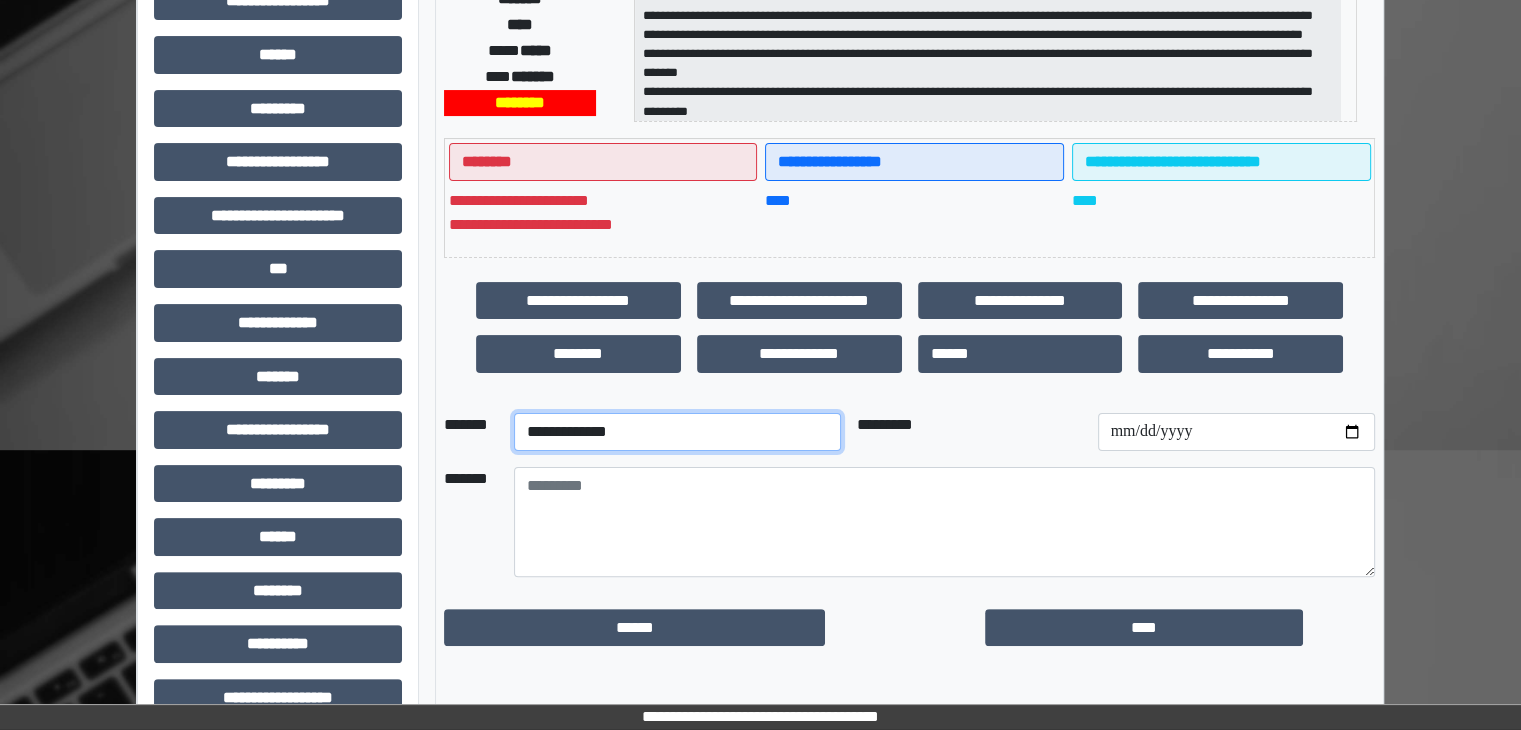 click on "**********" at bounding box center (677, 432) 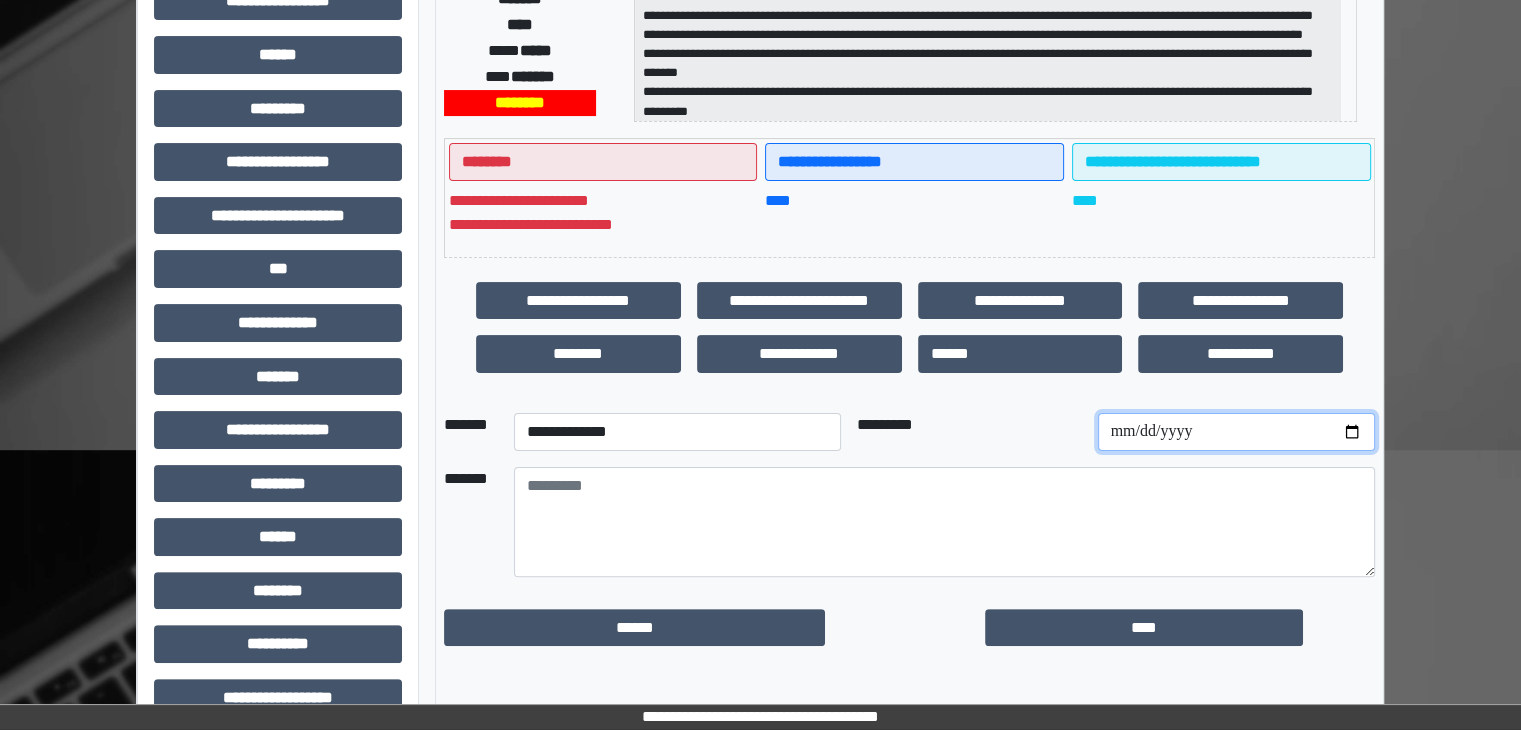 click at bounding box center [1236, 432] 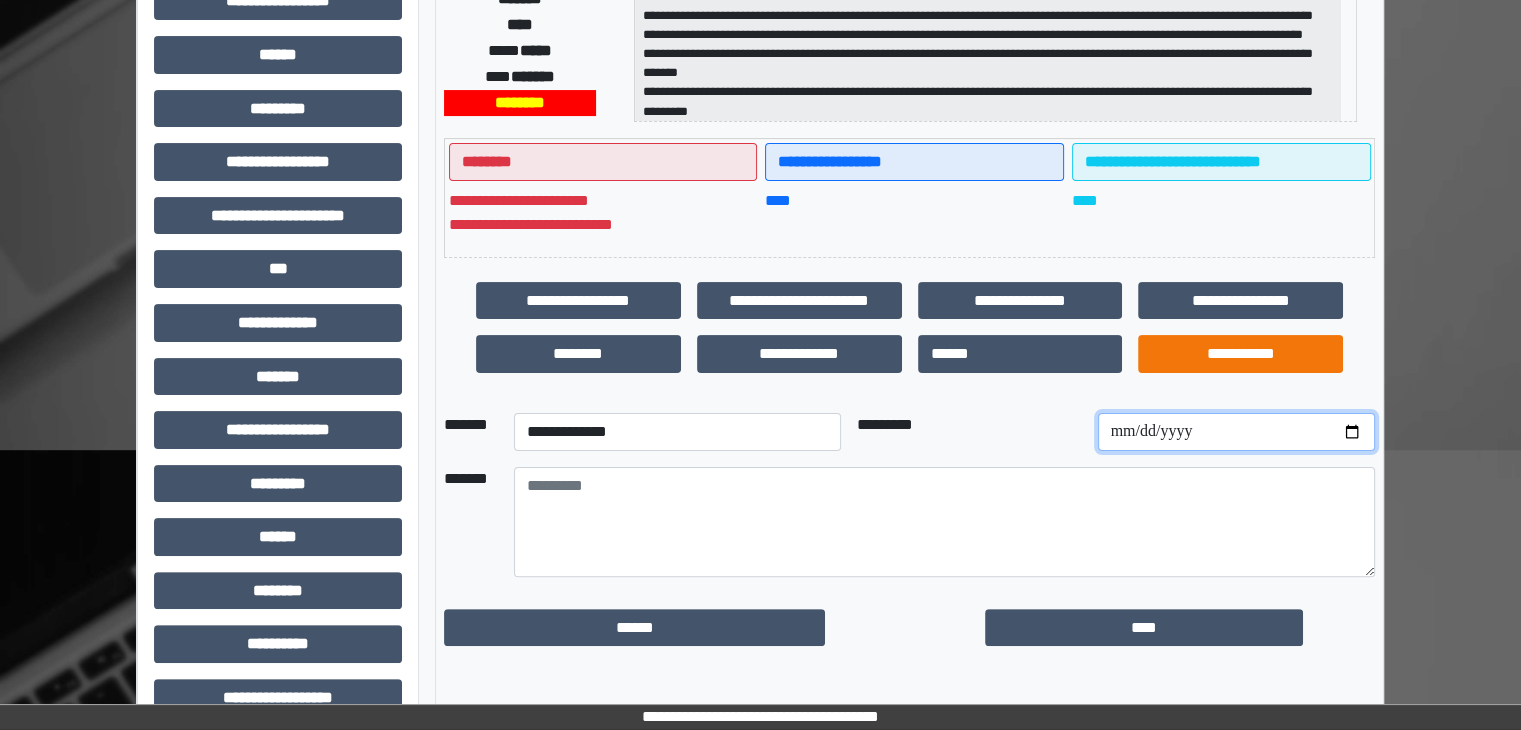 type on "**********" 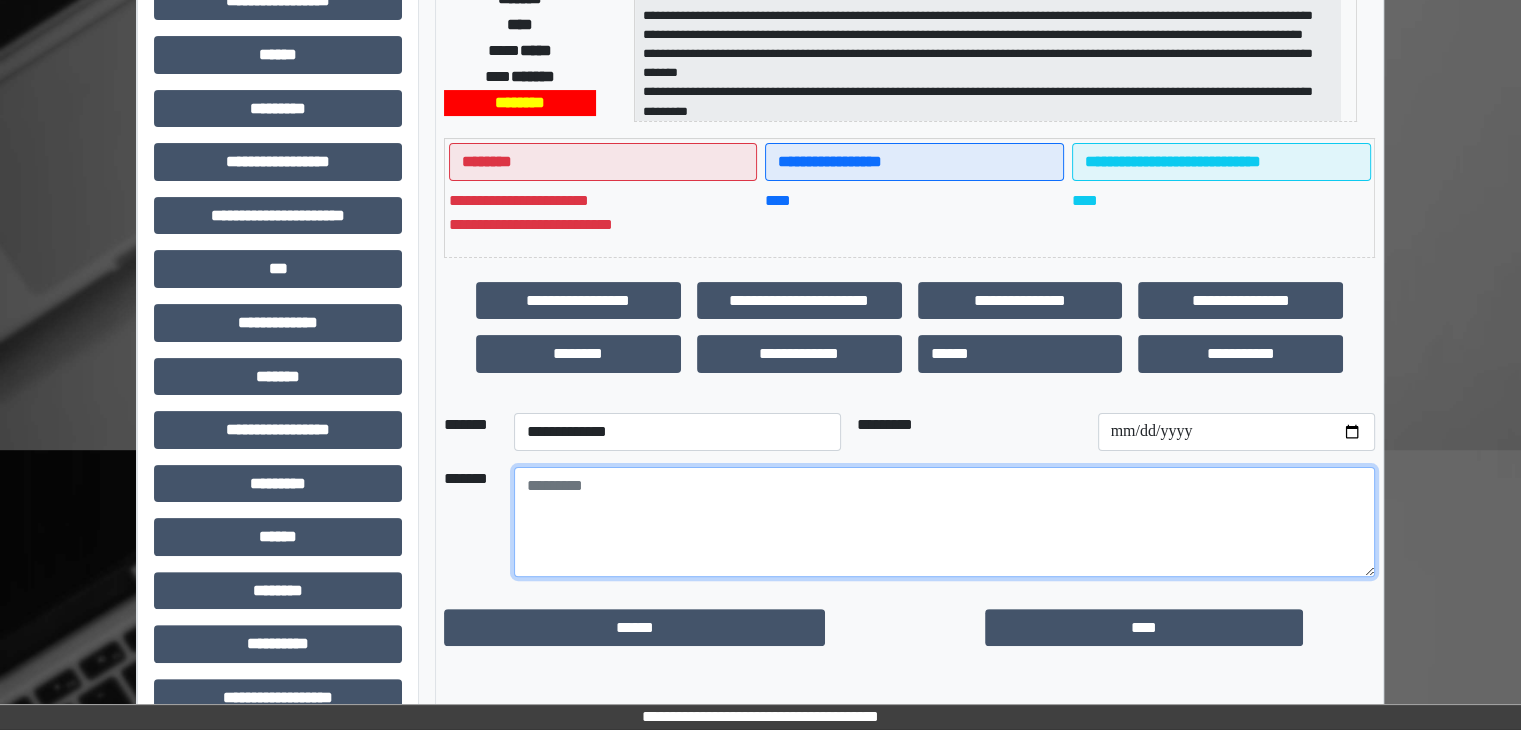 drag, startPoint x: 518, startPoint y: 485, endPoint x: 520, endPoint y: 427, distance: 58.034473 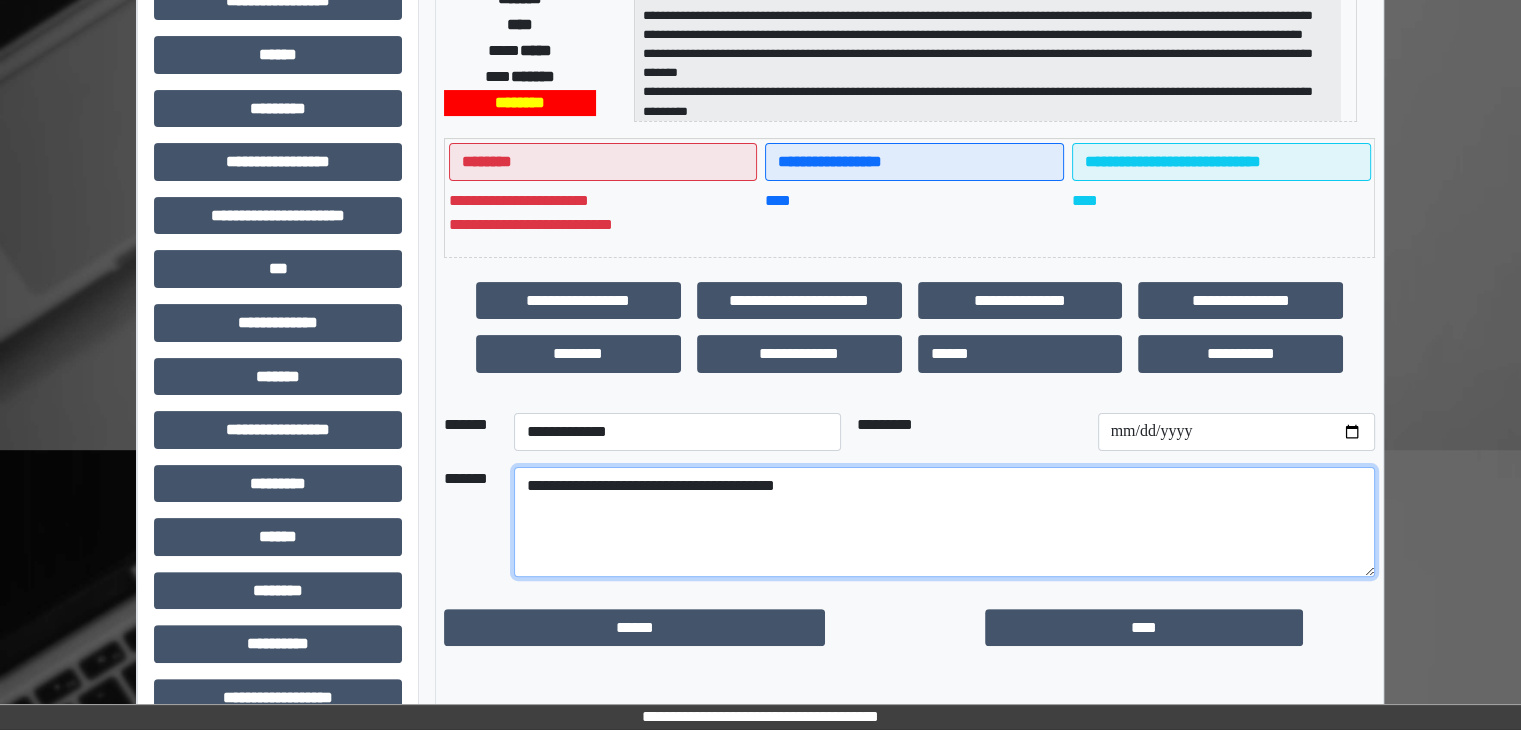 drag, startPoint x: 528, startPoint y: 485, endPoint x: 1064, endPoint y: 467, distance: 536.3021 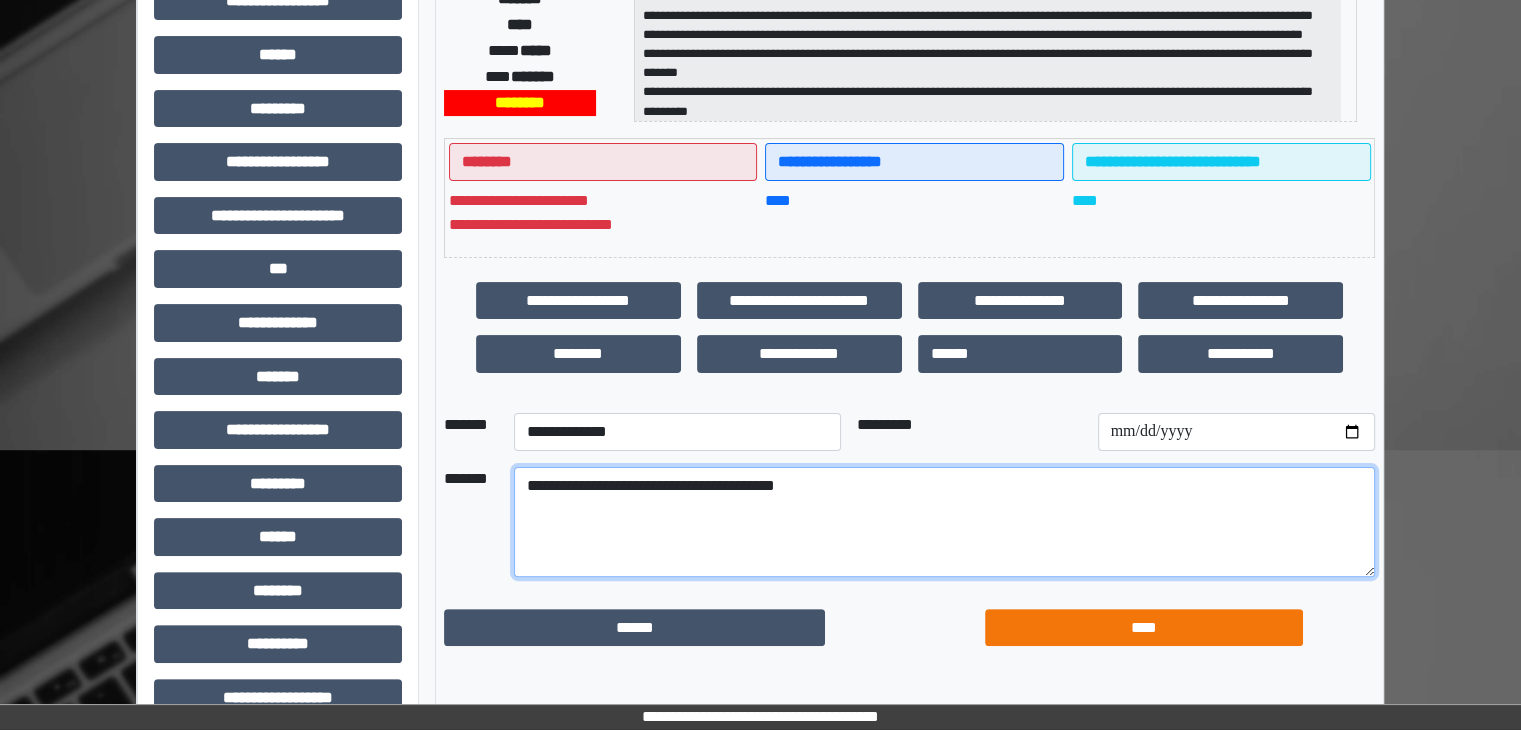 type on "**********" 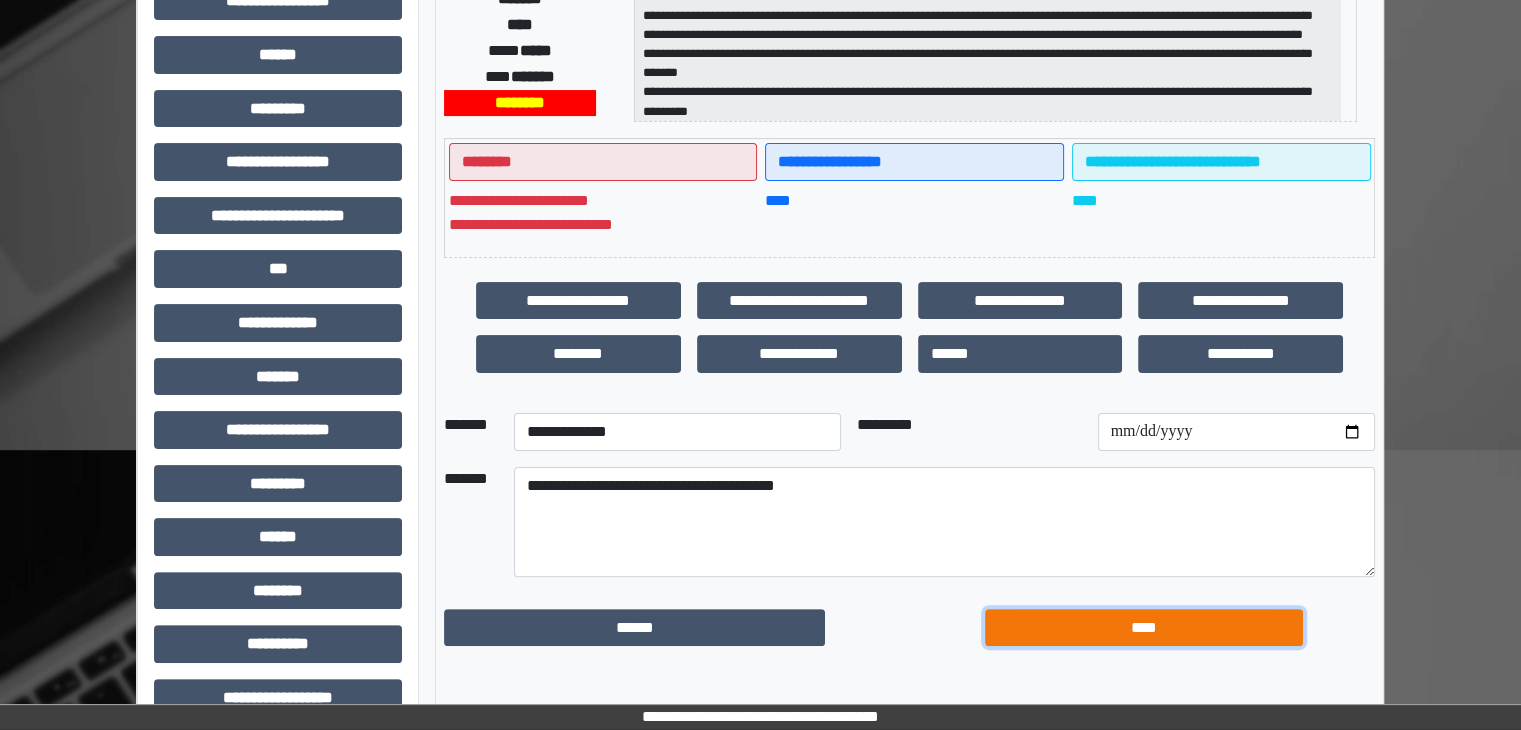 click on "****" at bounding box center [634, 628] 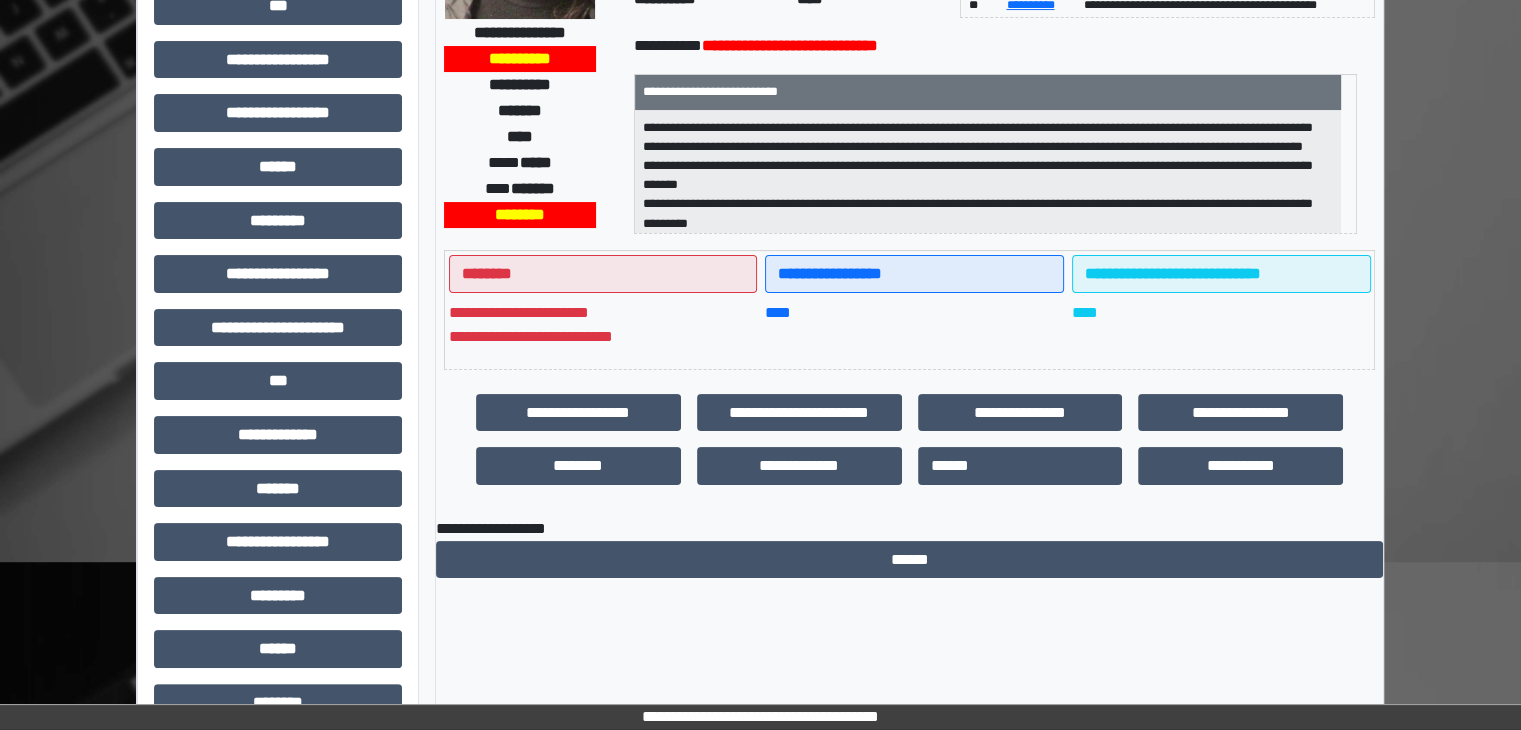 scroll, scrollTop: 0, scrollLeft: 0, axis: both 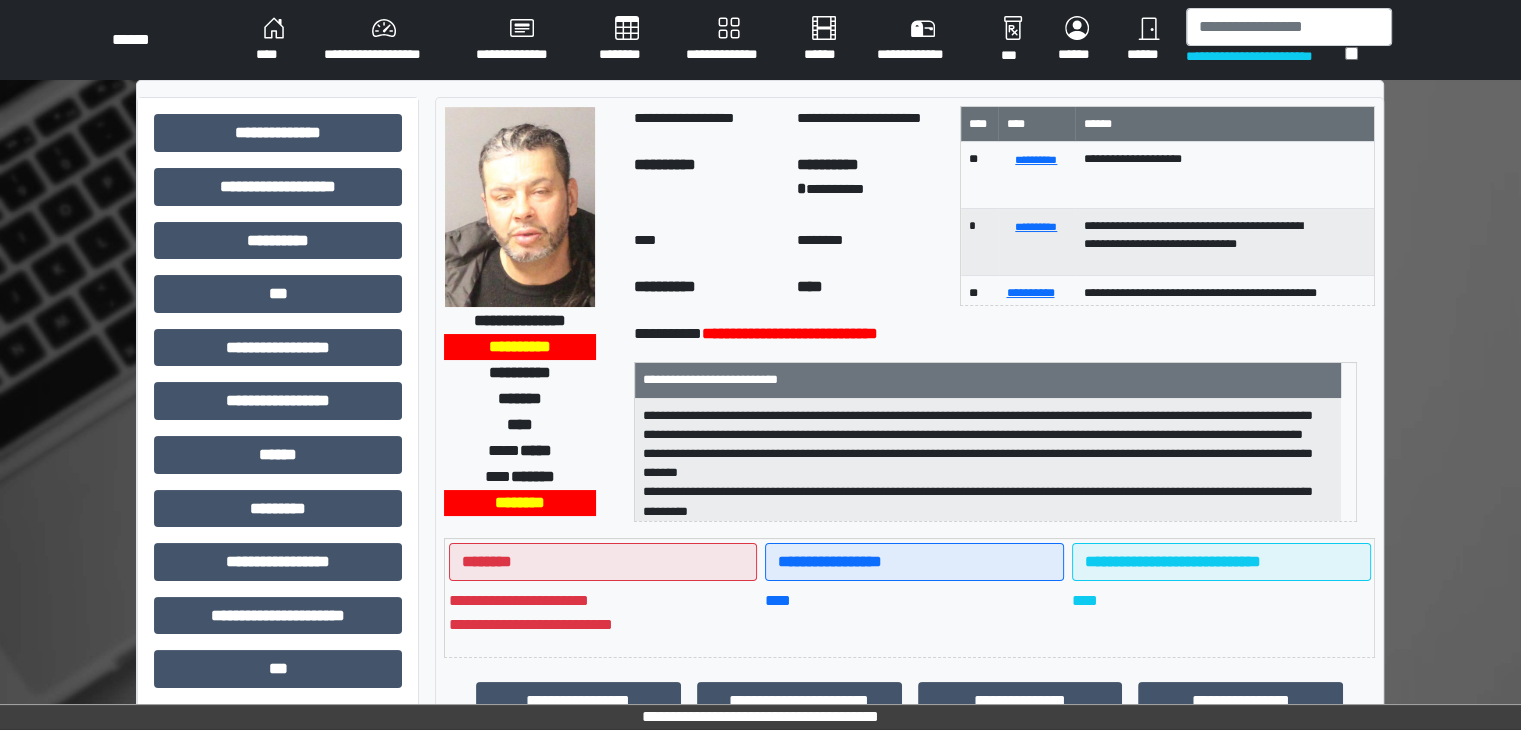 click on "********" at bounding box center [274, 40] 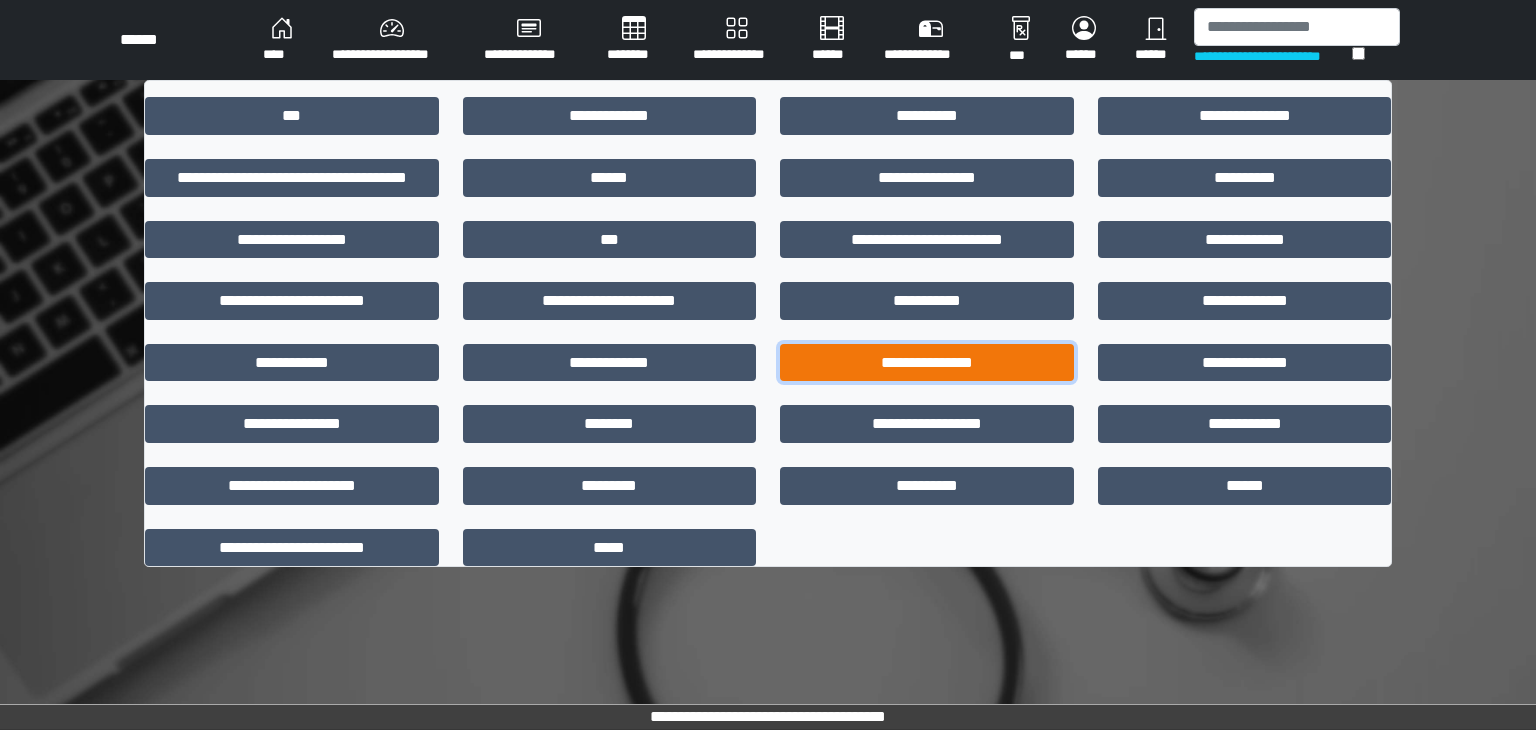 click on "**********" at bounding box center [927, 363] 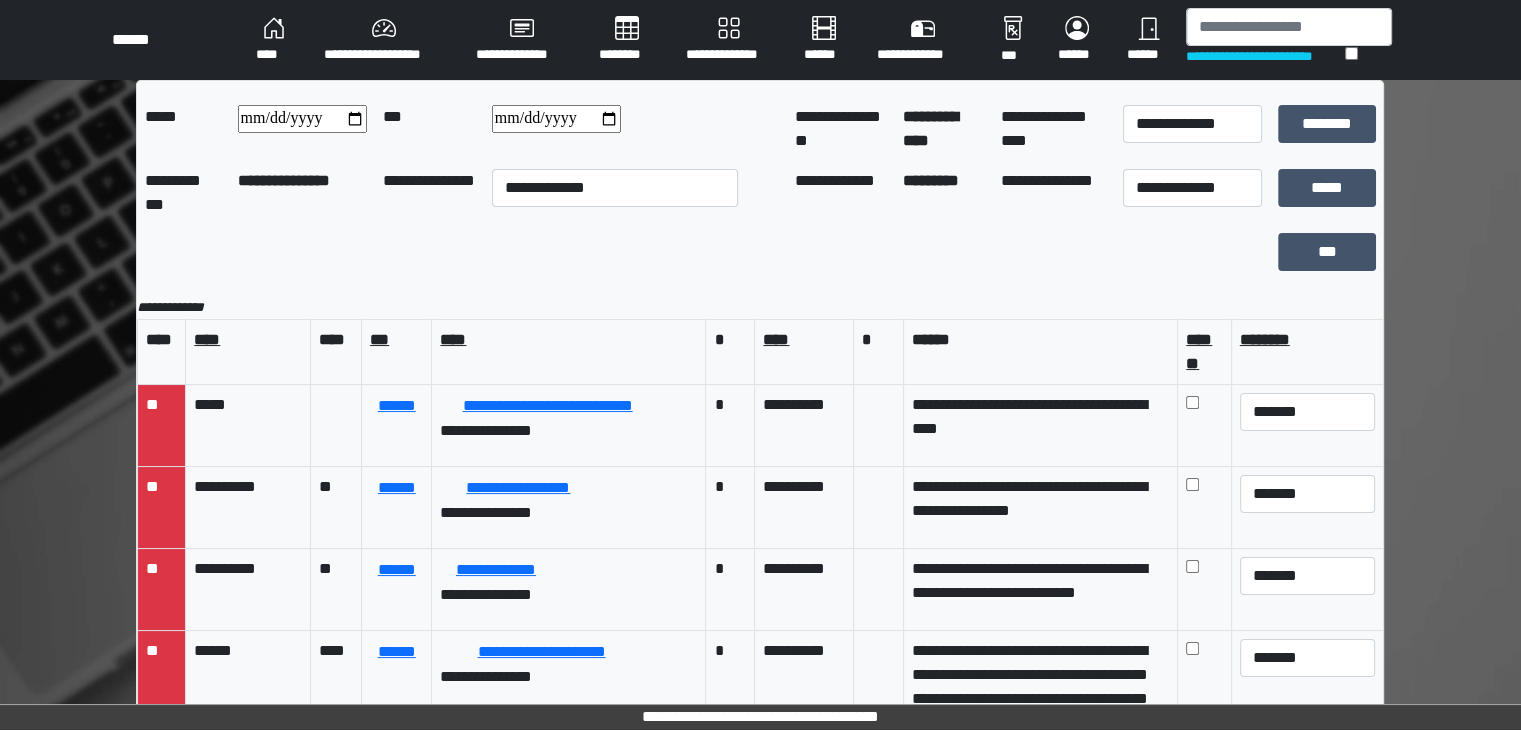 click at bounding box center [302, 119] 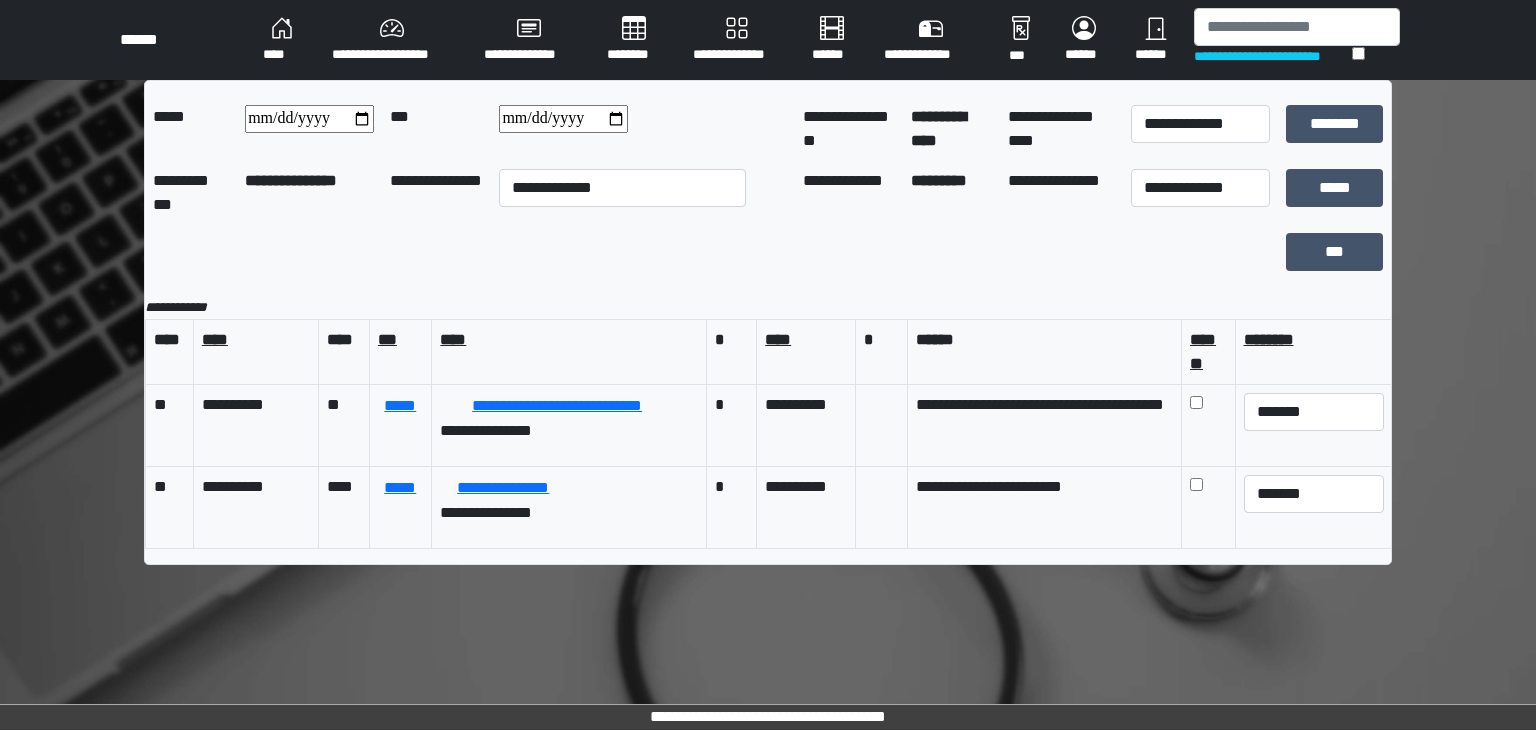 click at bounding box center (563, 119) 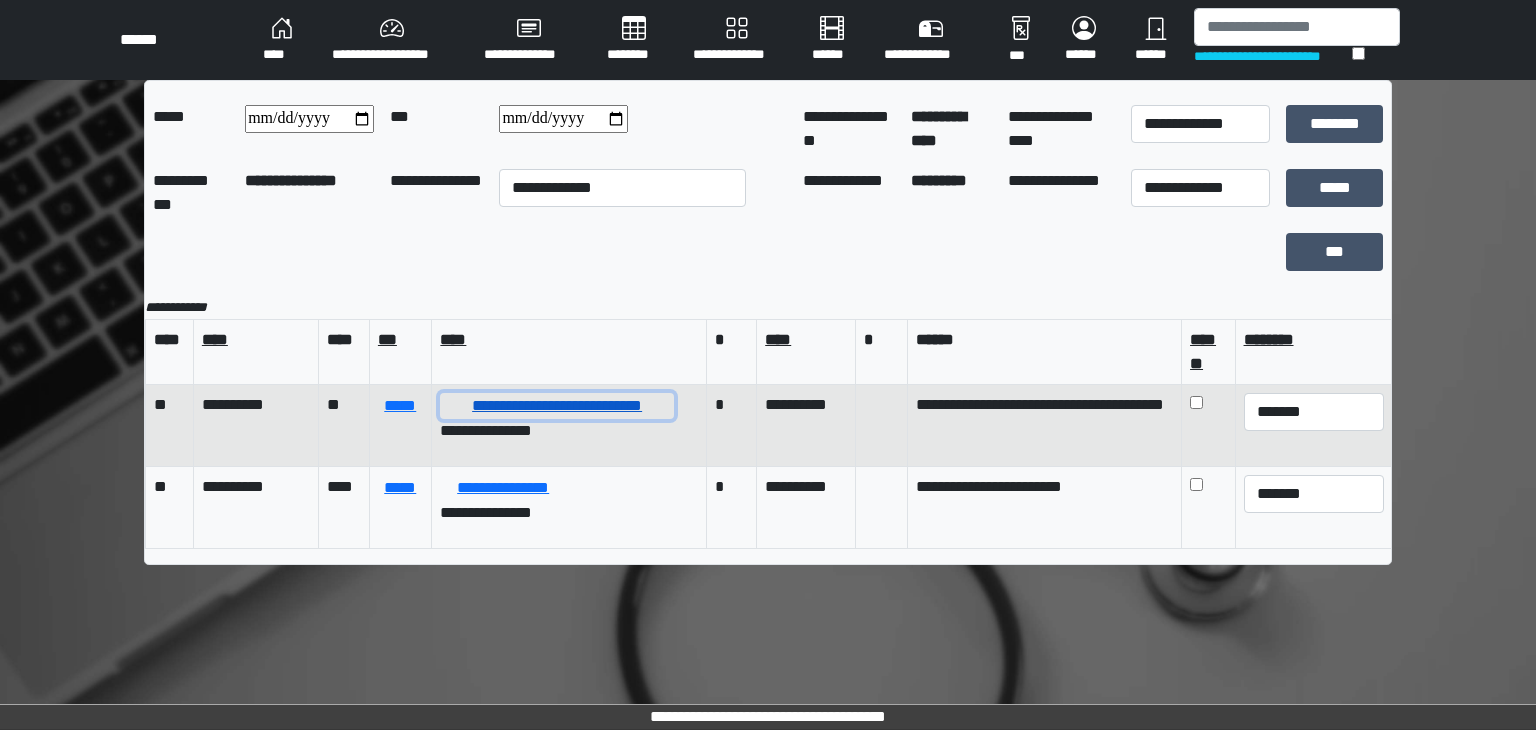 click on "**********" at bounding box center (400, 406) 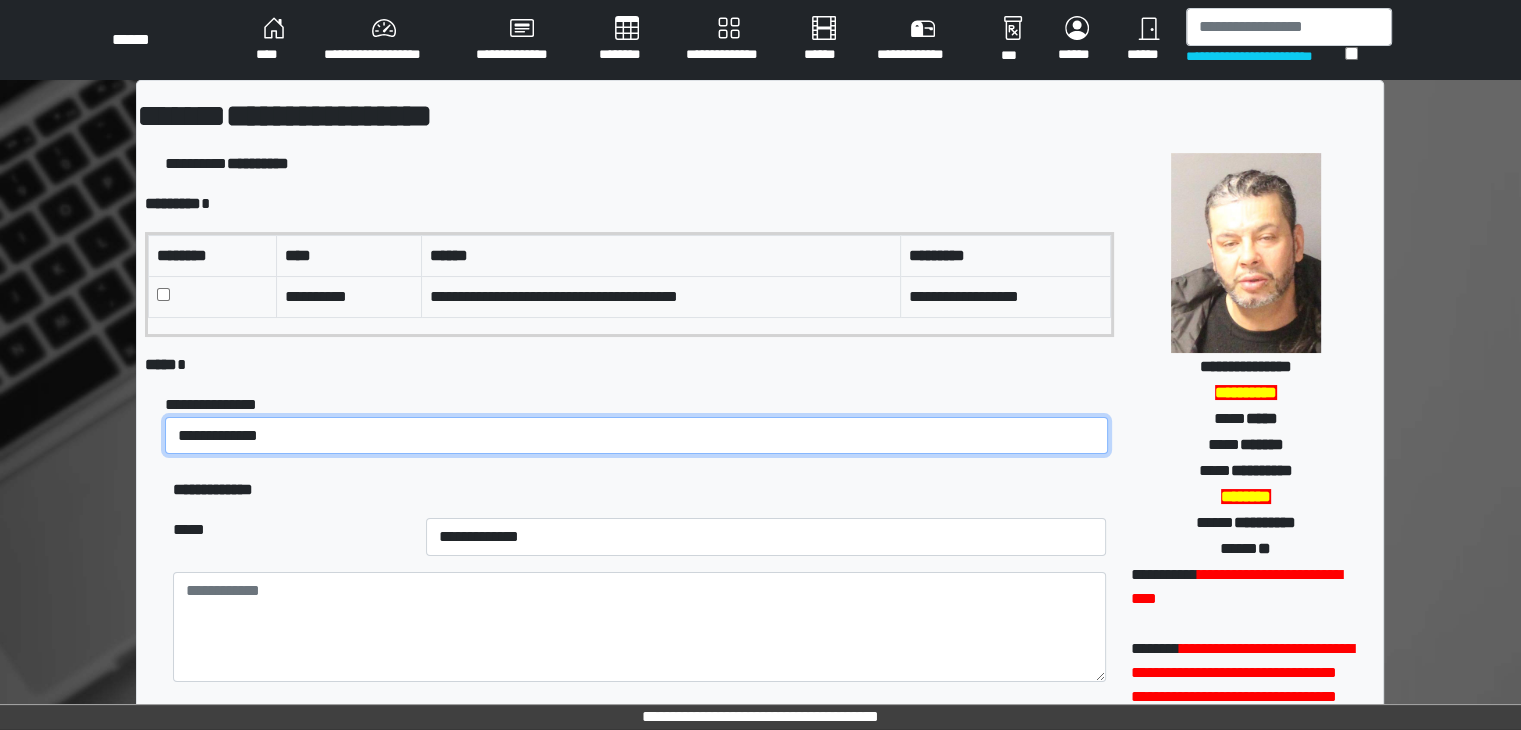 click on "**********" at bounding box center [636, 436] 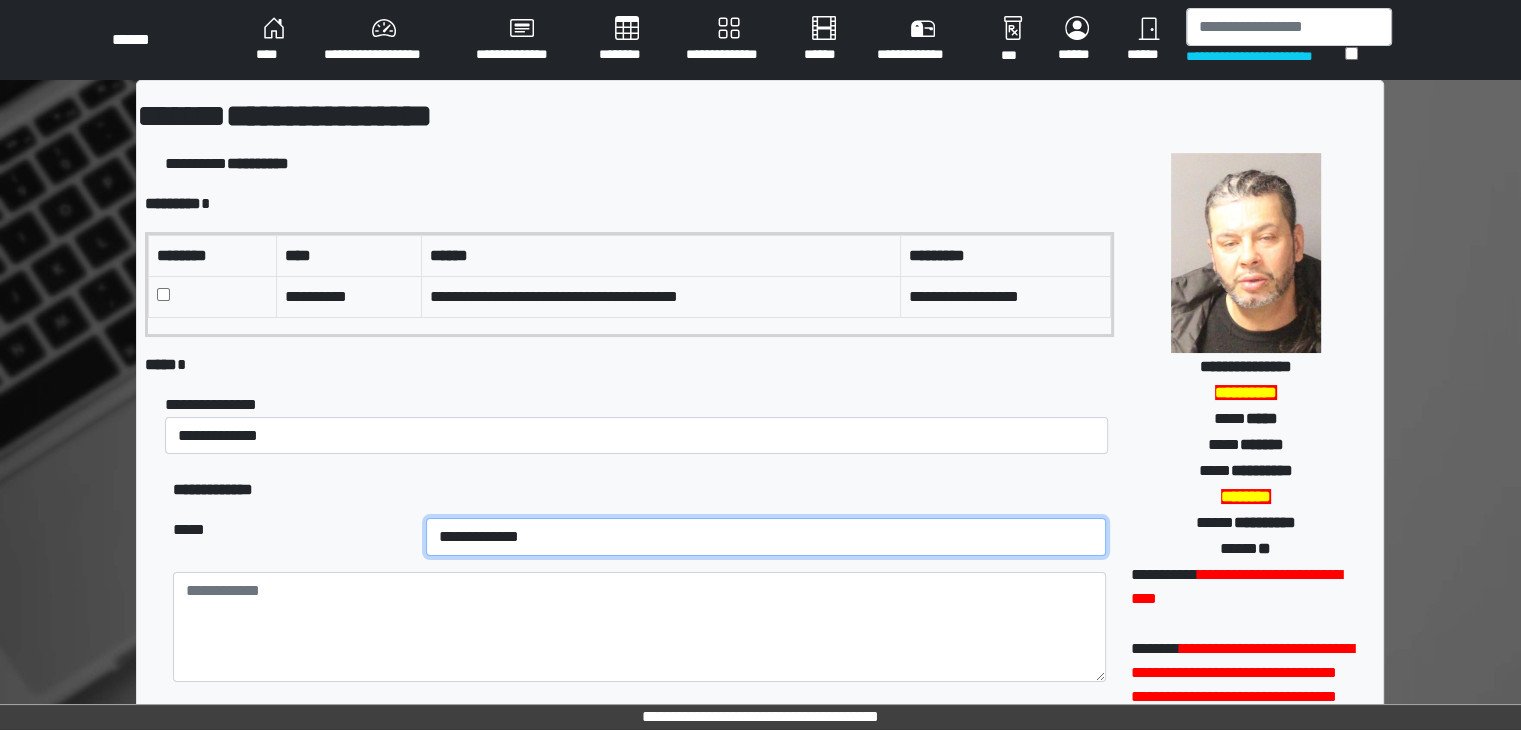 click on "**********" at bounding box center [766, 537] 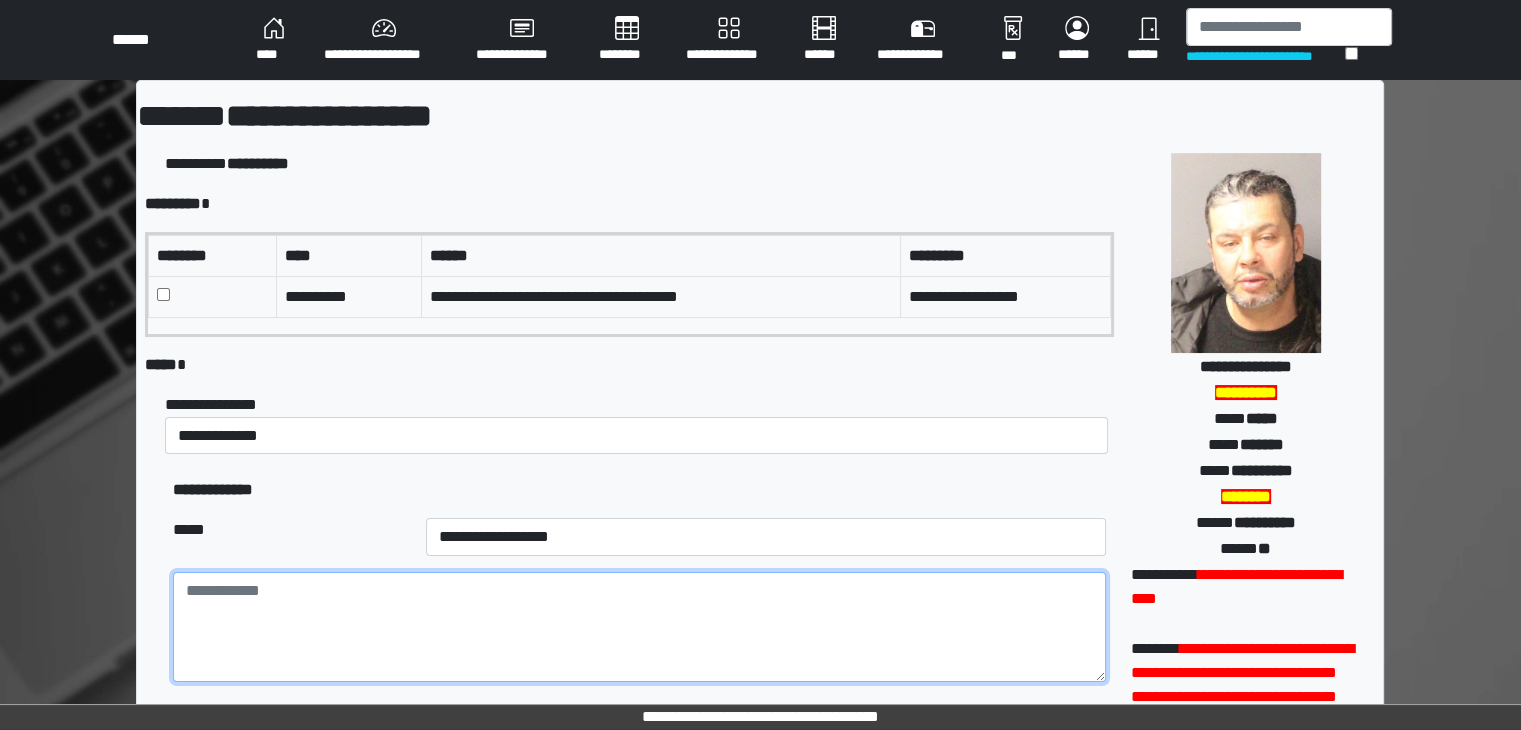 click at bounding box center (639, 627) 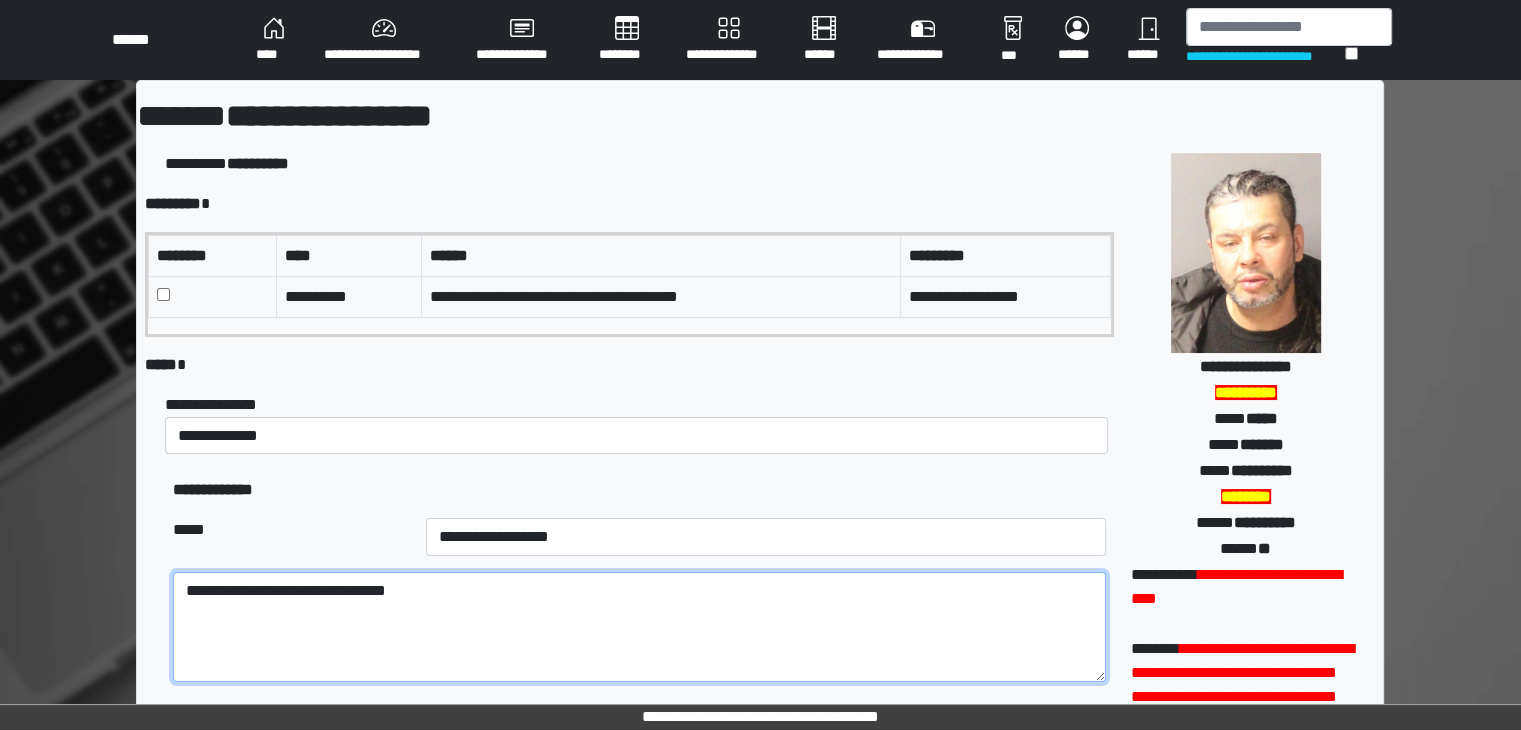 paste on "**********" 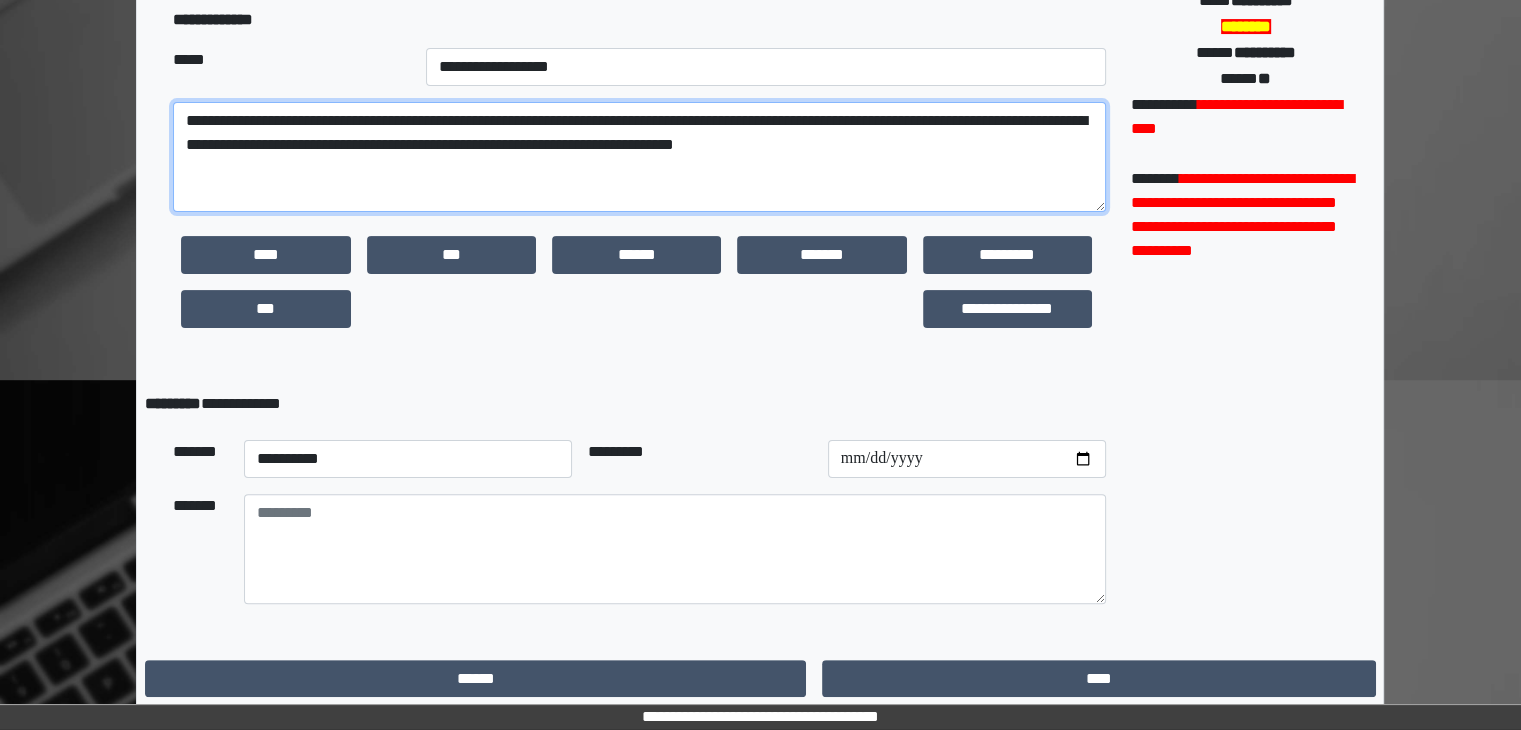 scroll, scrollTop: 475, scrollLeft: 0, axis: vertical 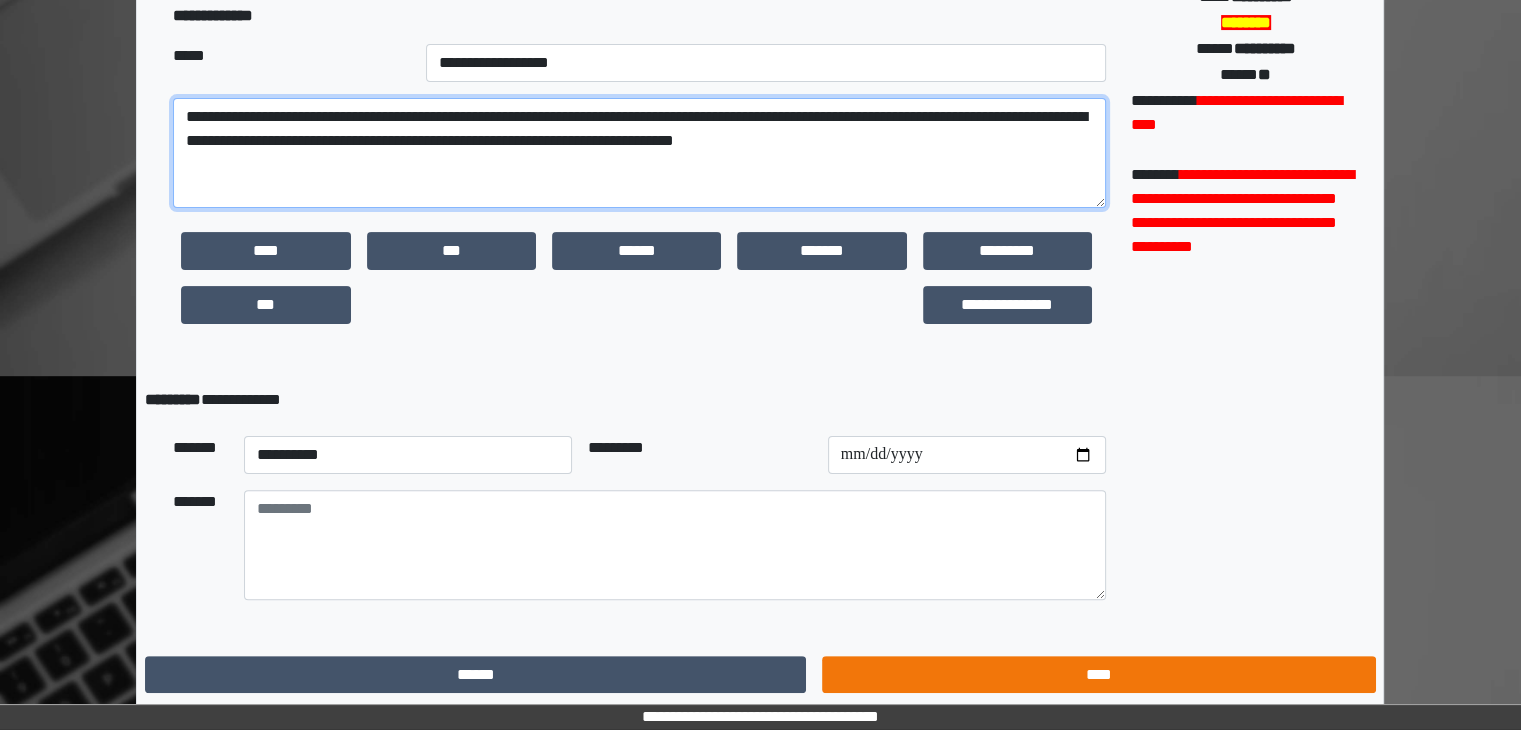 type on "**********" 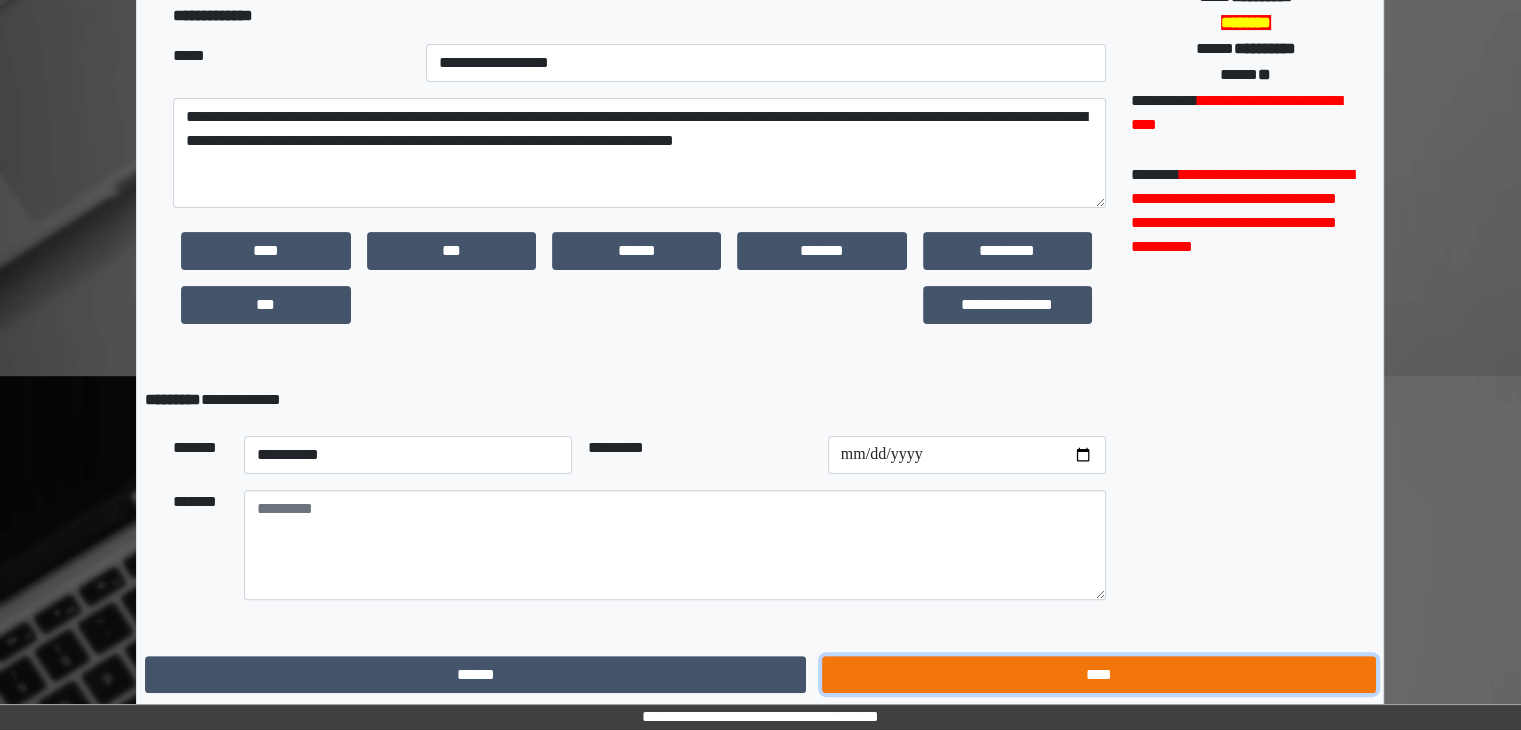 click on "****" at bounding box center [265, 251] 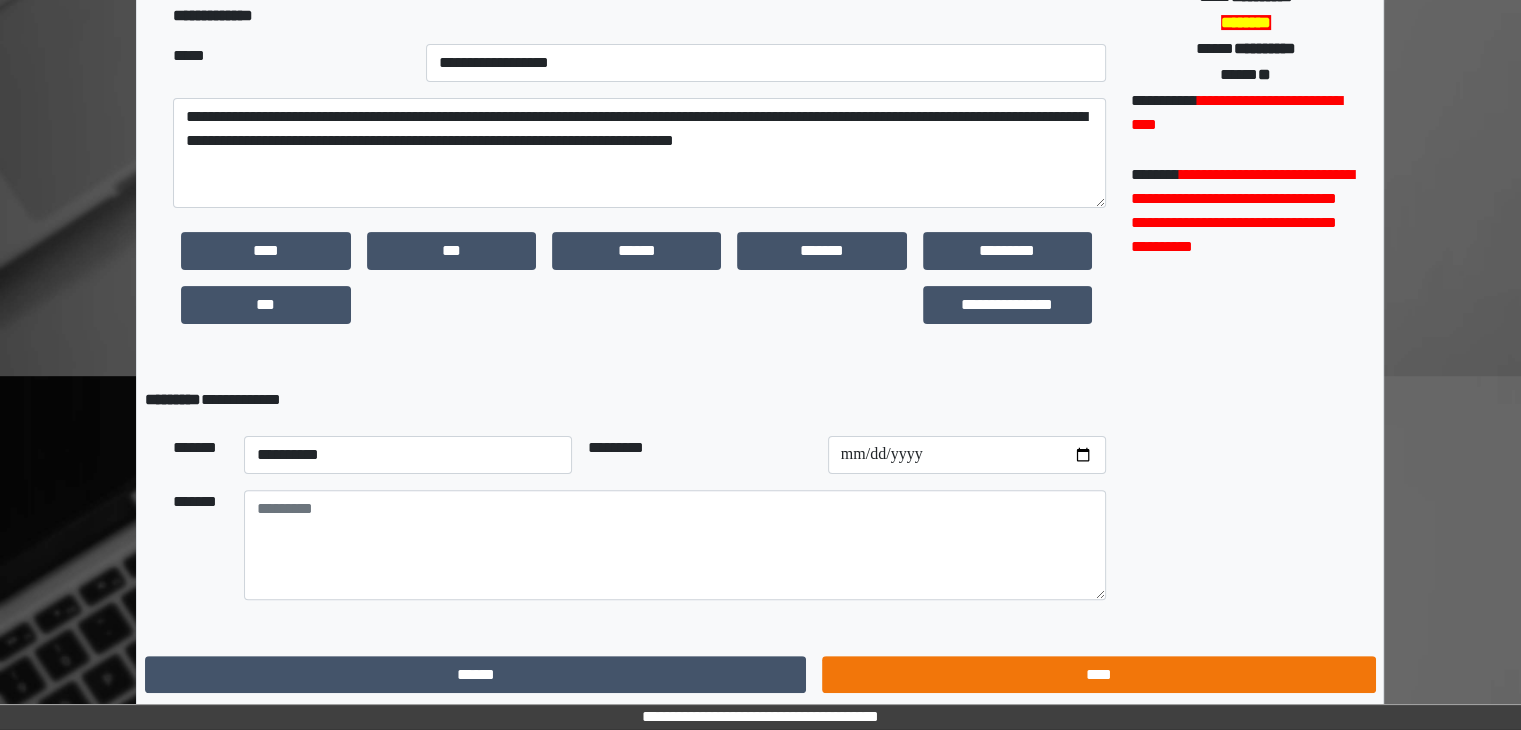 scroll, scrollTop: 0, scrollLeft: 0, axis: both 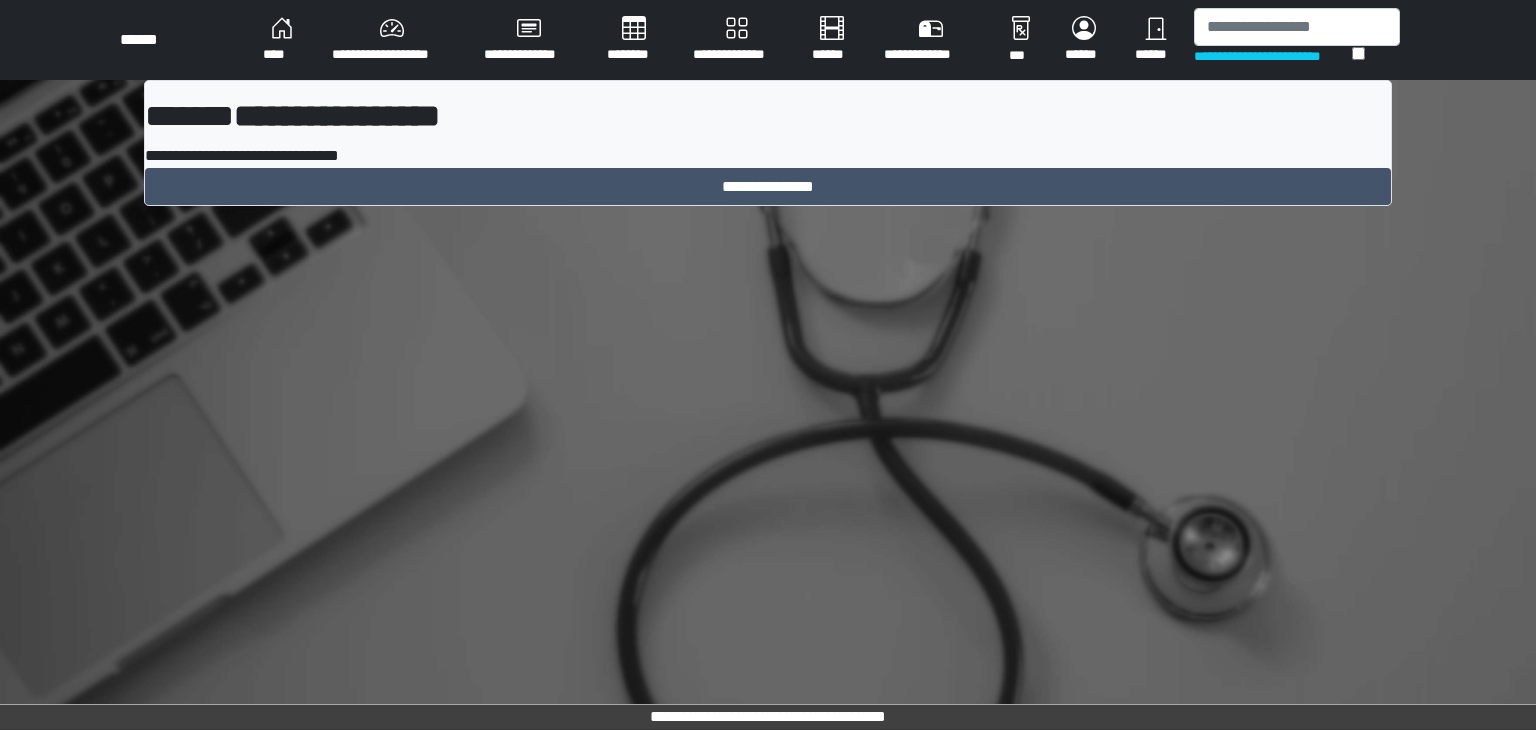 click on "********" at bounding box center [281, 40] 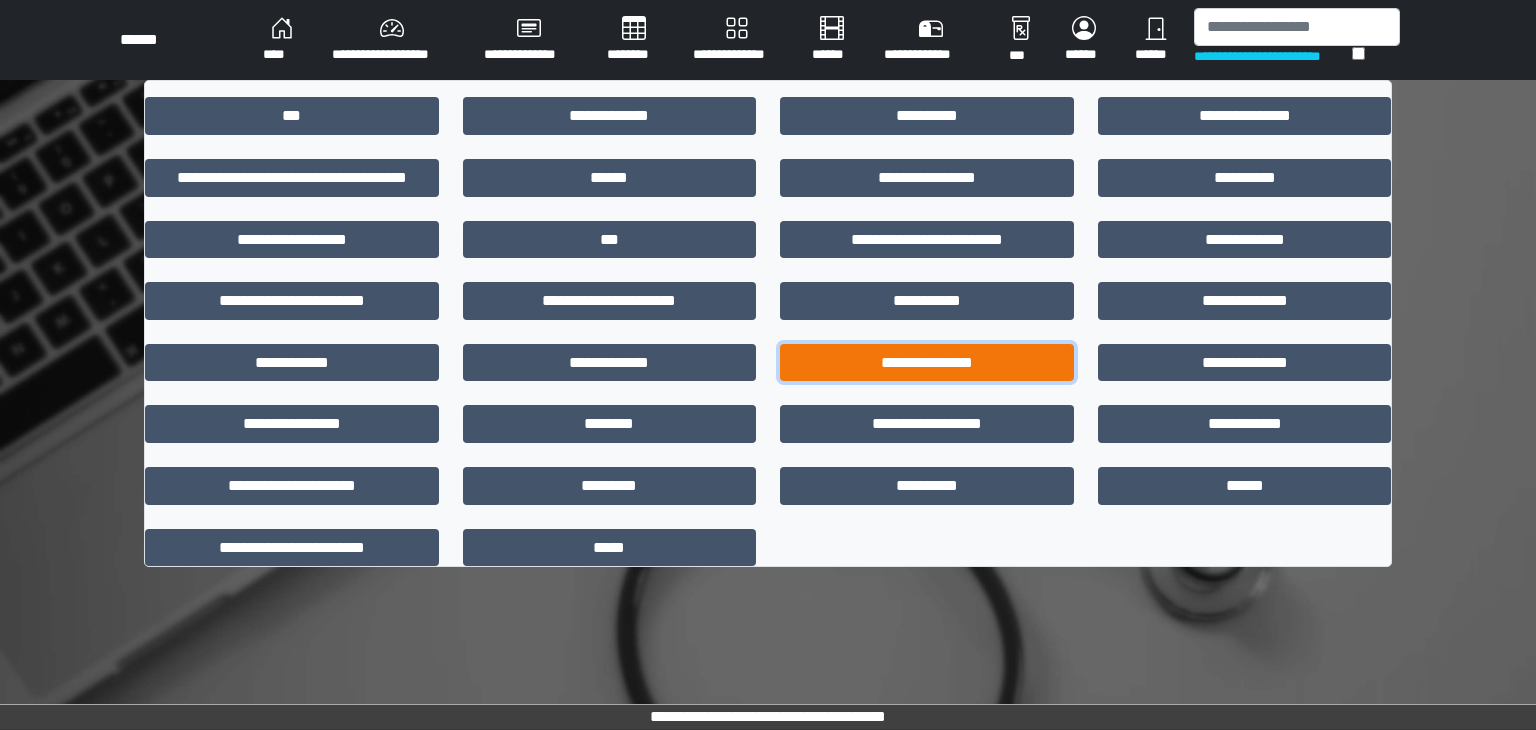 click on "**********" at bounding box center (927, 363) 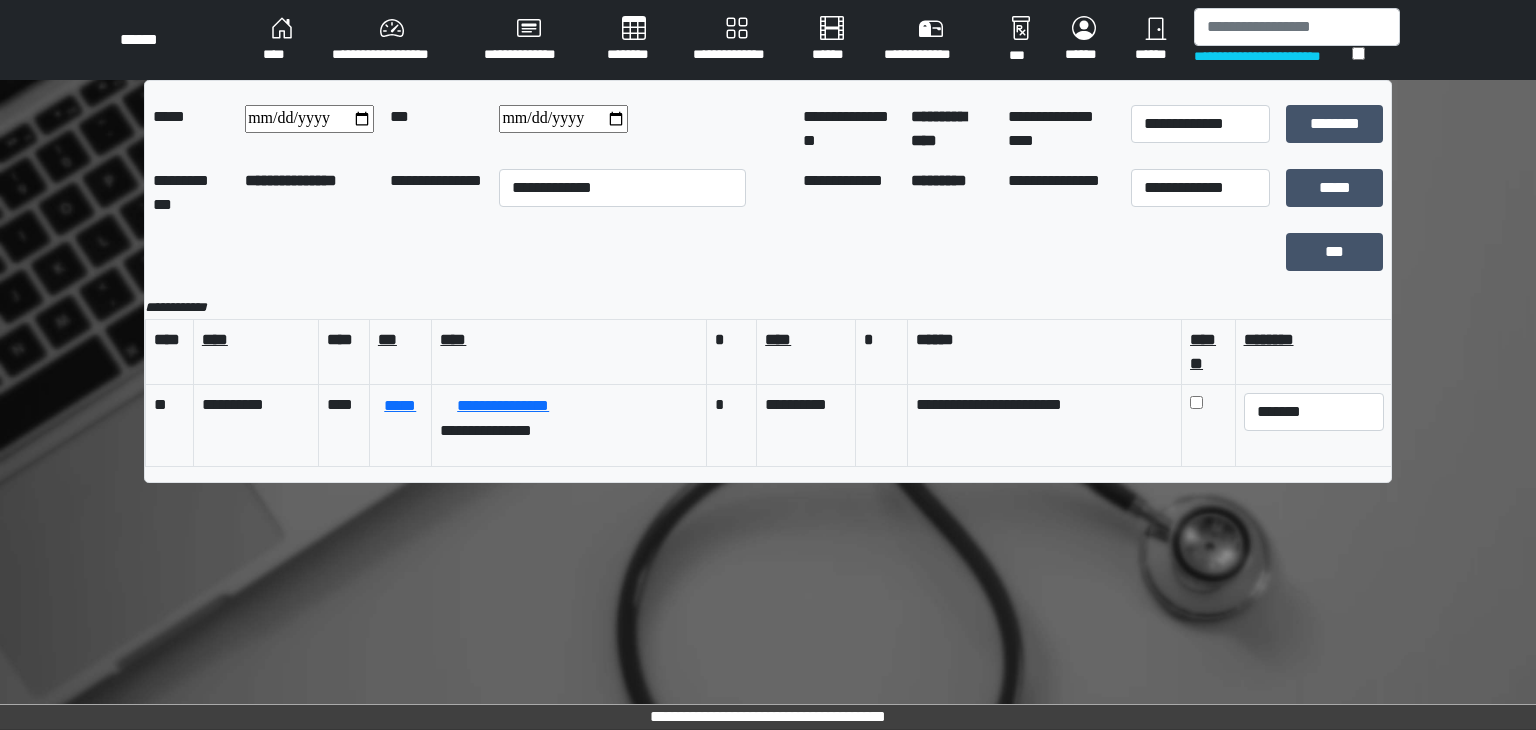 click on "**********" at bounding box center [309, 119] 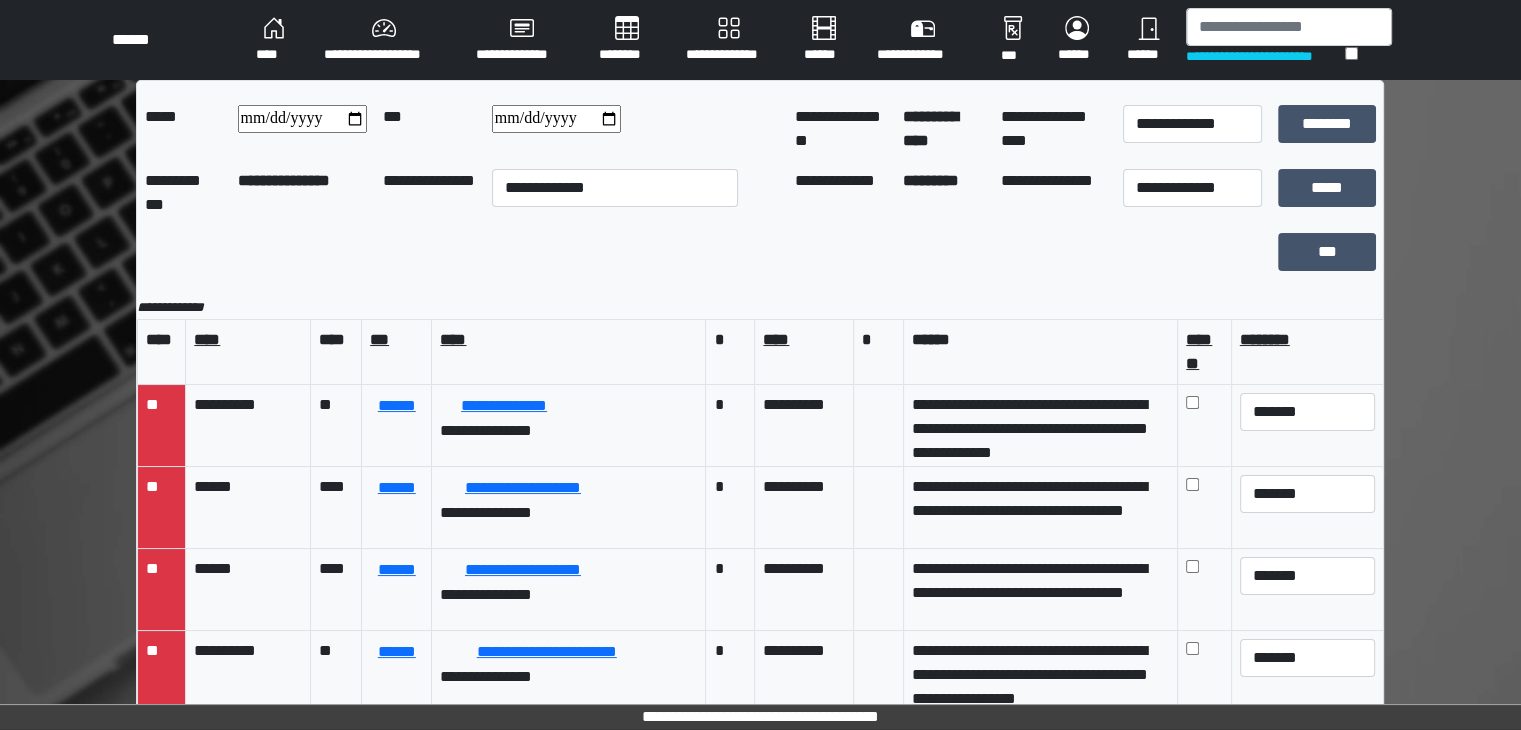 click on "**********" at bounding box center [556, 119] 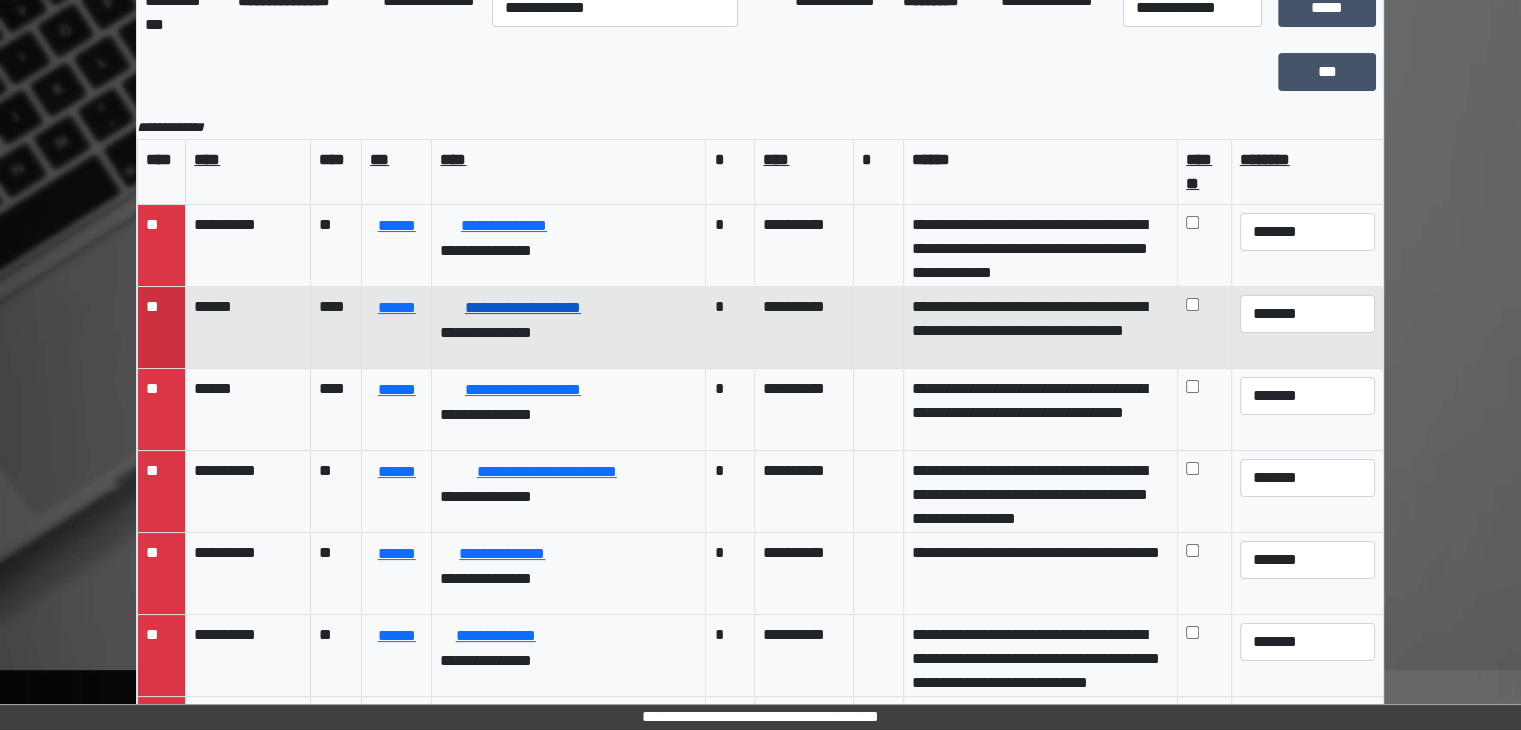 scroll, scrollTop: 182, scrollLeft: 0, axis: vertical 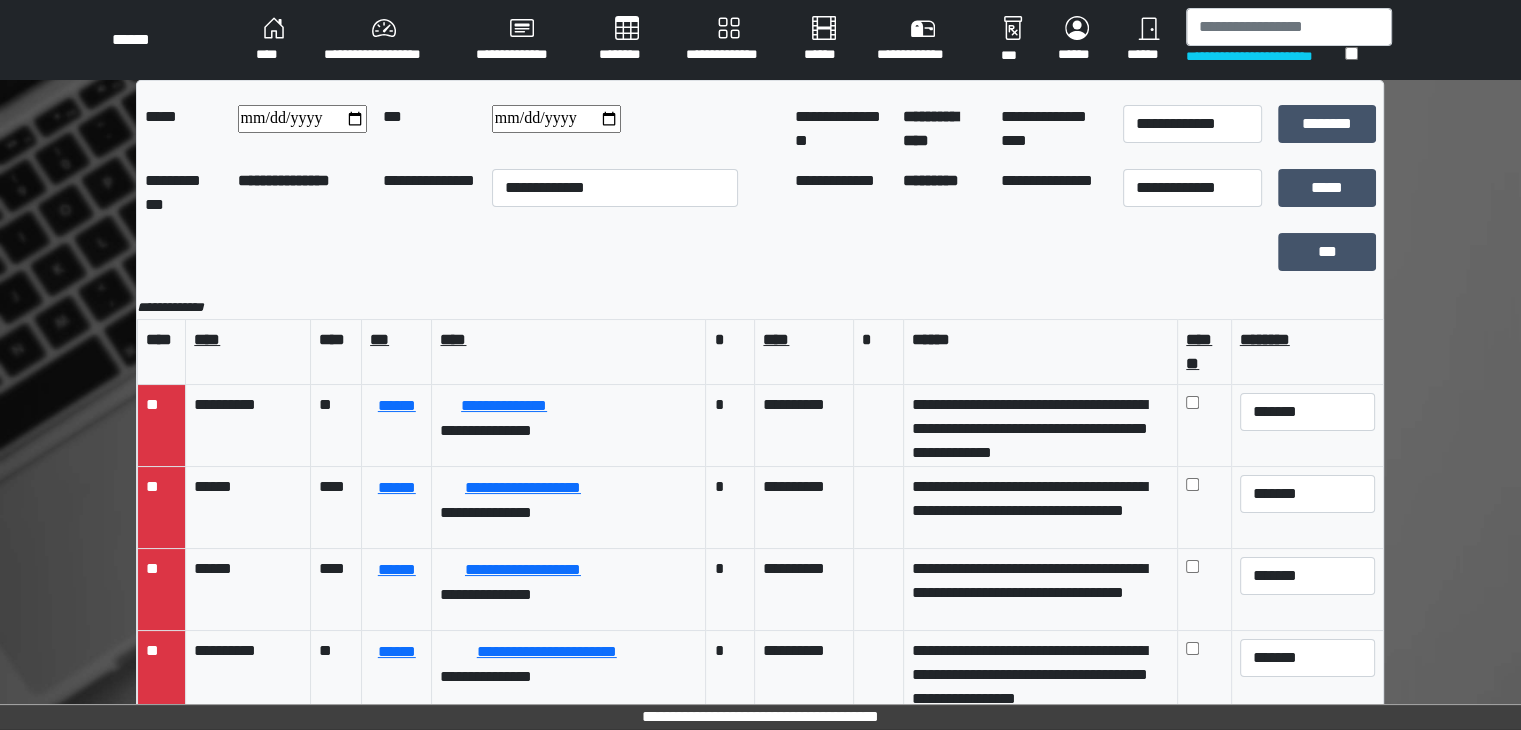 click on "**********" at bounding box center [302, 119] 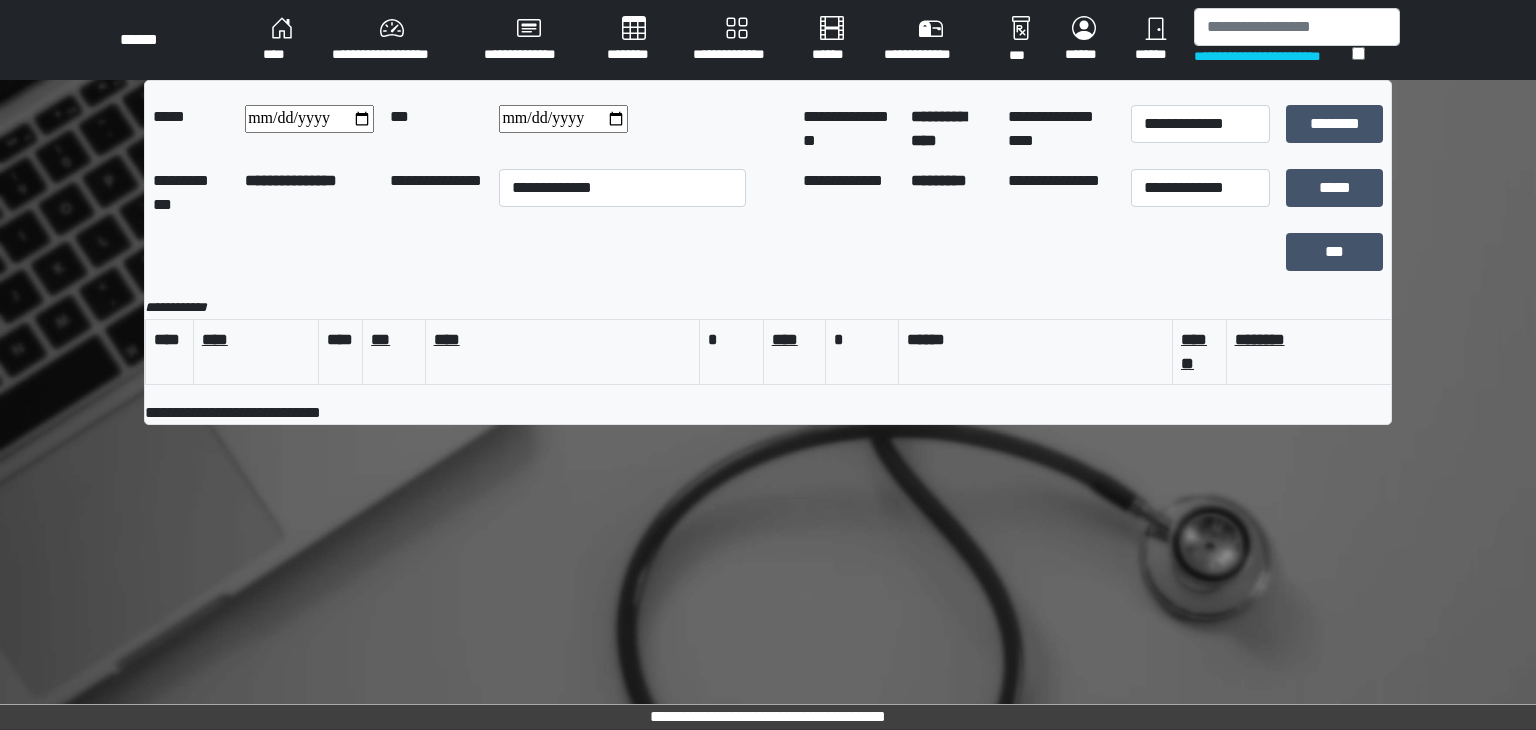 click on "**********" at bounding box center (563, 119) 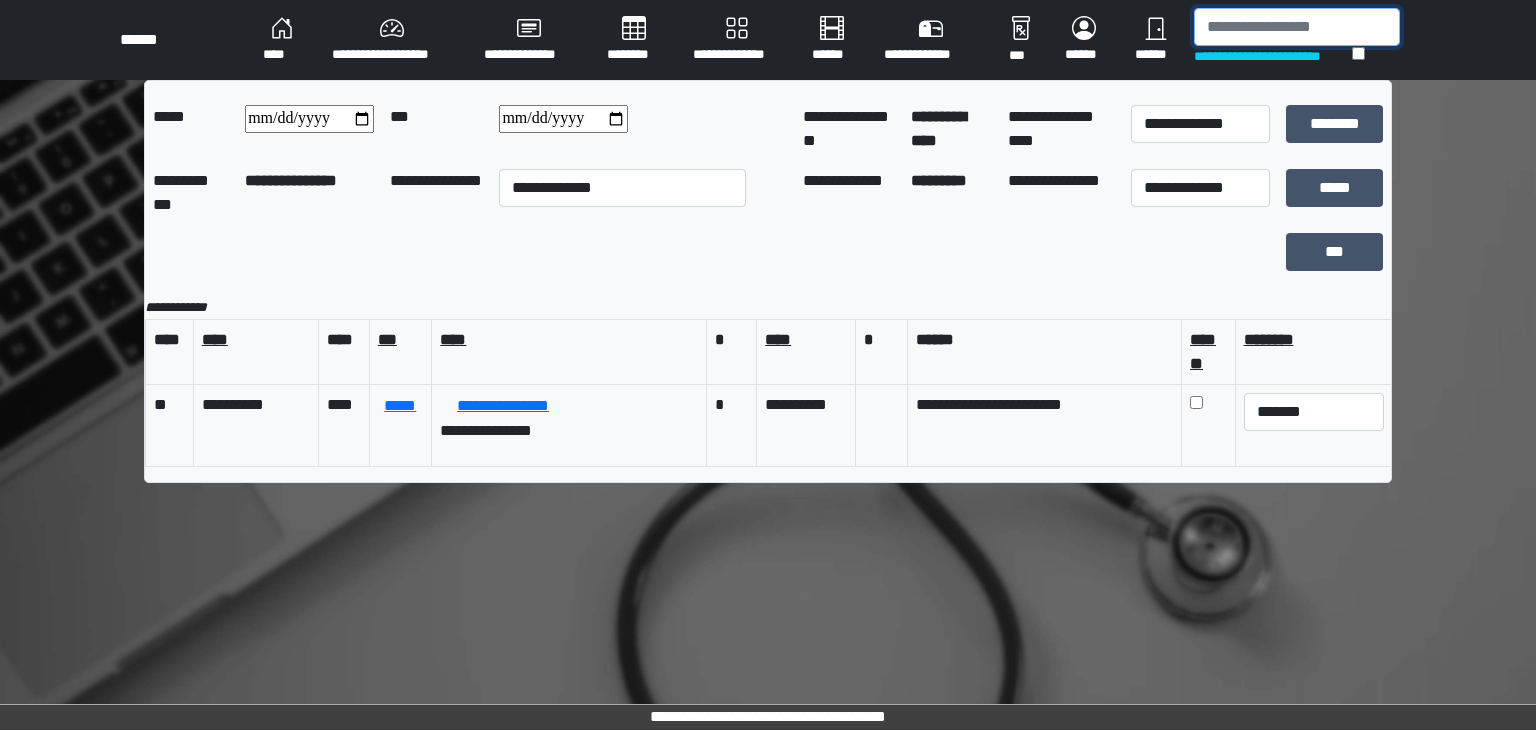 click at bounding box center [1297, 27] 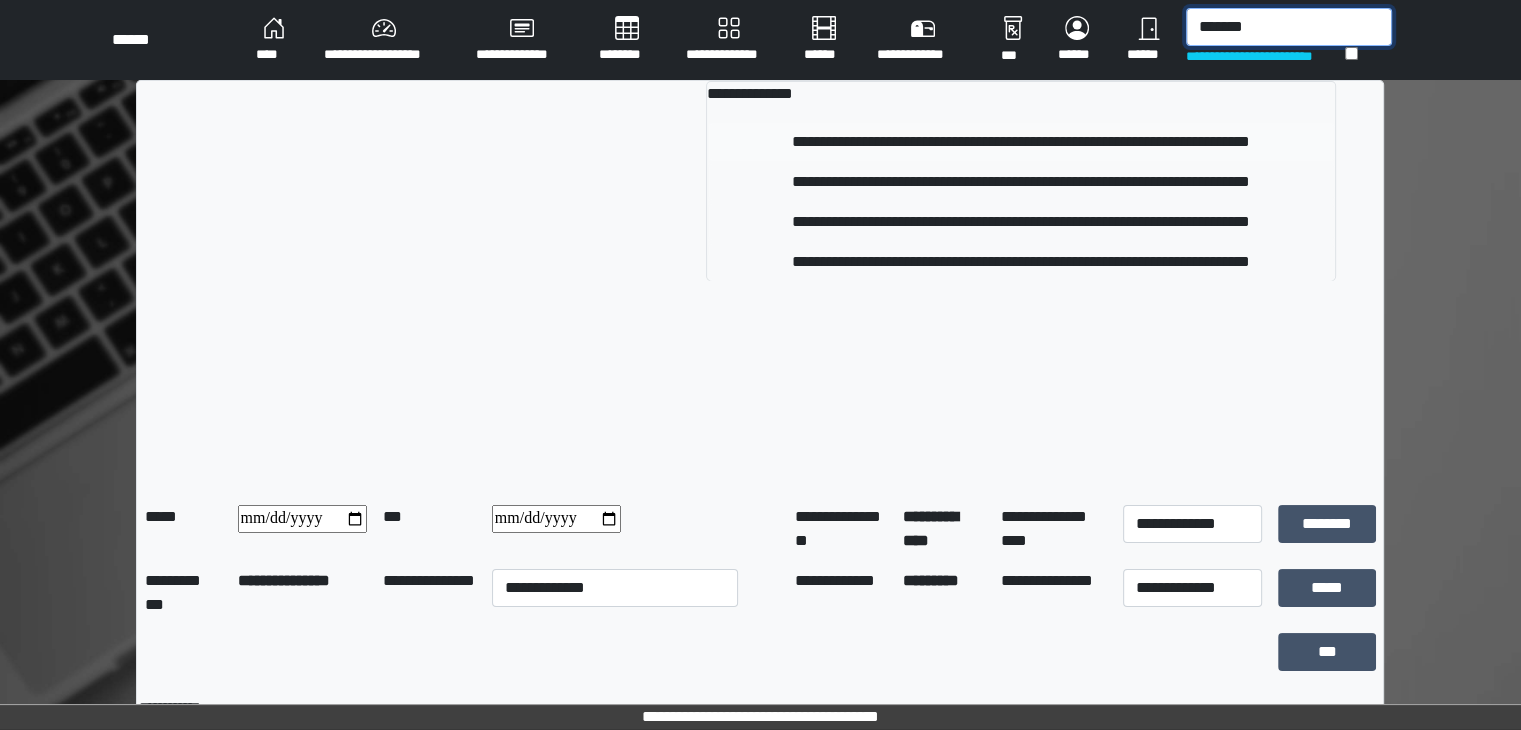 type on "*******" 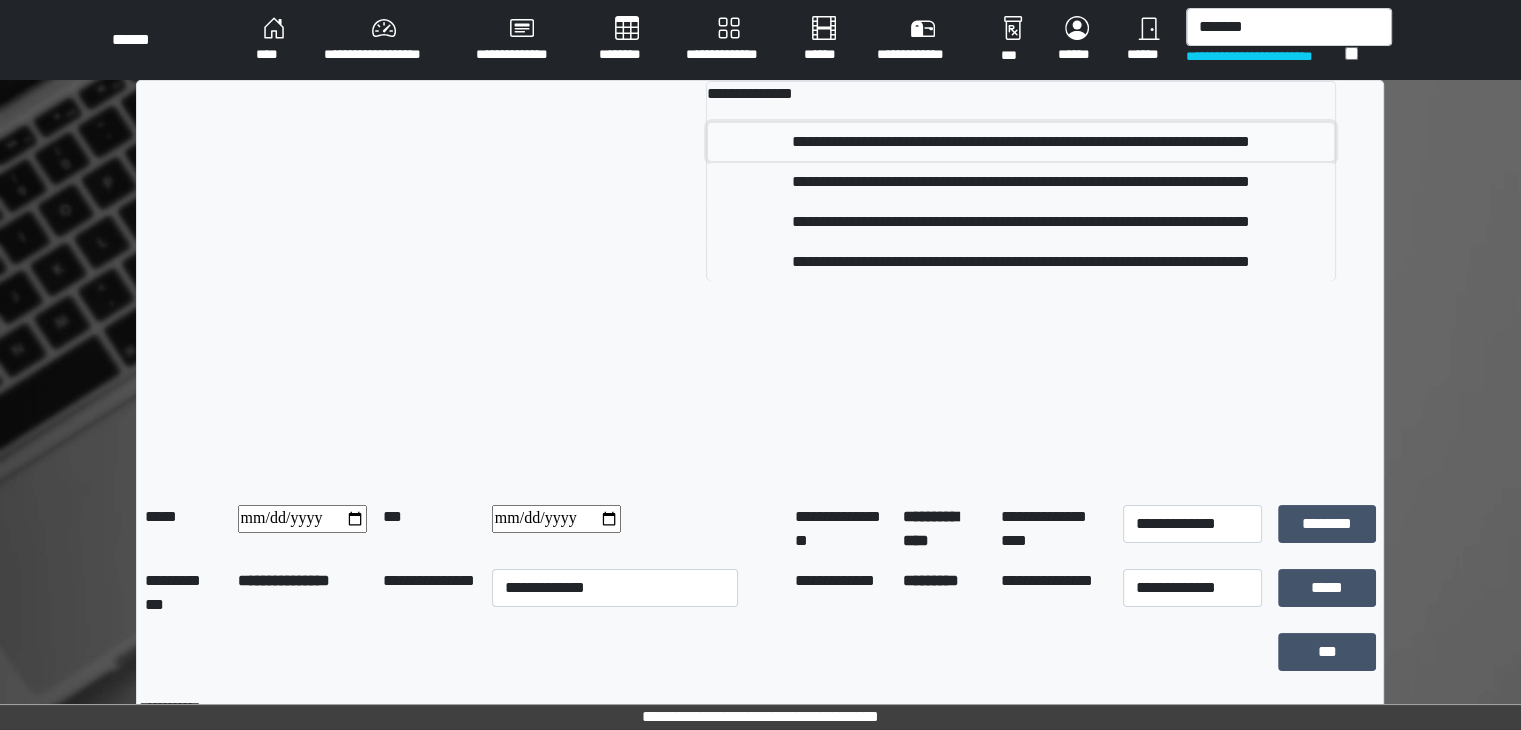 click on "**********" at bounding box center [1021, 142] 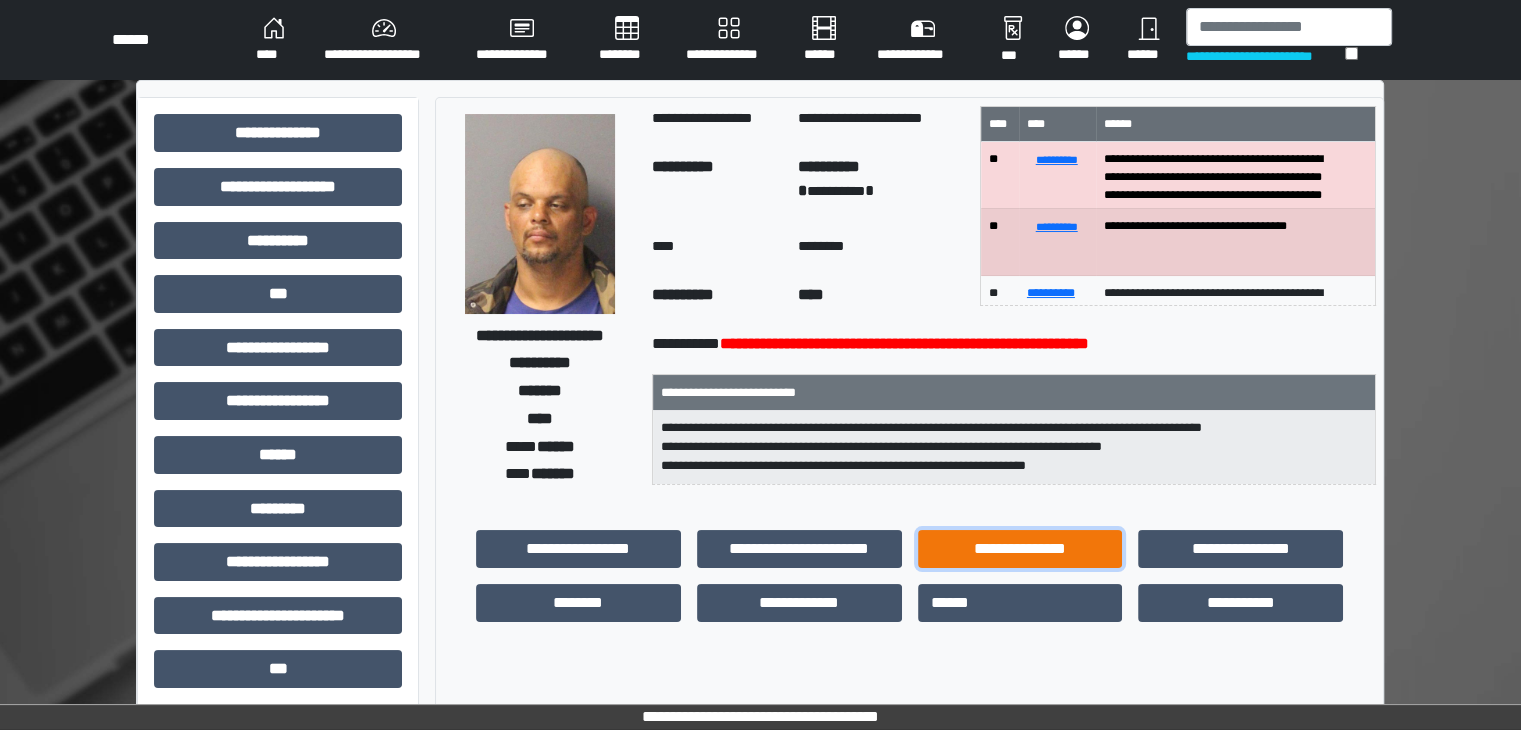 click on "**********" at bounding box center (578, 549) 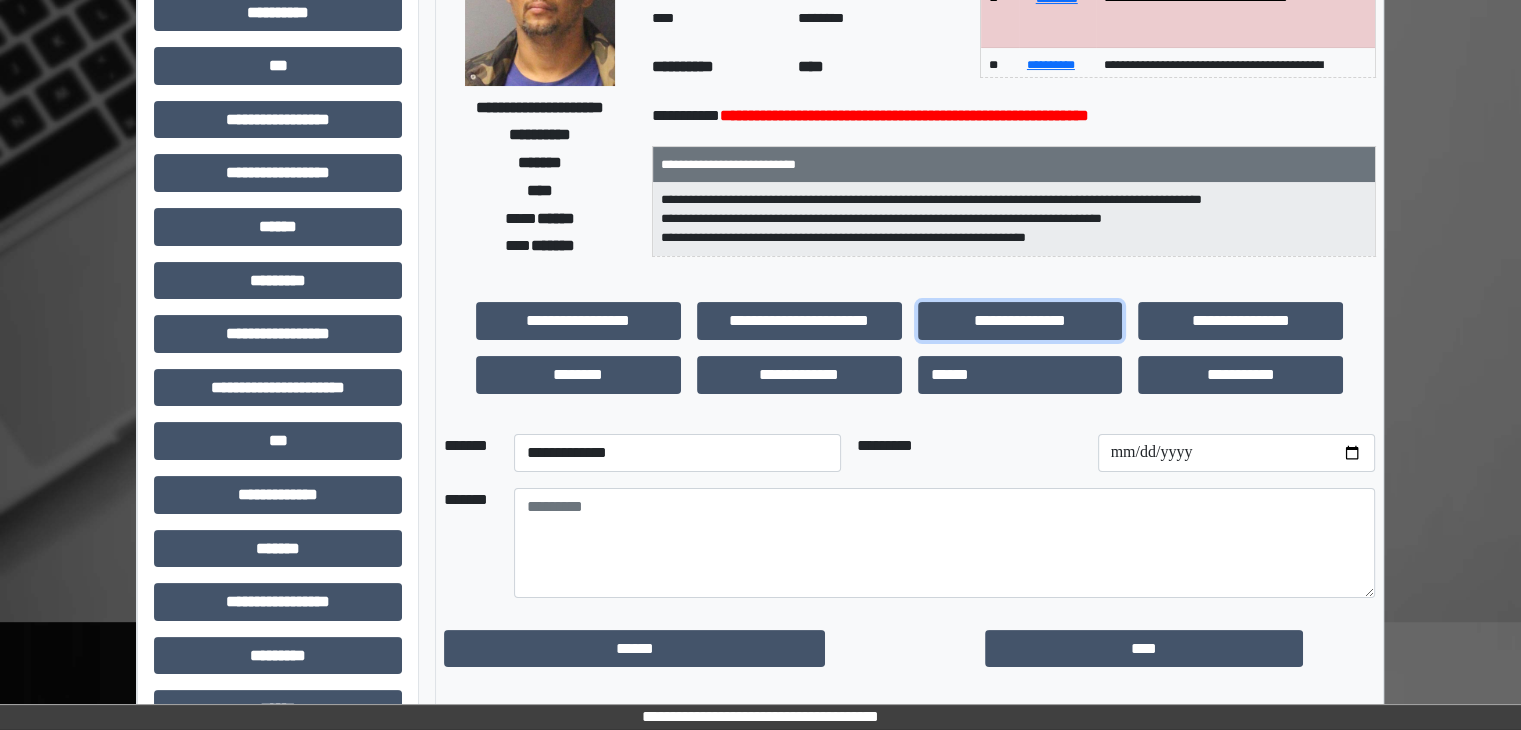 scroll, scrollTop: 300, scrollLeft: 0, axis: vertical 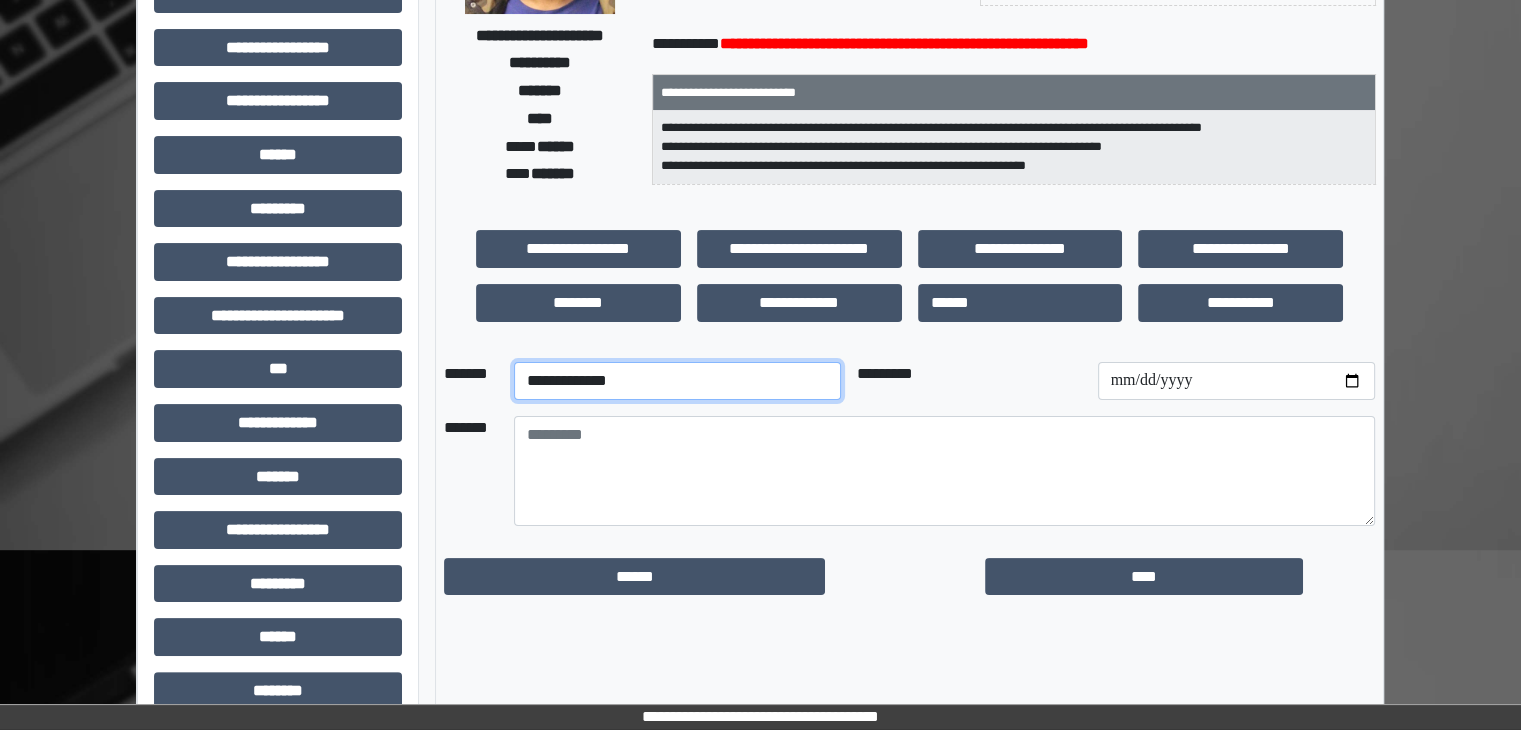 click on "**********" at bounding box center [677, 381] 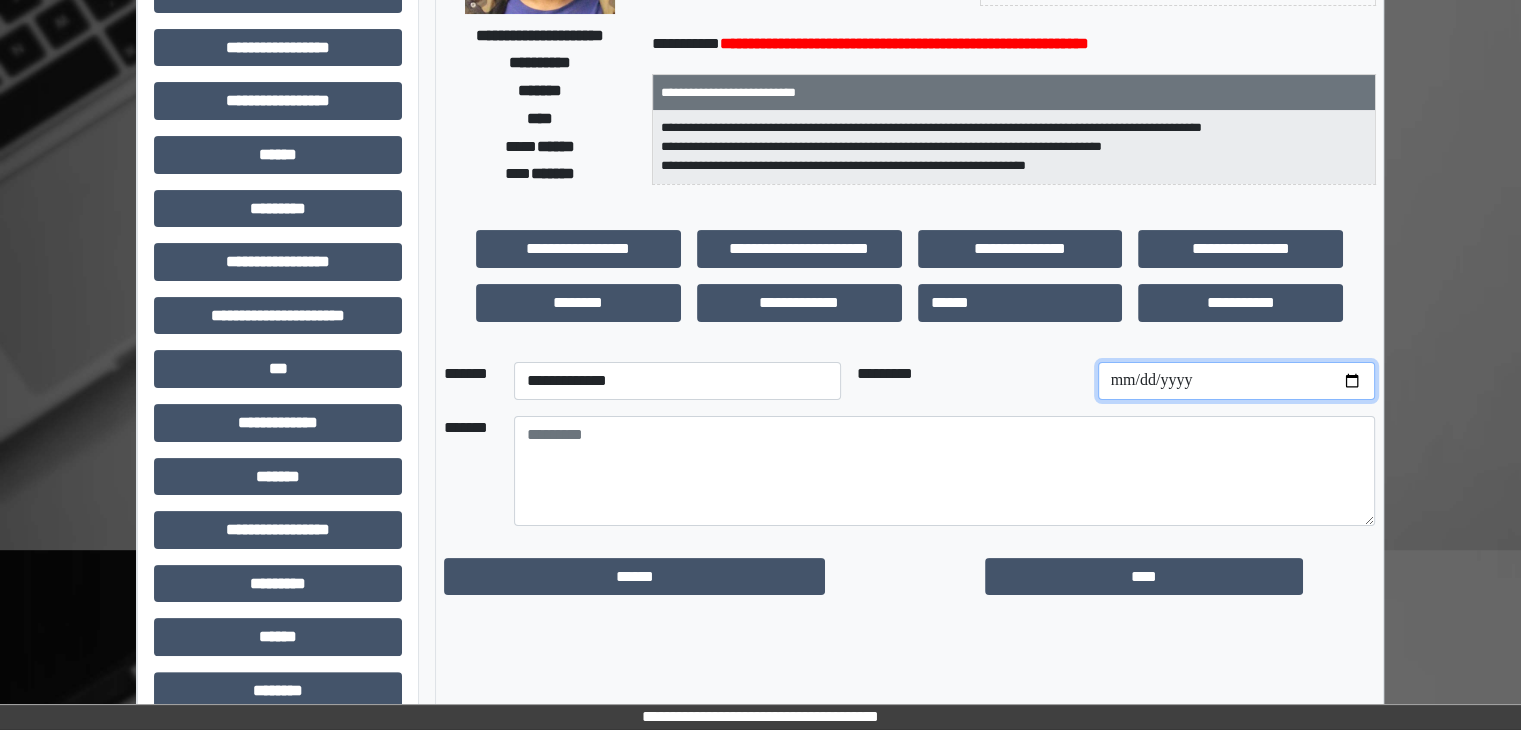 click at bounding box center [1236, 381] 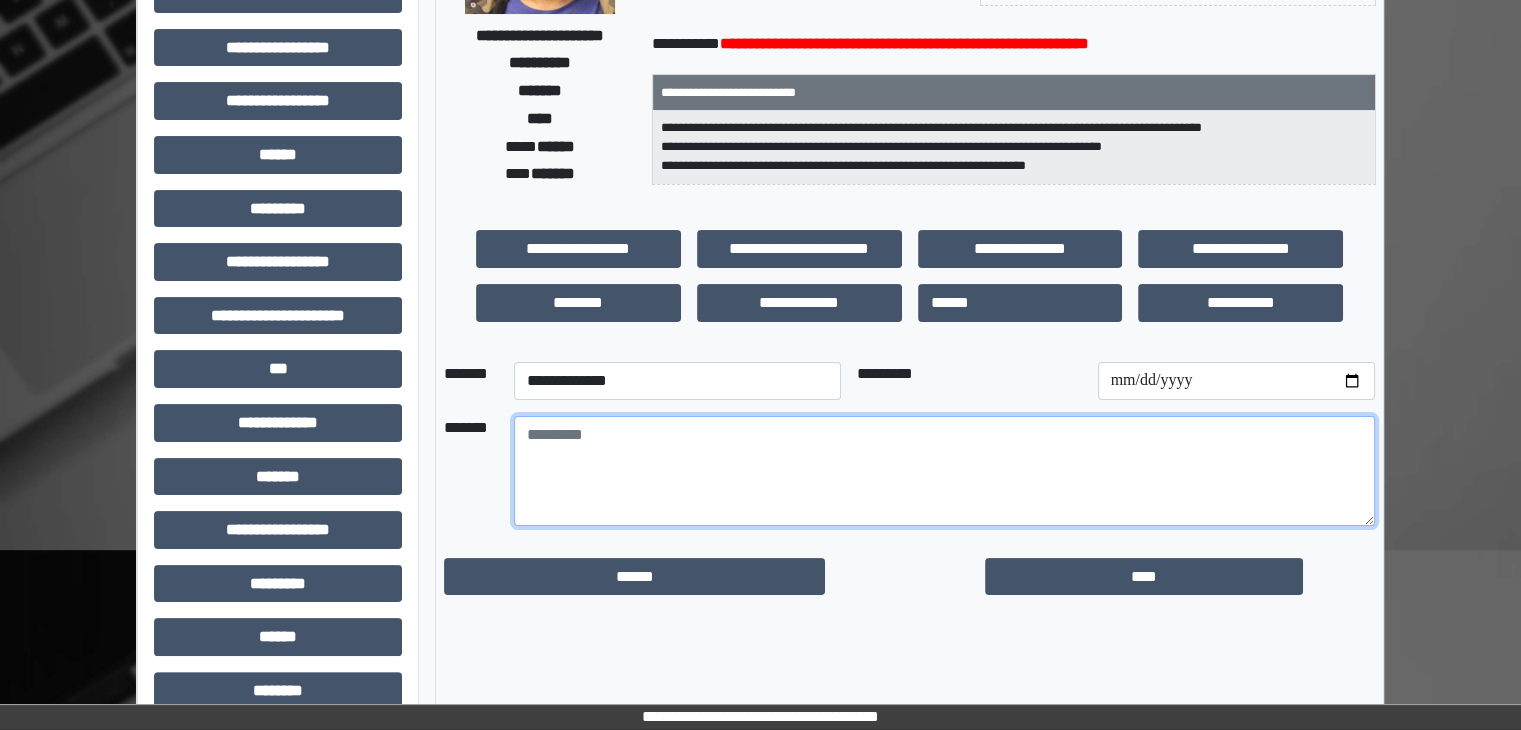 click at bounding box center (944, 471) 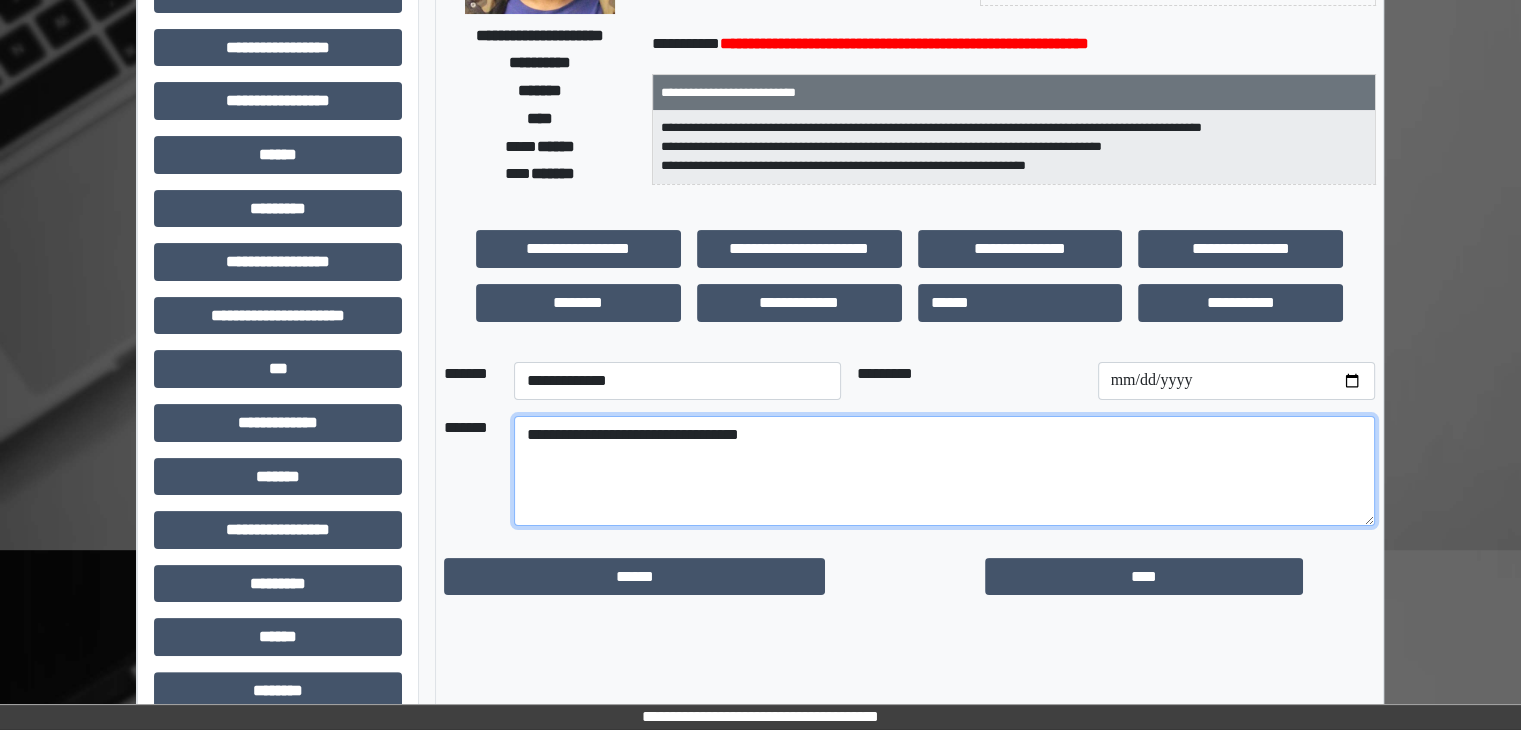 drag, startPoint x: 524, startPoint y: 431, endPoint x: 860, endPoint y: 423, distance: 336.0952 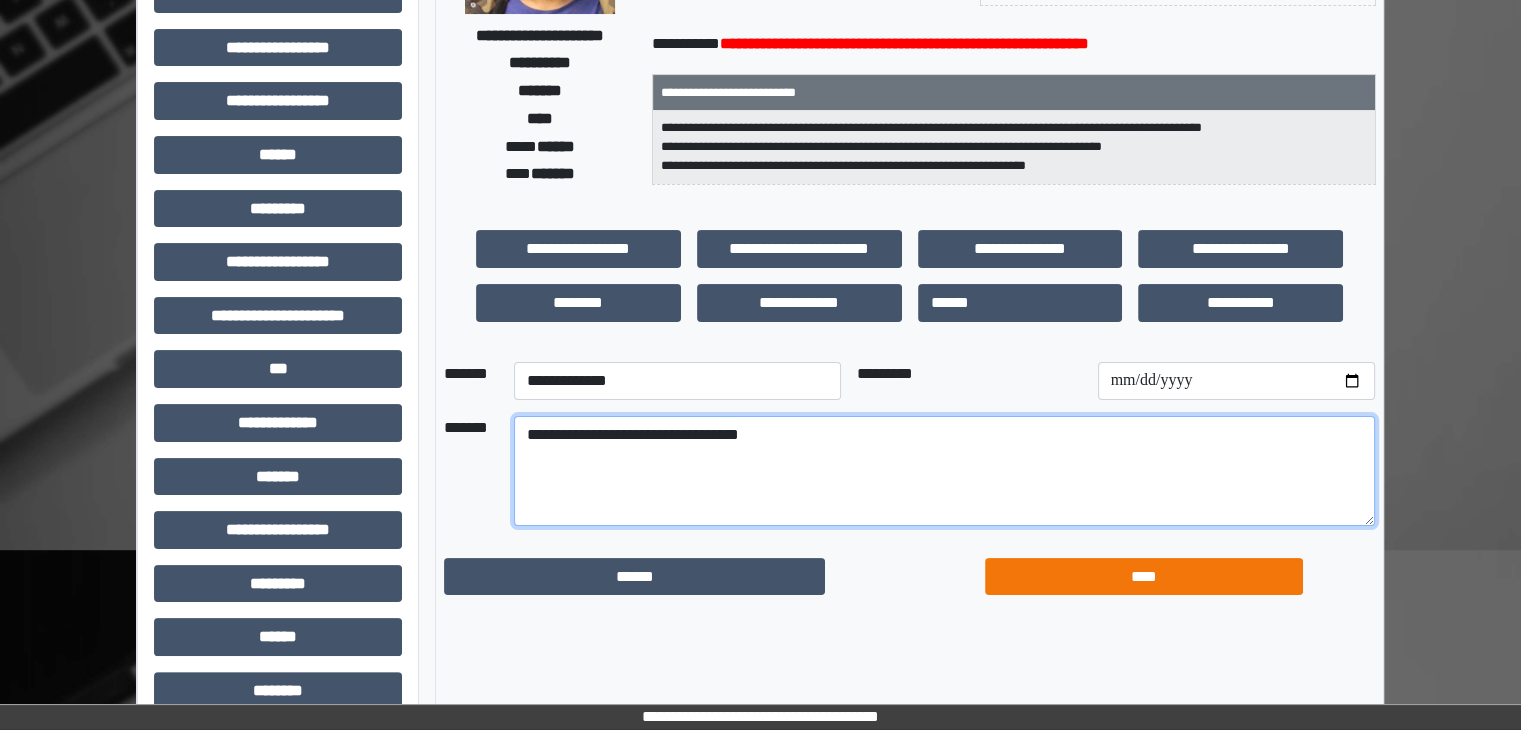 type on "**********" 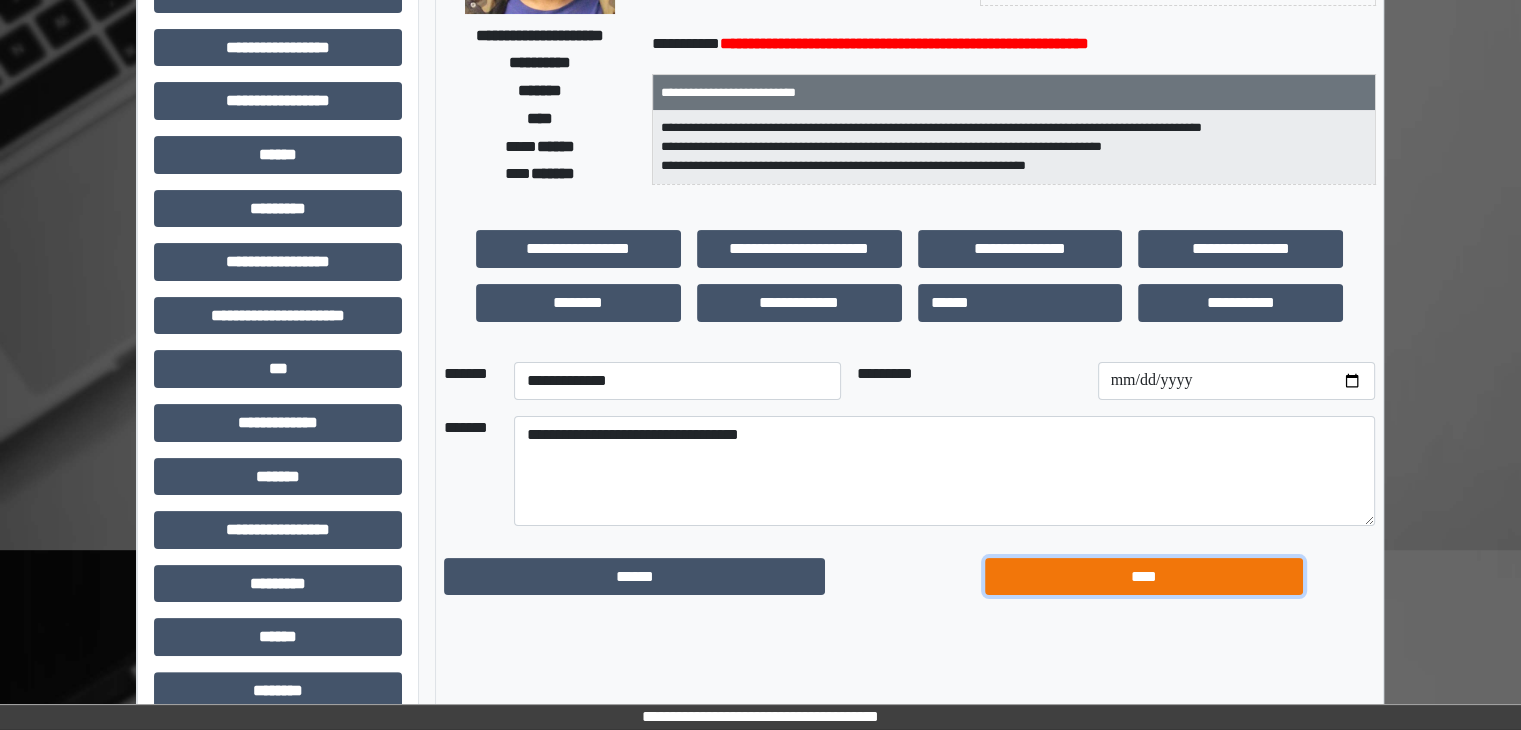 click on "****" at bounding box center (634, 577) 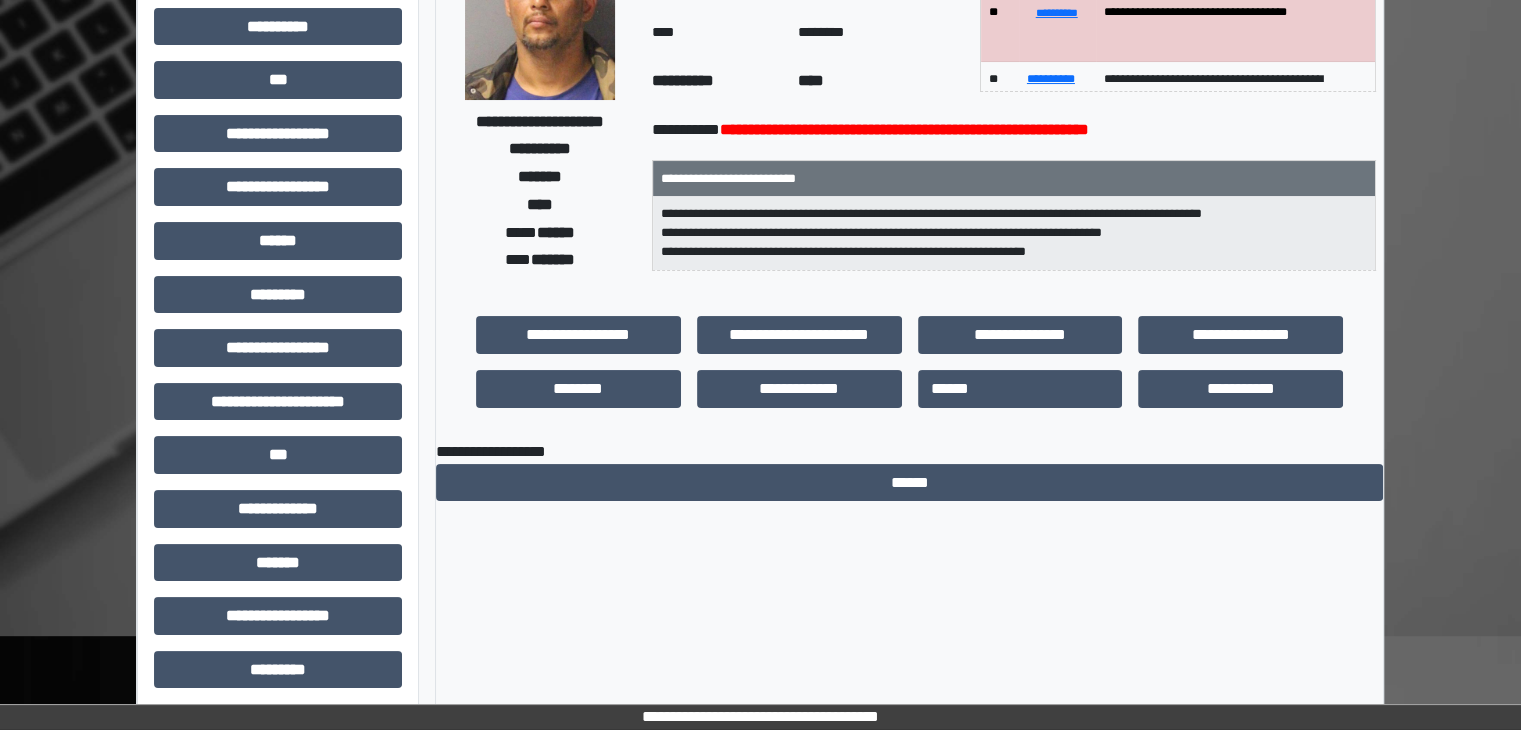scroll, scrollTop: 0, scrollLeft: 0, axis: both 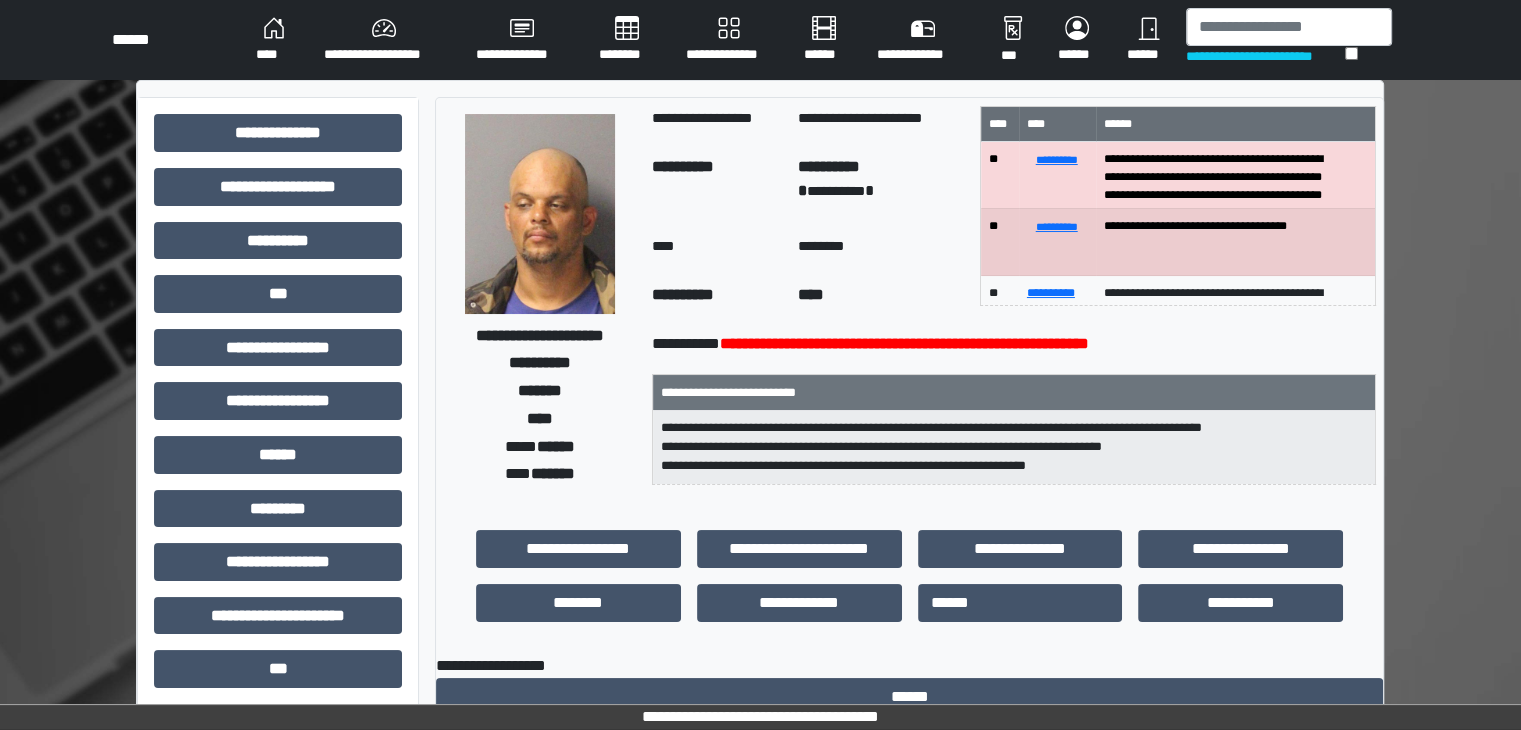 click on "********" at bounding box center (274, 40) 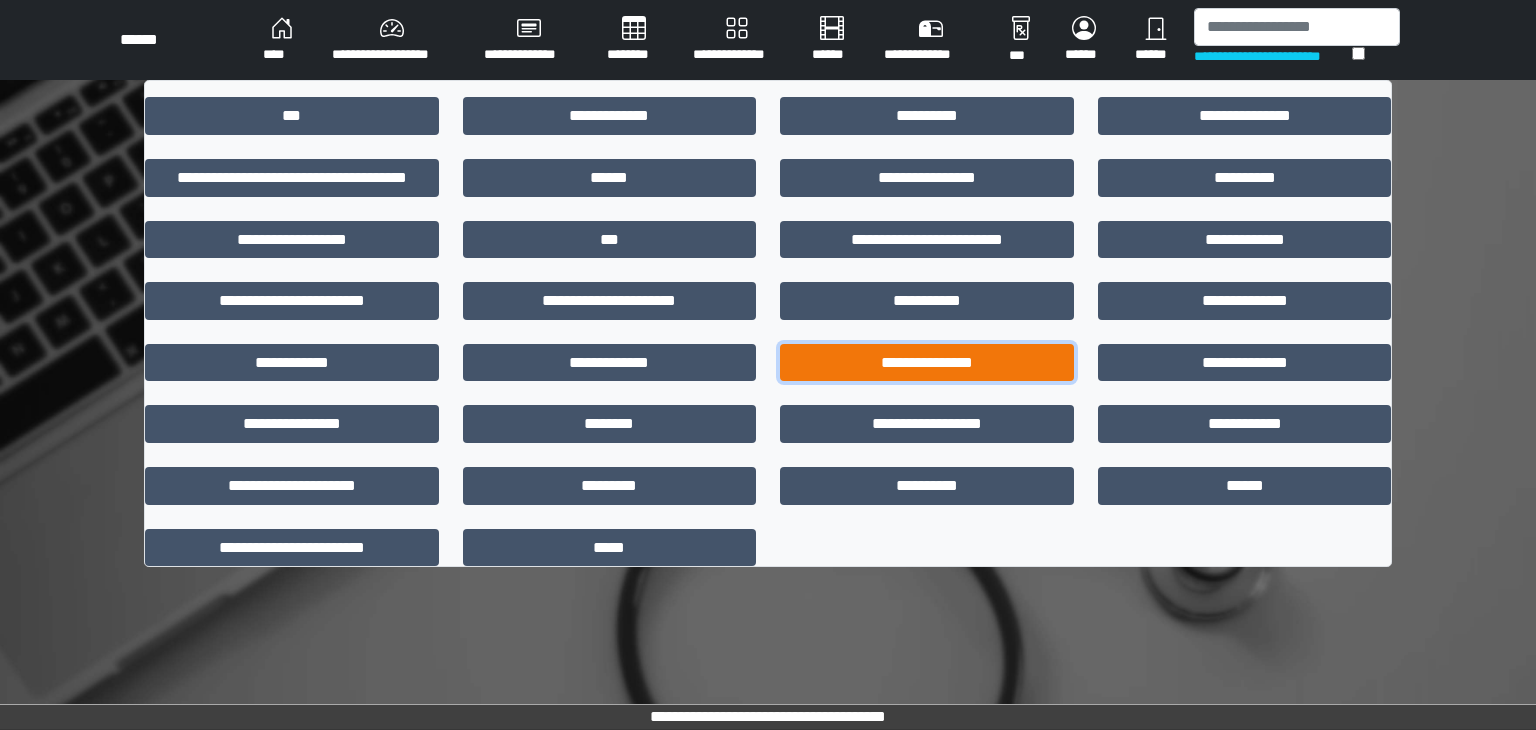 click on "**********" at bounding box center [927, 363] 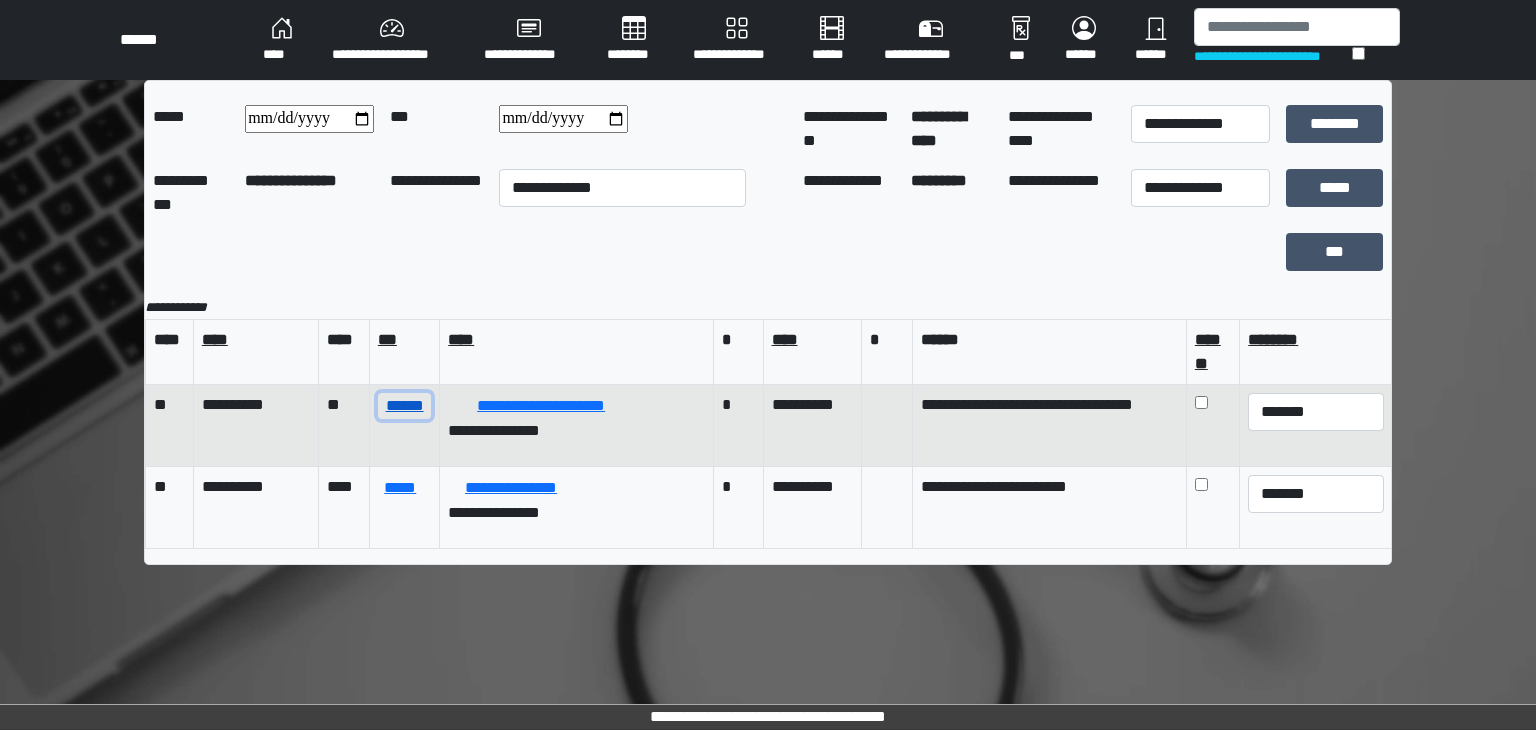 click on "******" at bounding box center [404, 406] 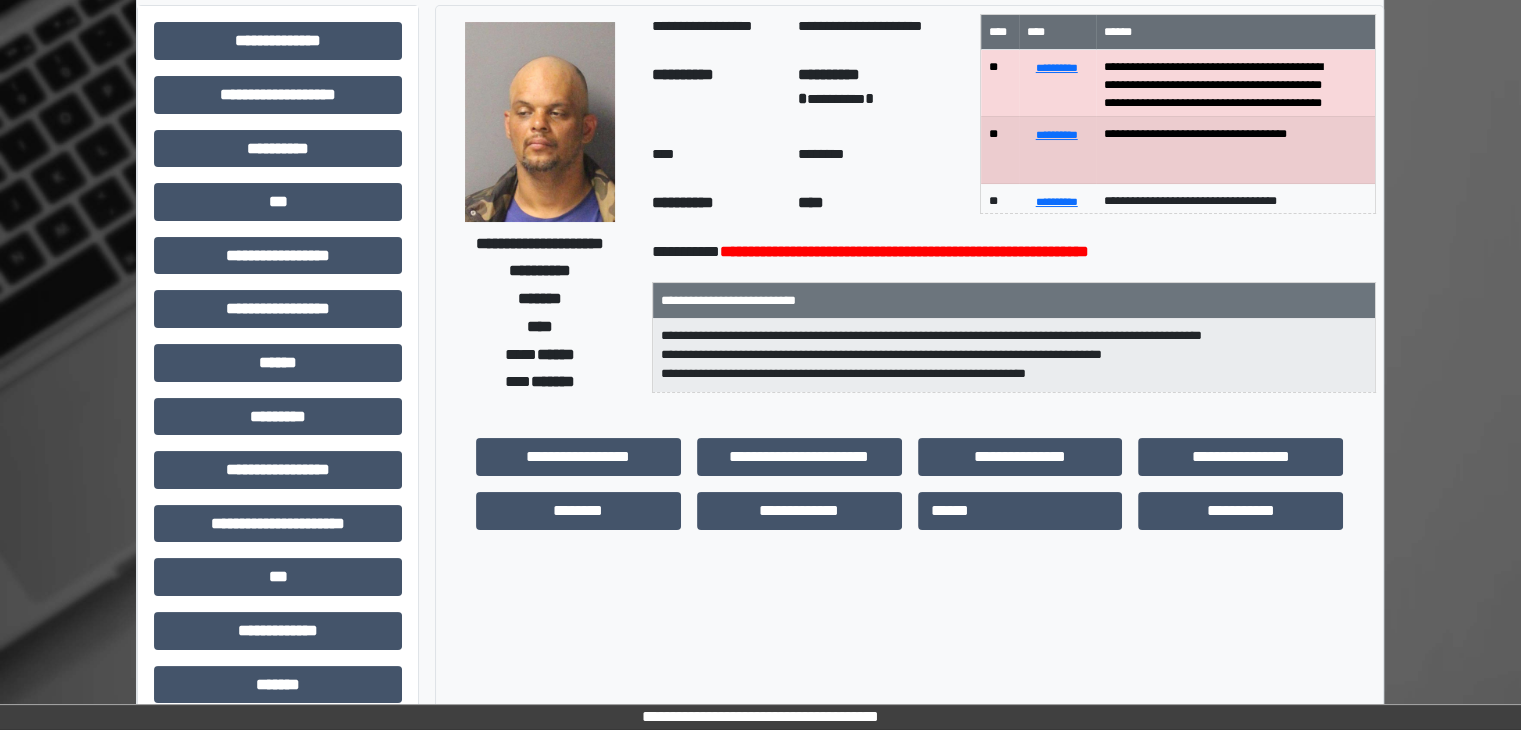 scroll, scrollTop: 0, scrollLeft: 0, axis: both 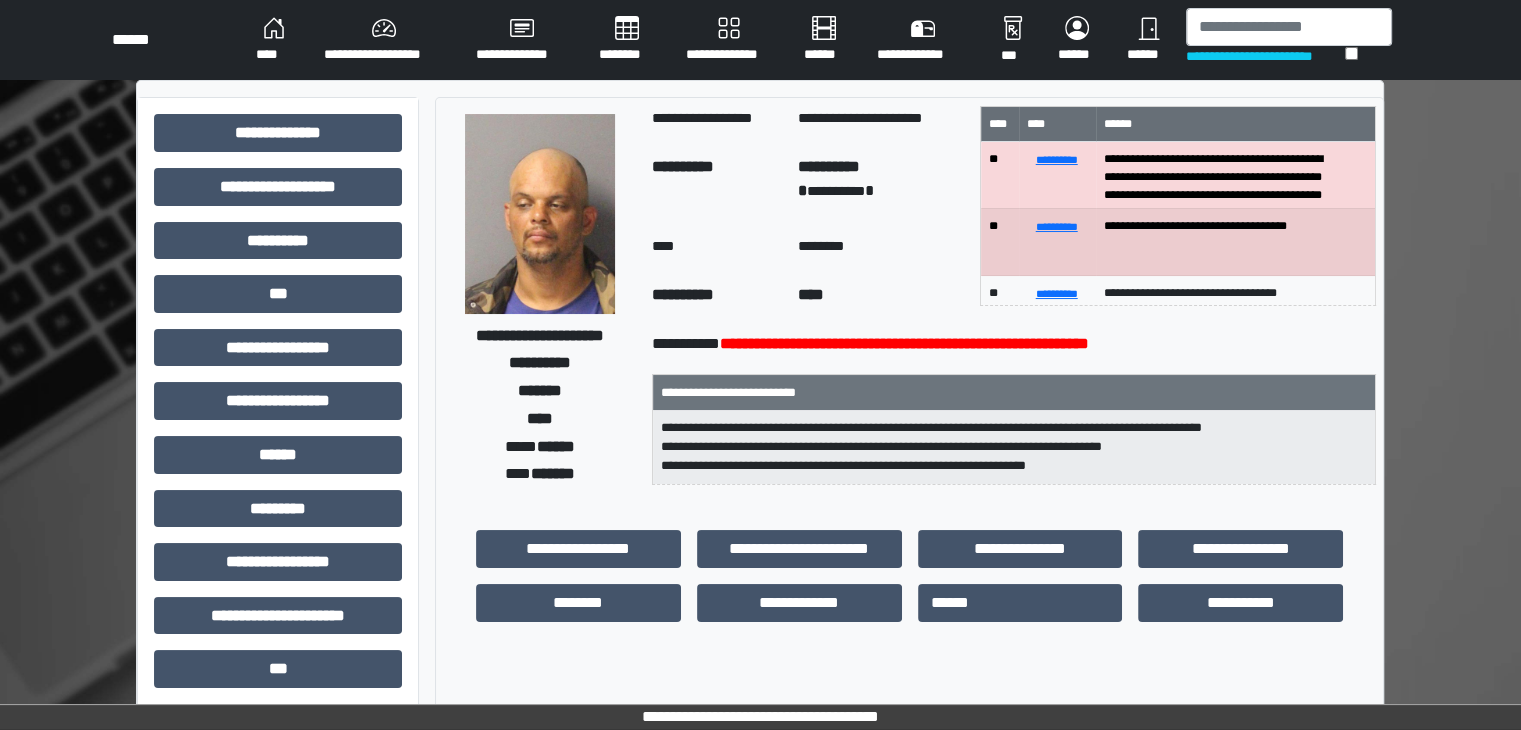click on "********" at bounding box center (274, 40) 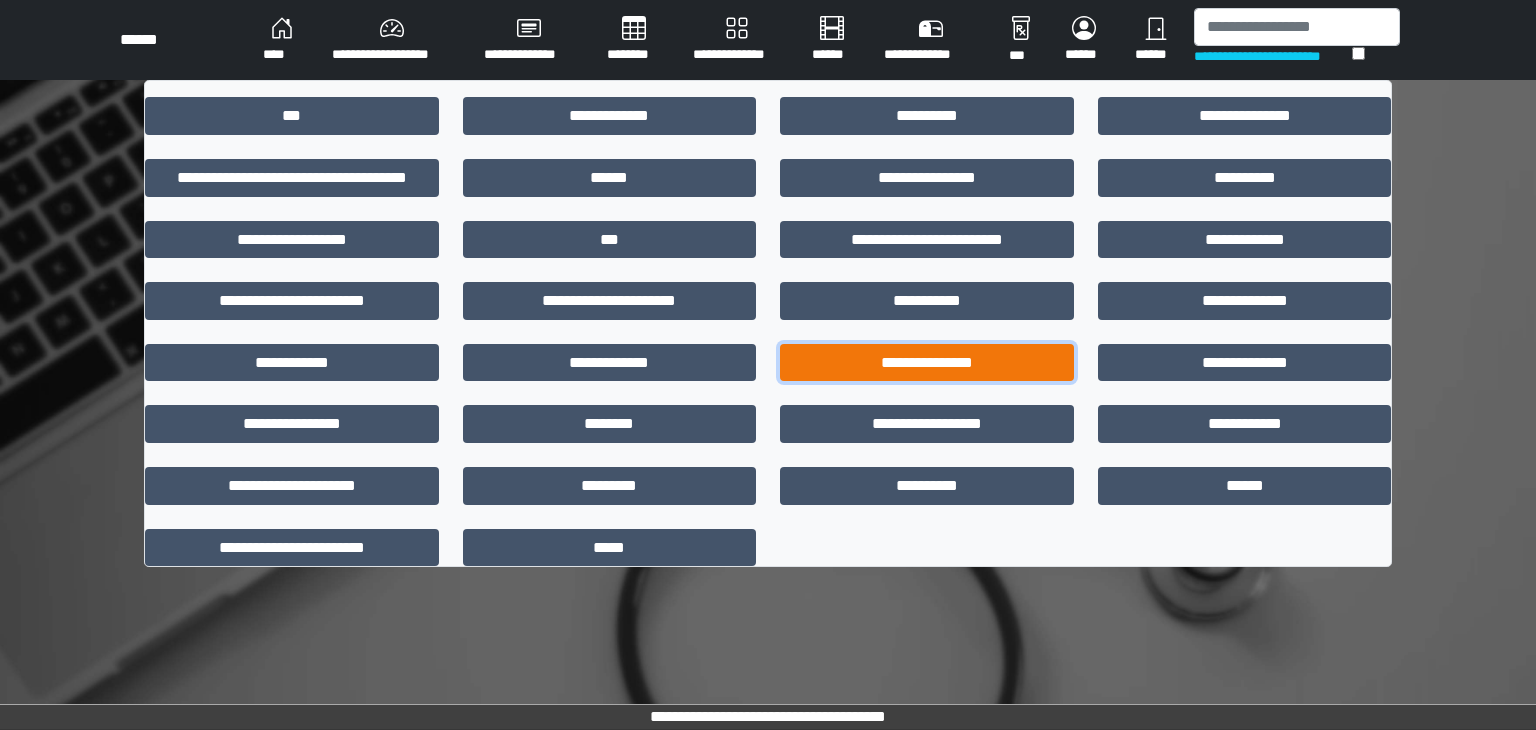 click on "**********" at bounding box center [927, 363] 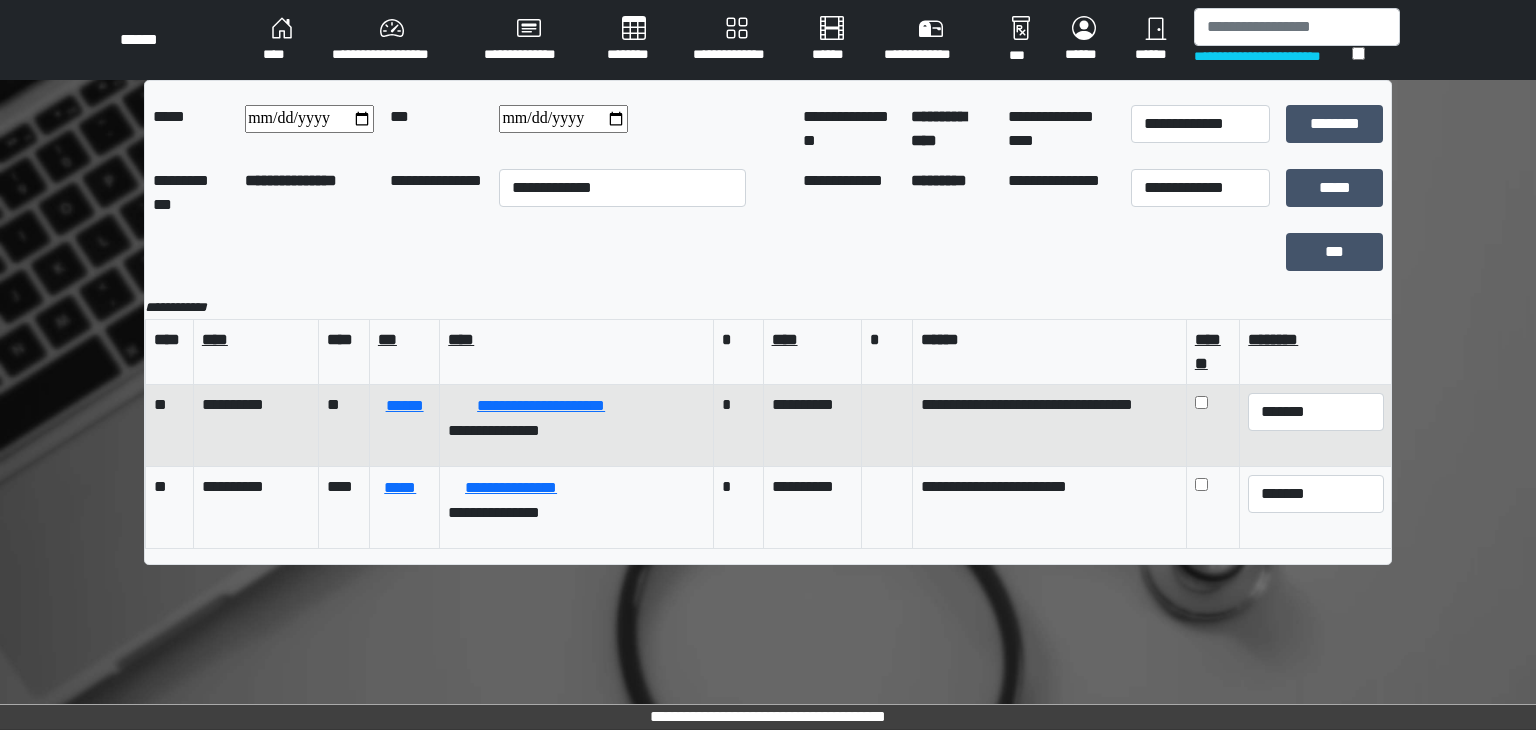 click on "[FIRST] [LAST]" at bounding box center (577, 425) 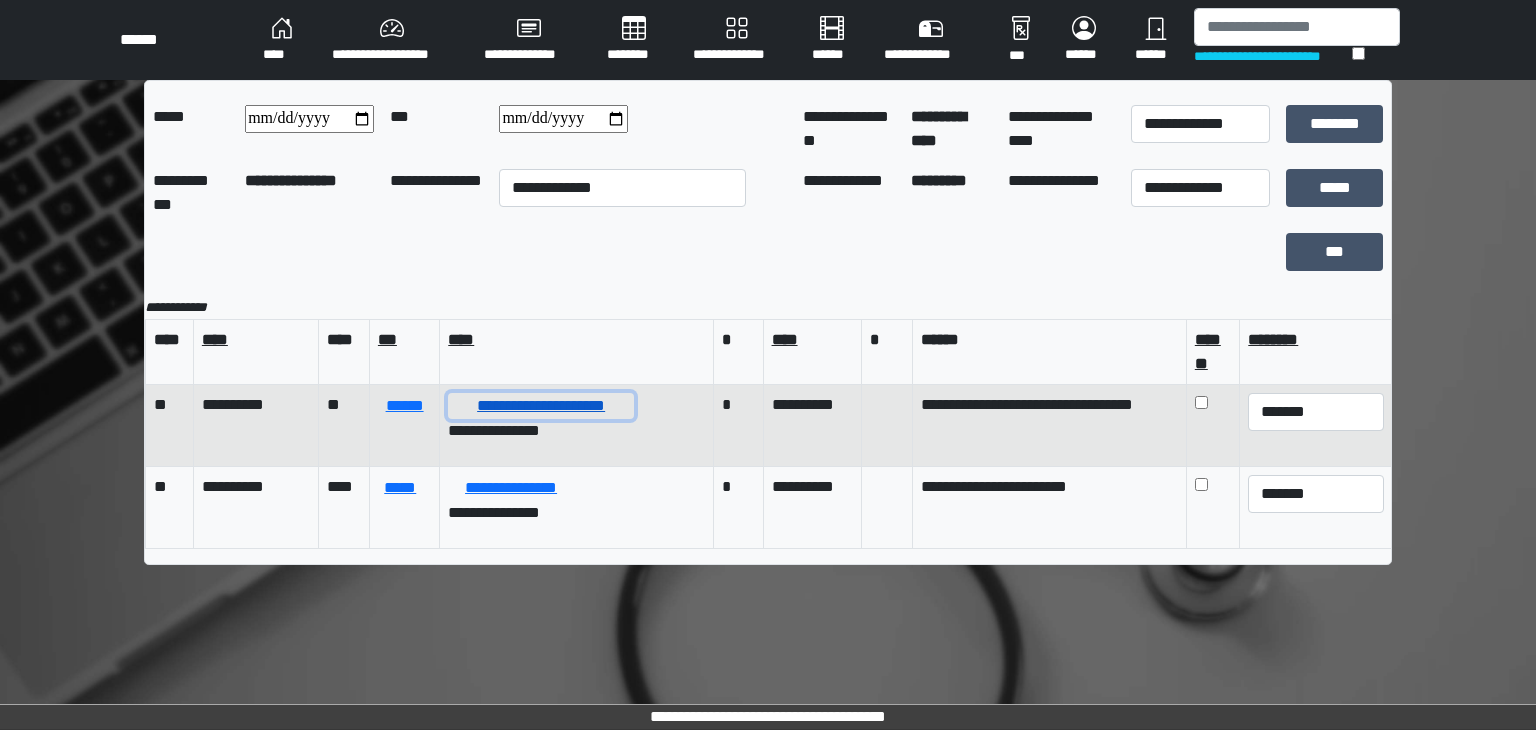 click on "**********" at bounding box center [404, 406] 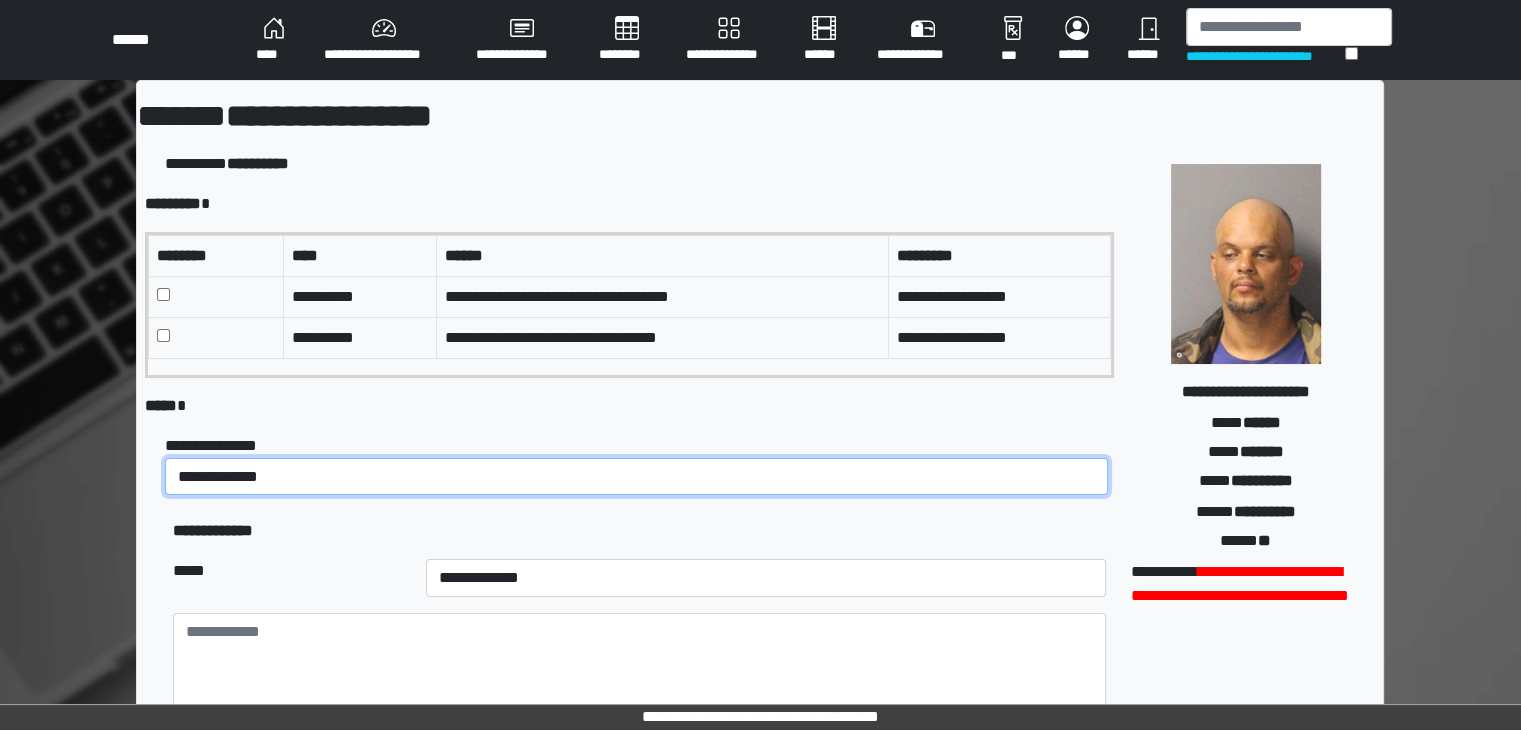 click on "**********" at bounding box center (636, 477) 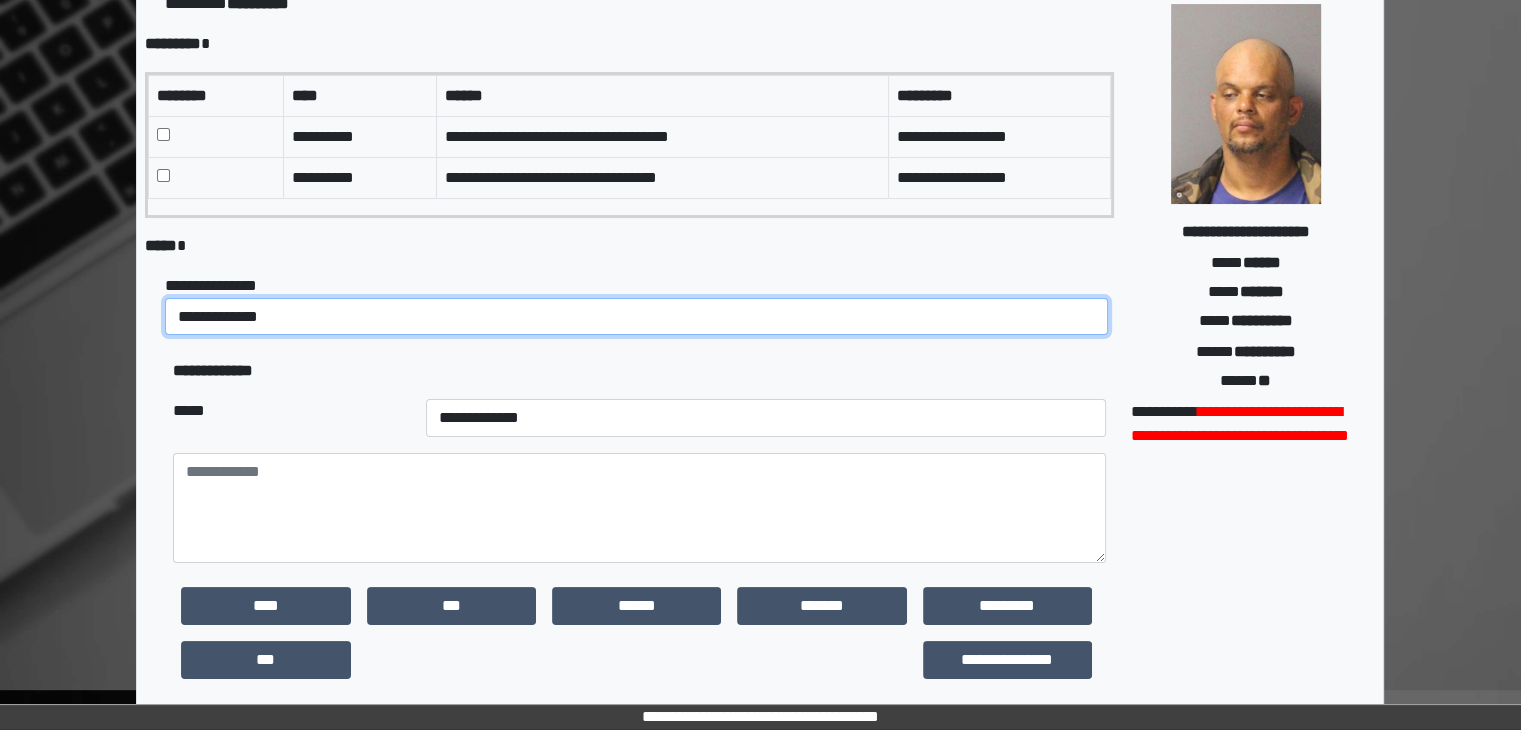 scroll, scrollTop: 200, scrollLeft: 0, axis: vertical 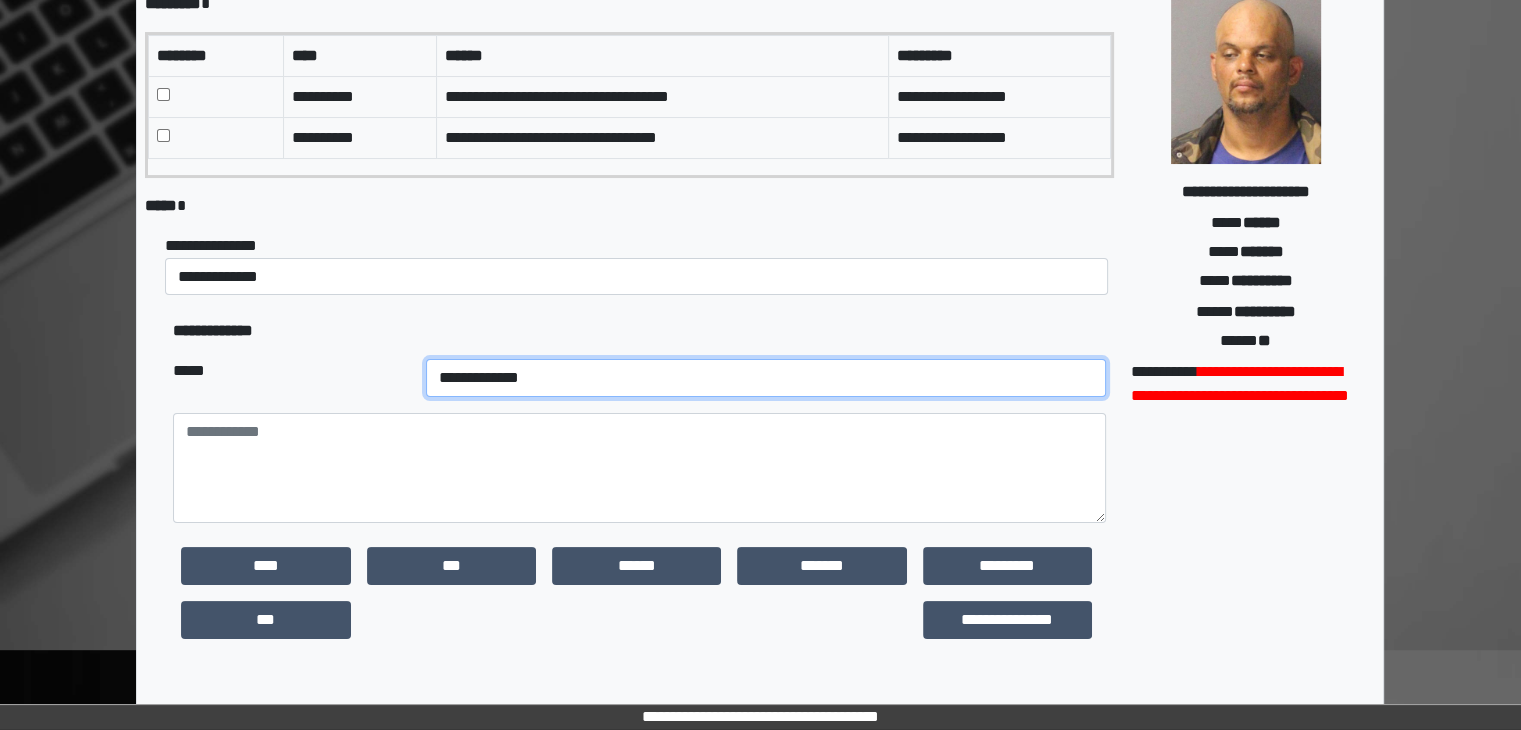 click on "**********" at bounding box center [766, 378] 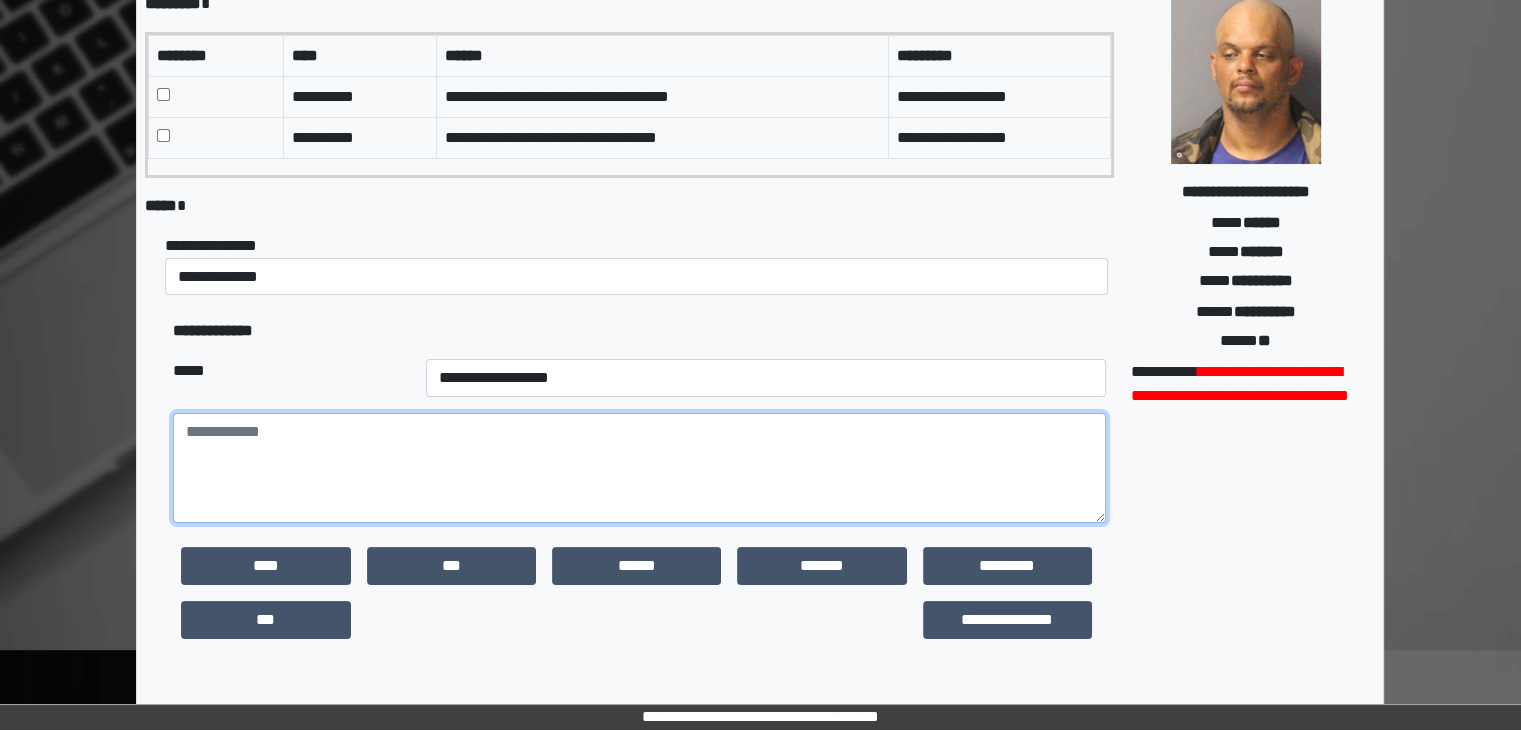 paste on "**********" 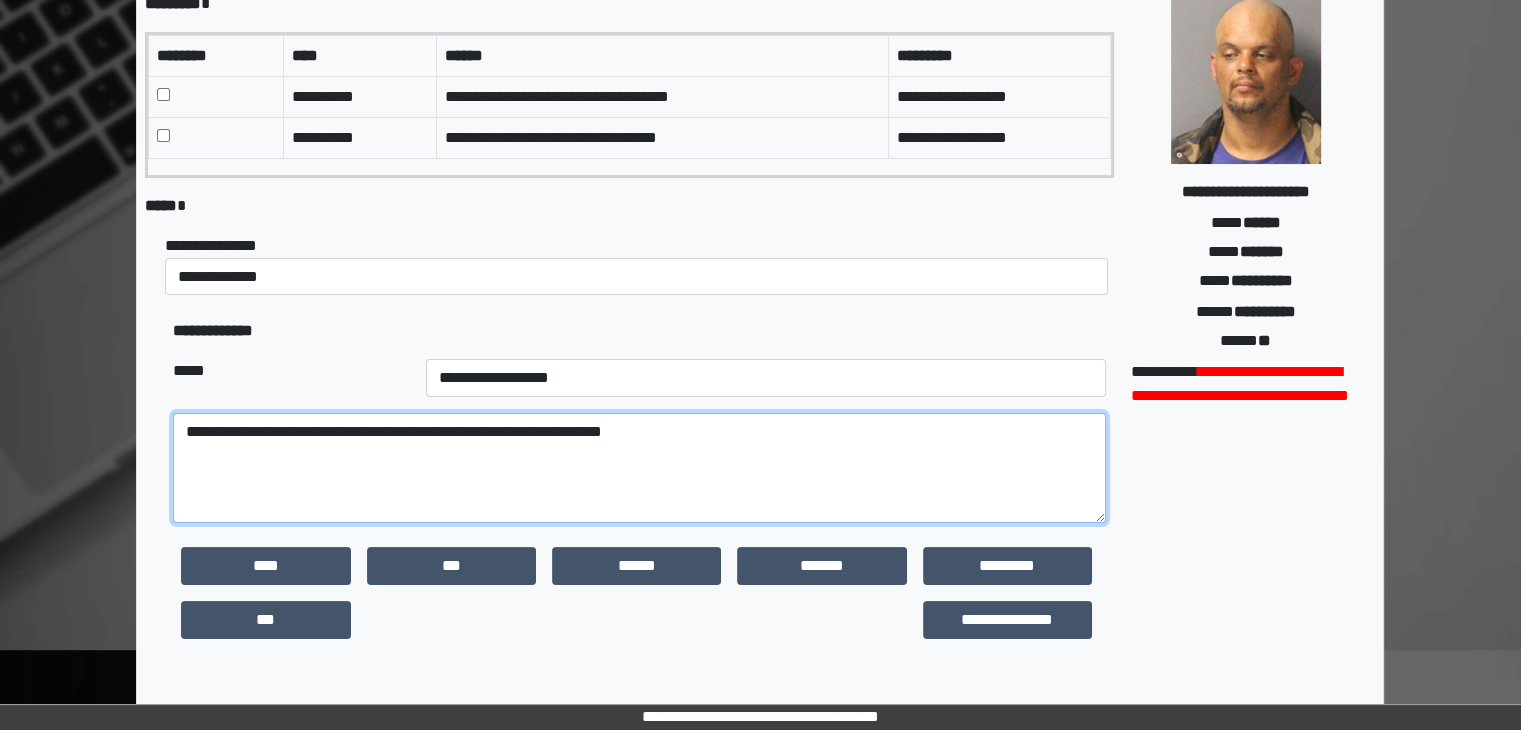 click on "**********" at bounding box center [639, 468] 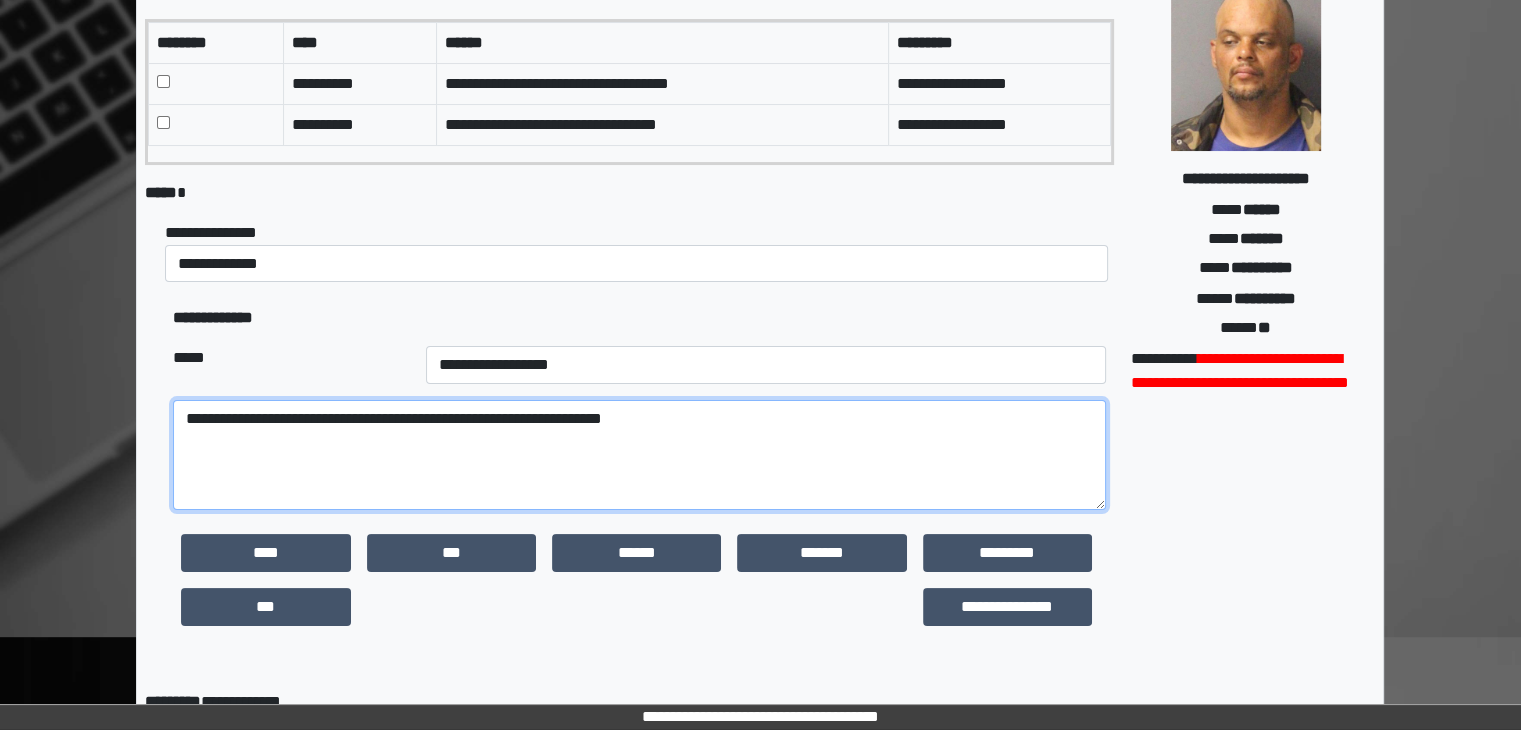 scroll, scrollTop: 300, scrollLeft: 0, axis: vertical 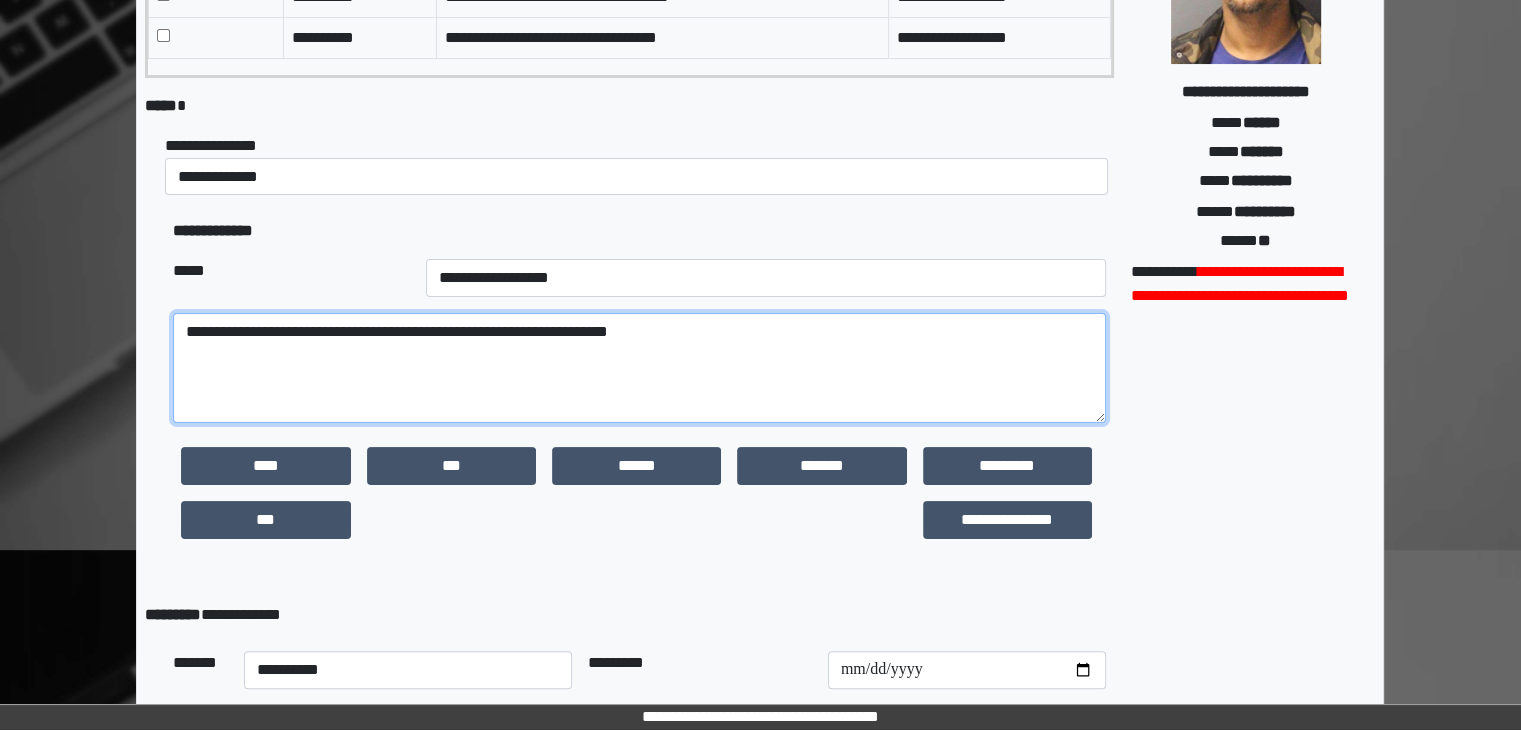 click on "**********" at bounding box center (639, 368) 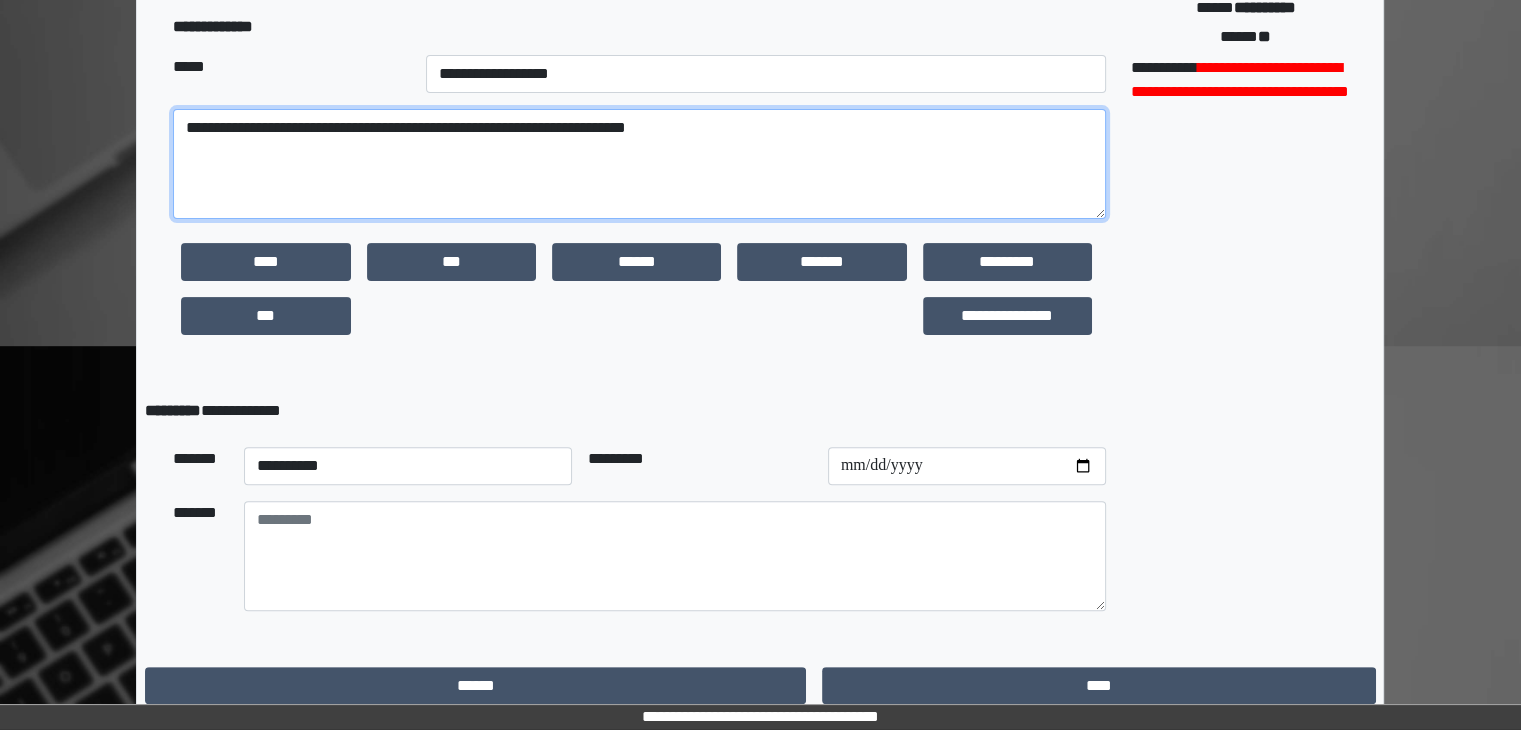scroll, scrollTop: 516, scrollLeft: 0, axis: vertical 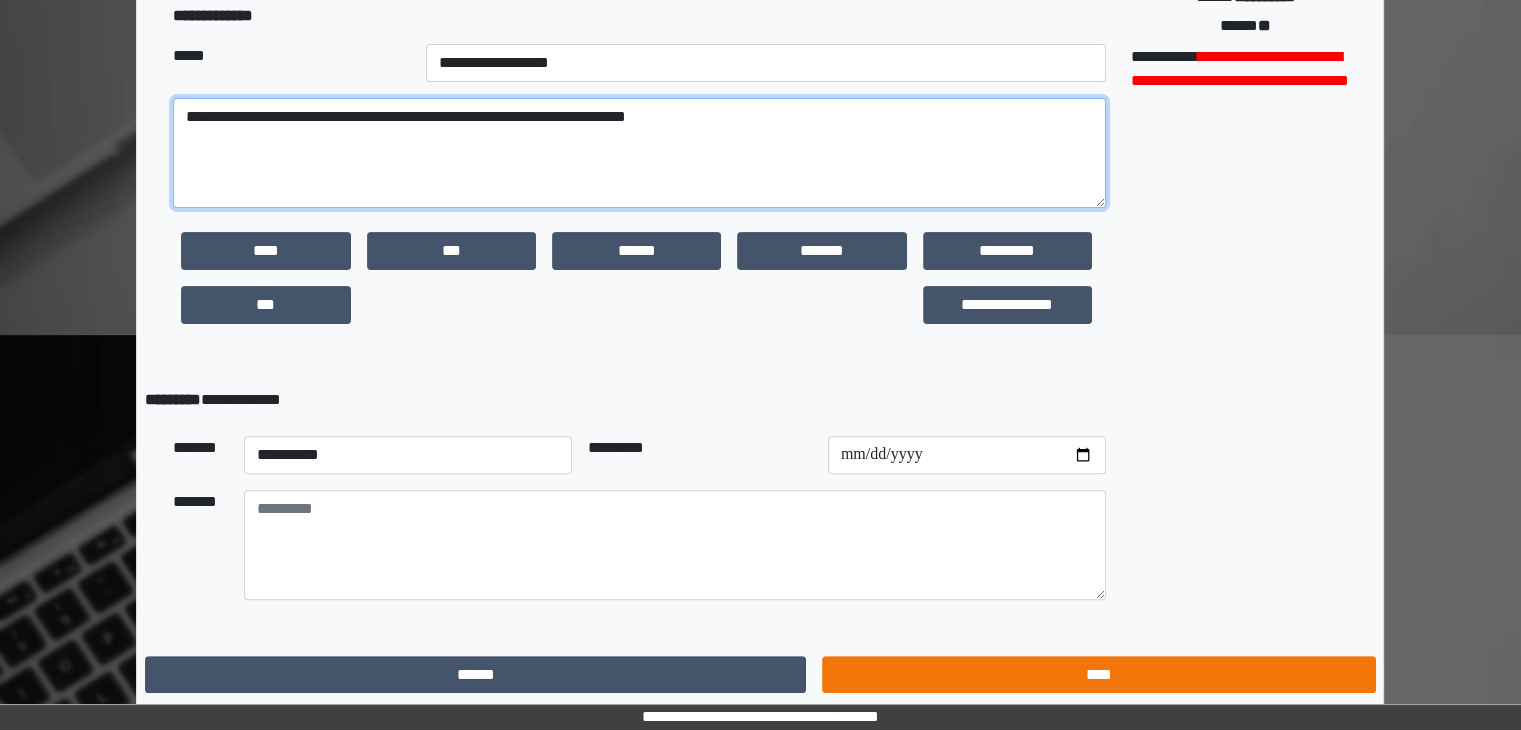 type on "**********" 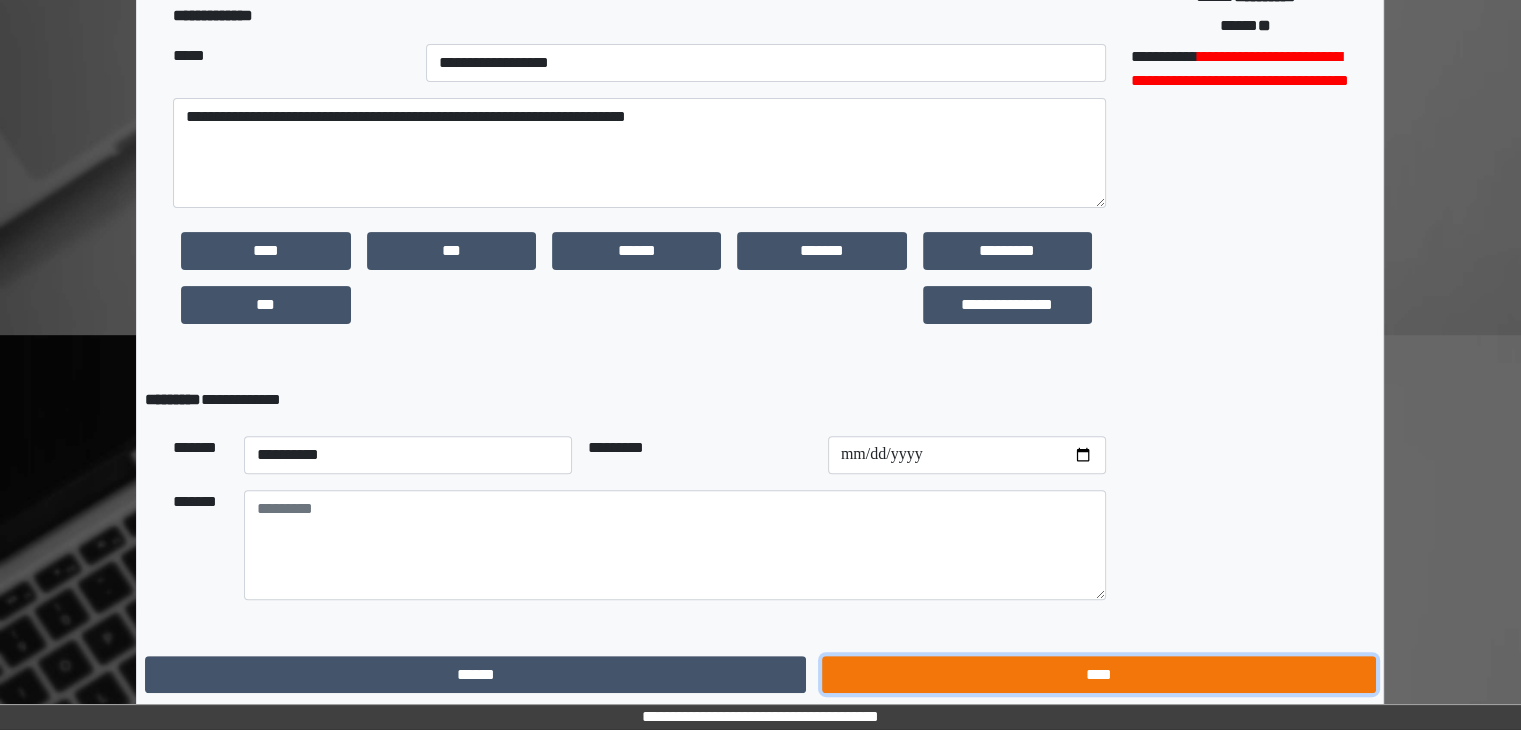 click on "****" at bounding box center (265, 251) 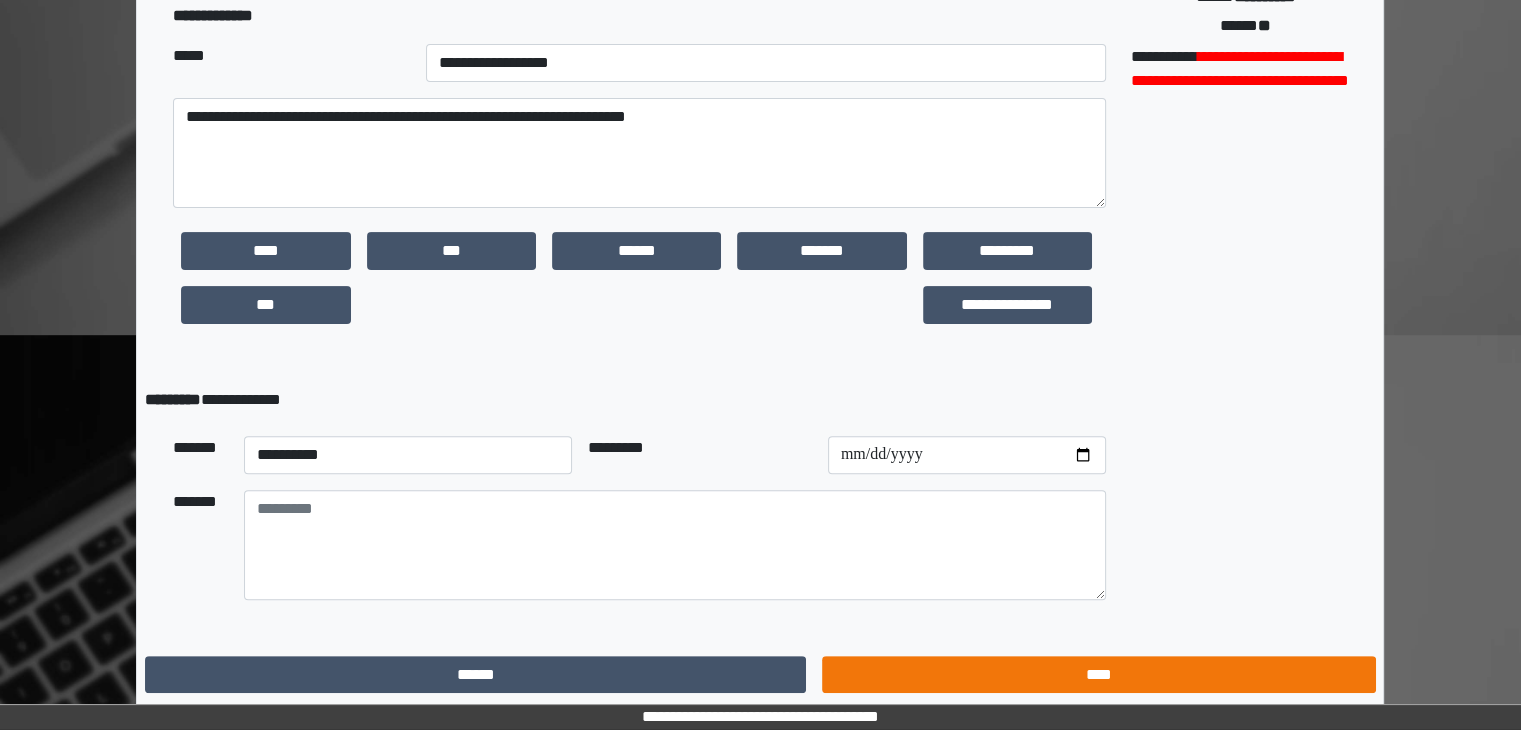 scroll, scrollTop: 0, scrollLeft: 0, axis: both 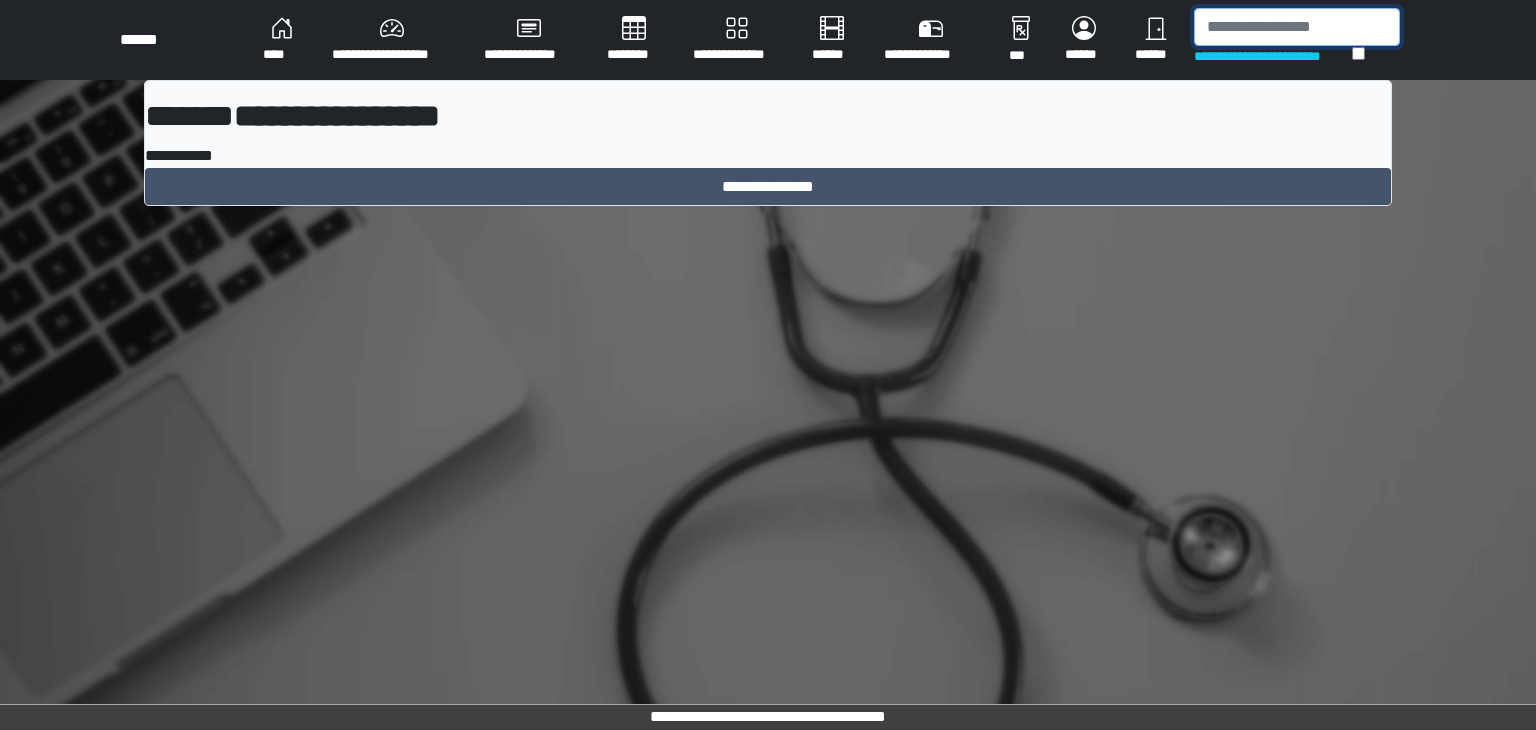 click at bounding box center [1297, 27] 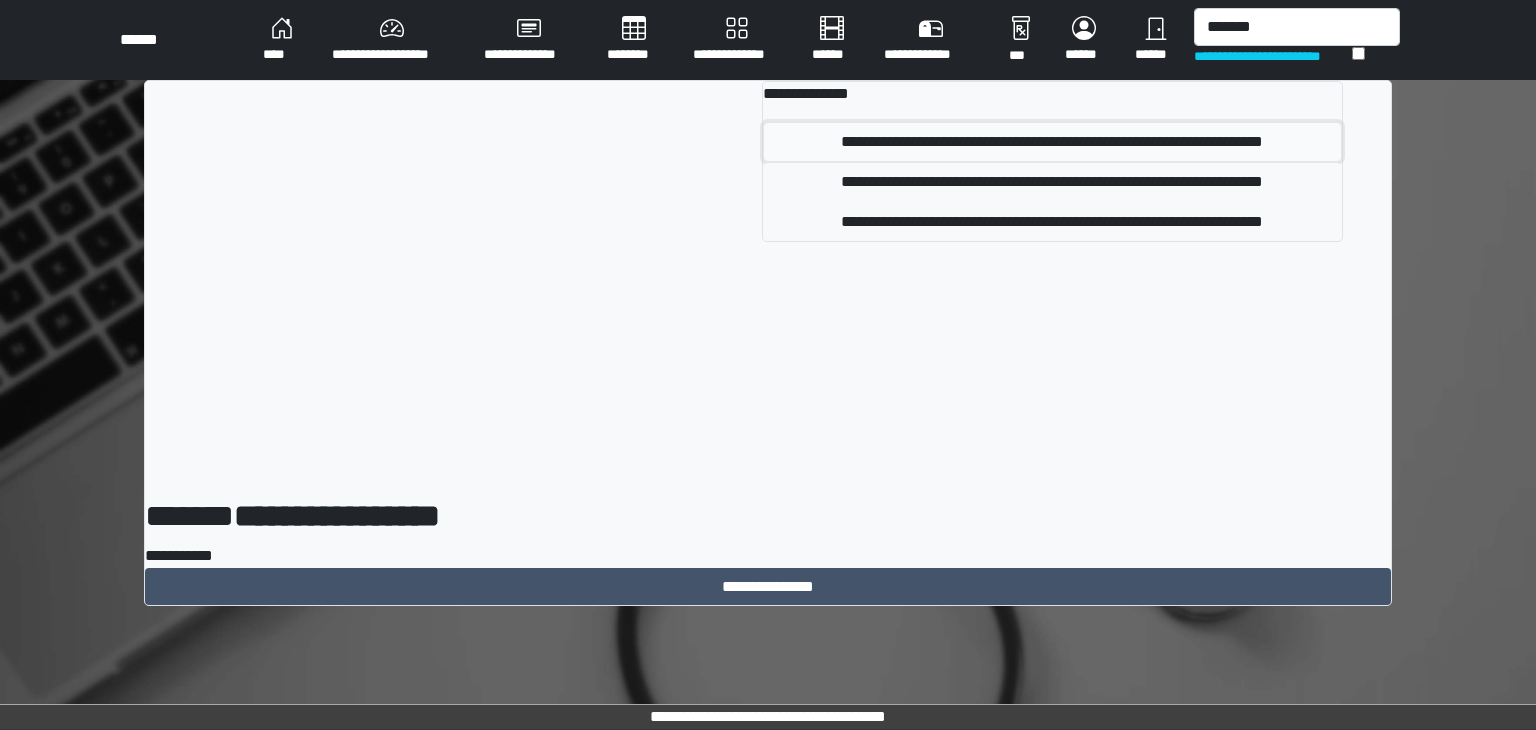 click on "**********" at bounding box center (1053, 142) 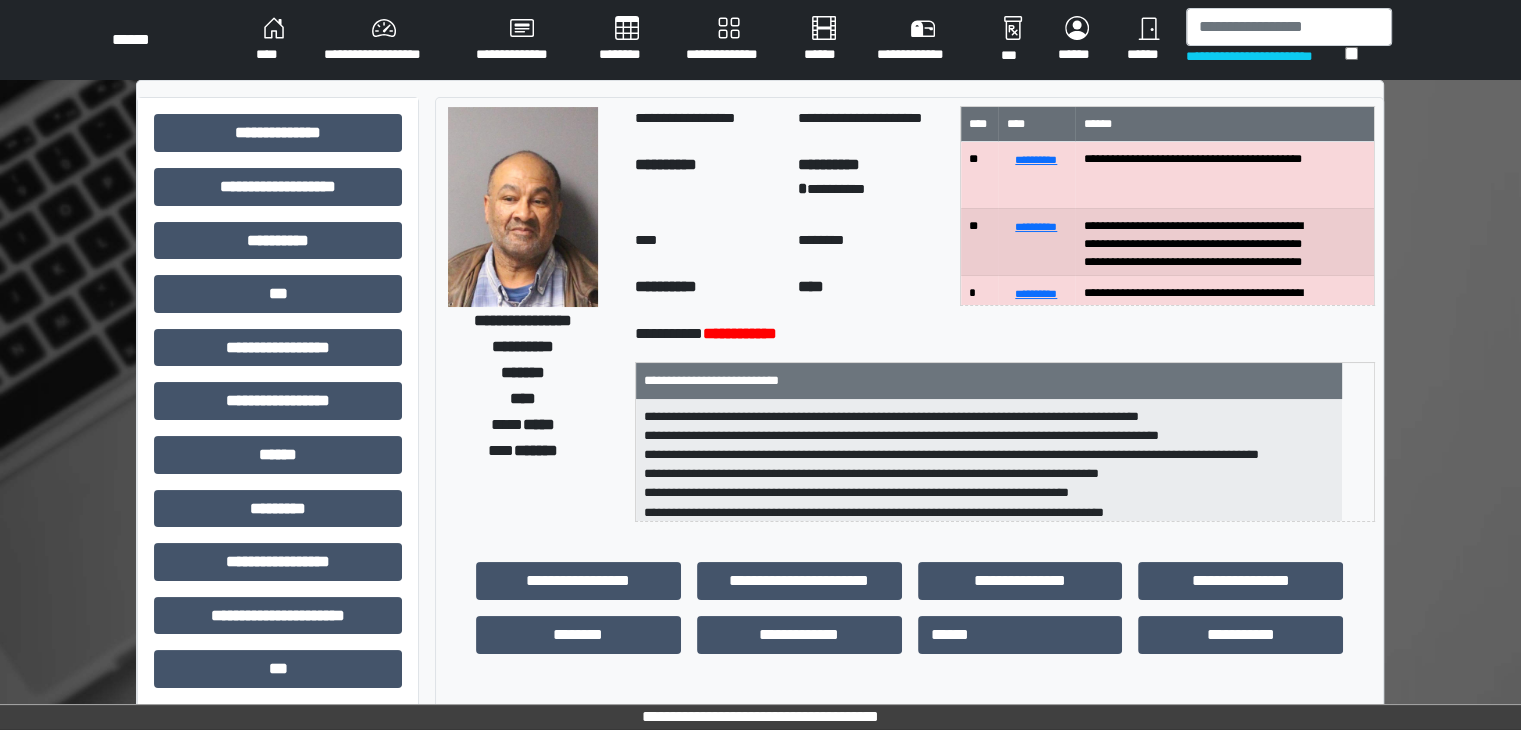 click at bounding box center (523, 207) 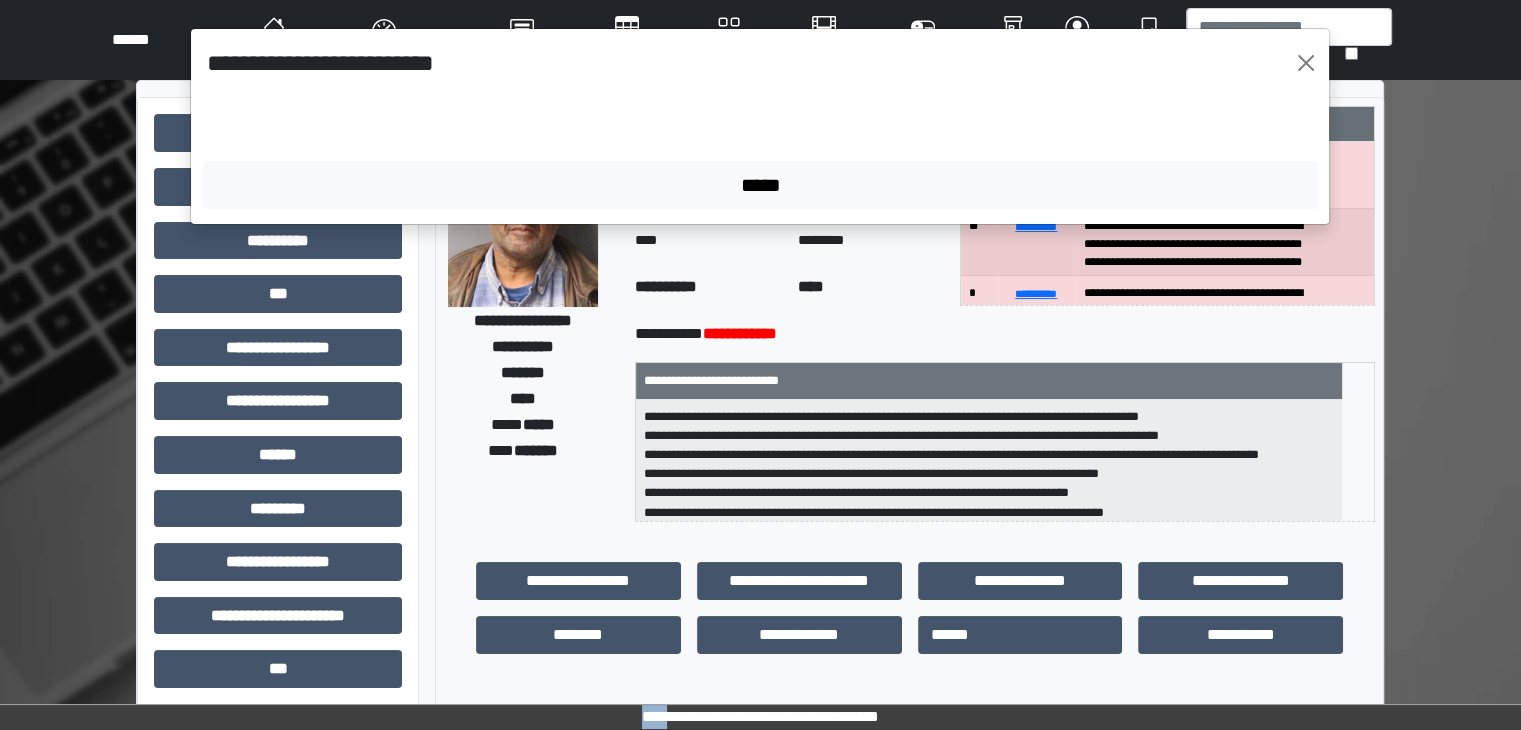 click on "**********" at bounding box center [760, 365] 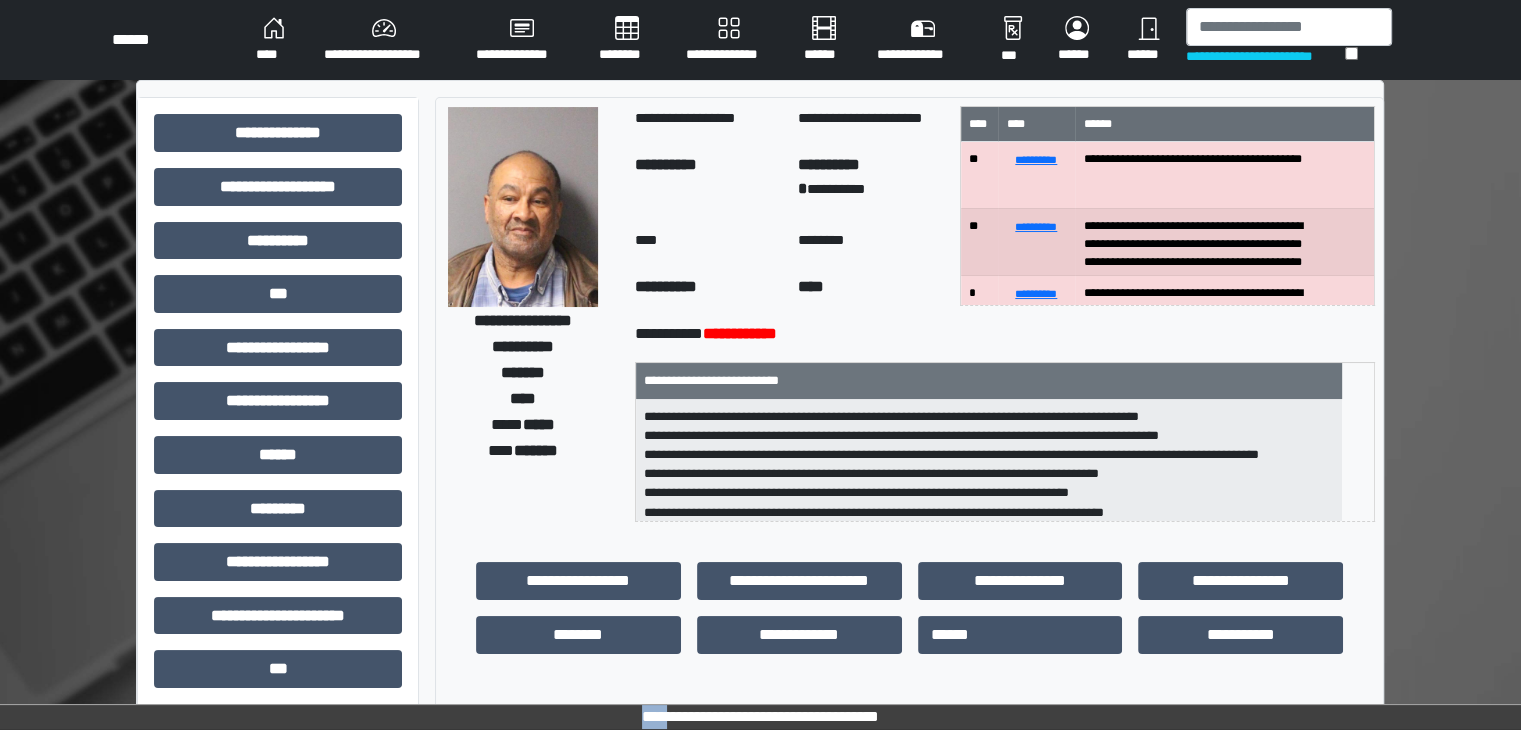 click at bounding box center (523, 207) 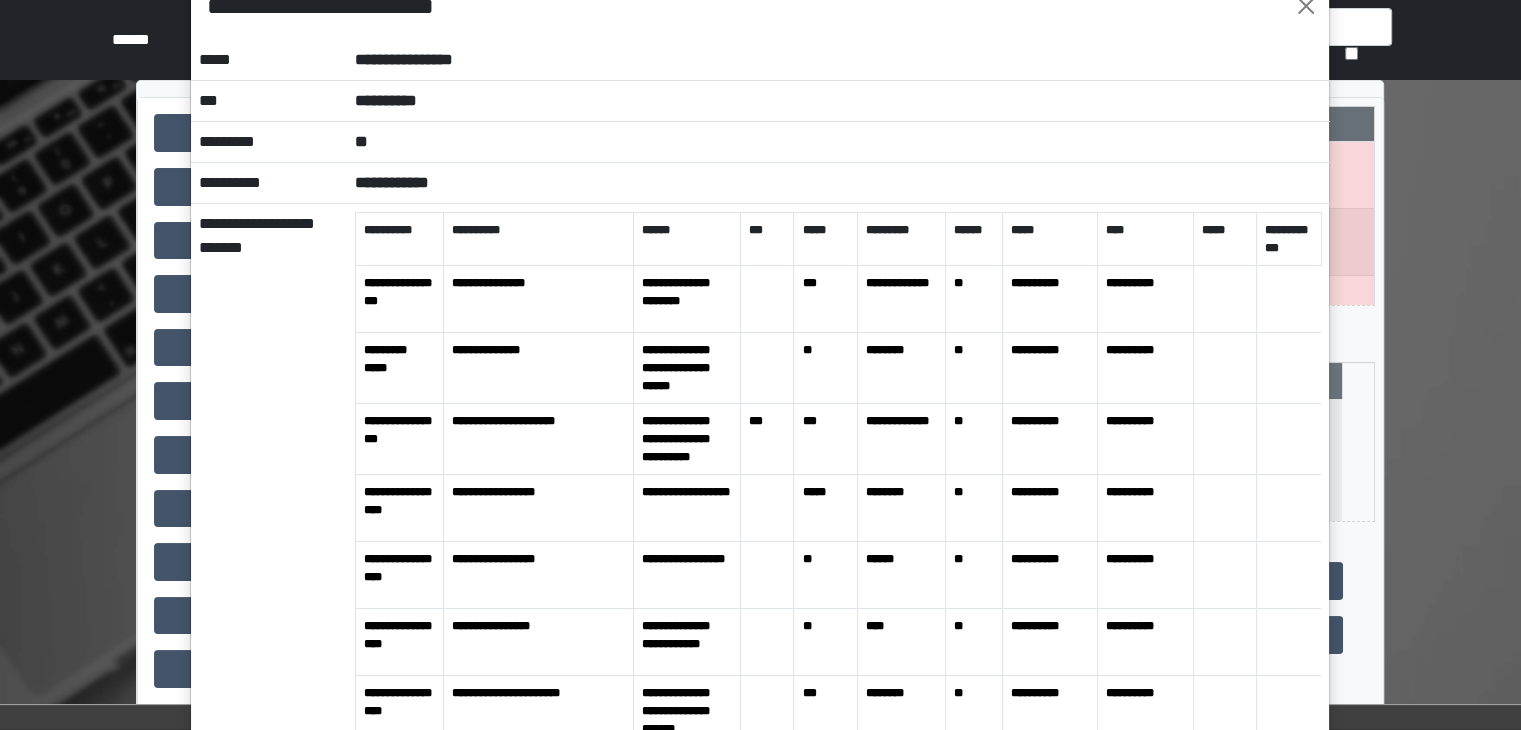 scroll, scrollTop: 0, scrollLeft: 0, axis: both 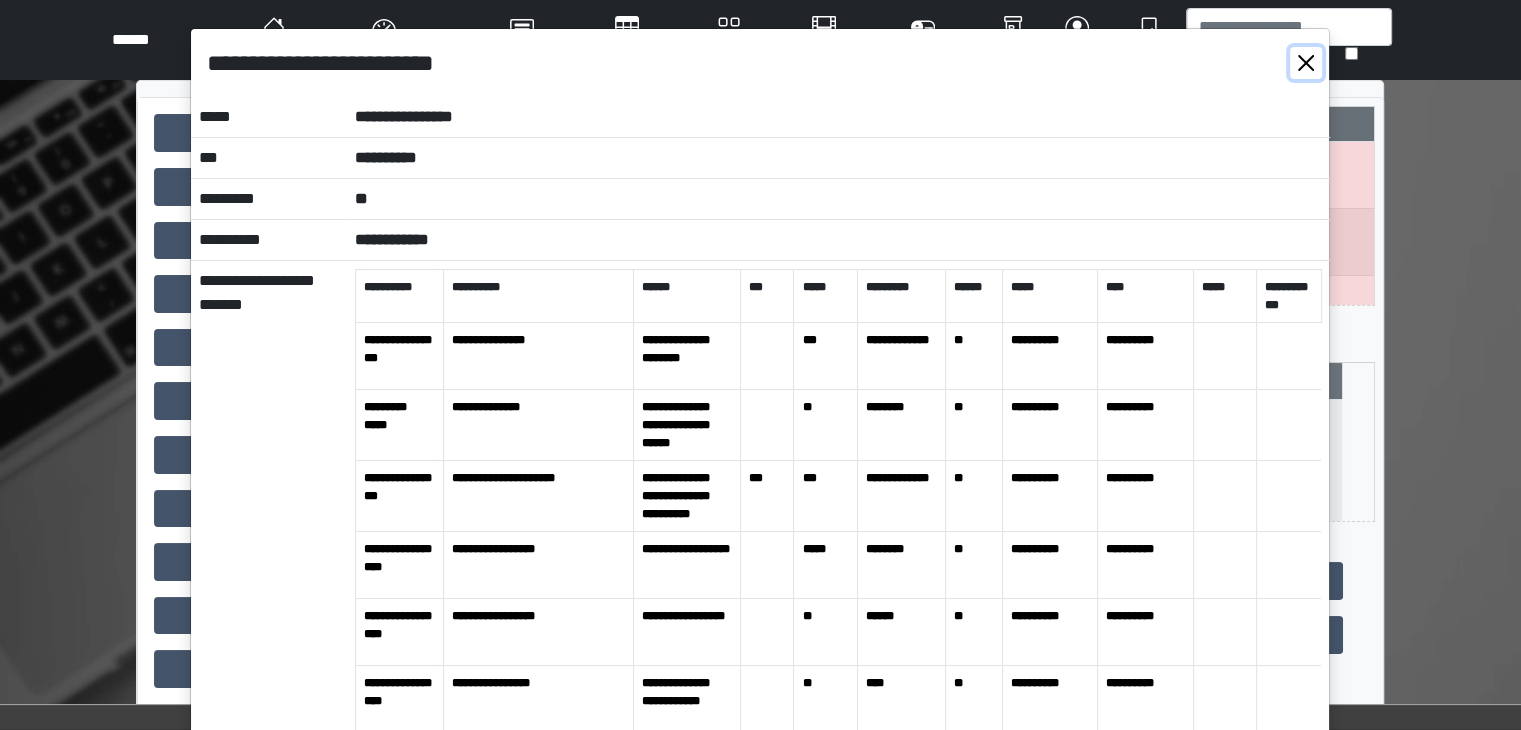 click at bounding box center [1306, 63] 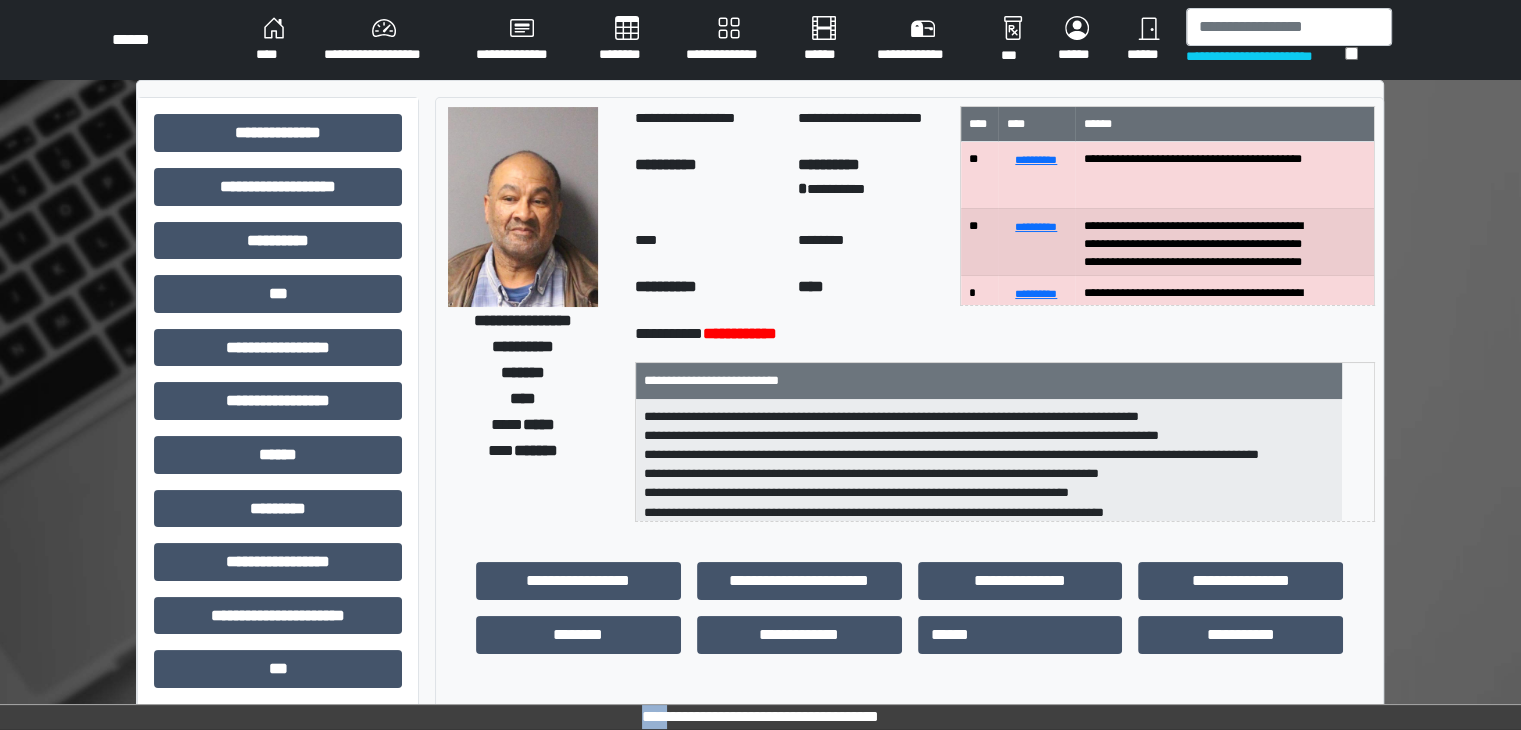 click on "**********" at bounding box center (274, 40) 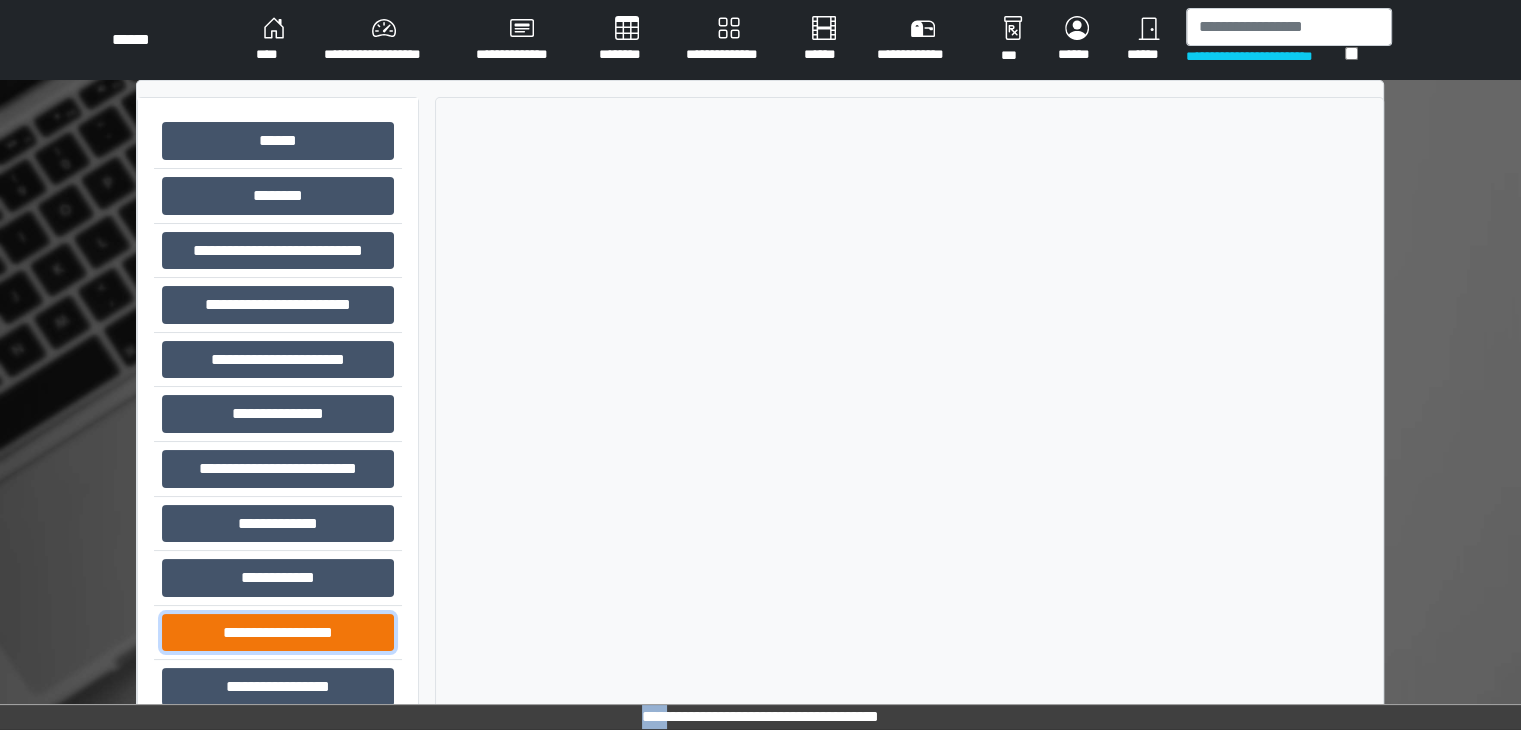 click on "**********" at bounding box center [278, 141] 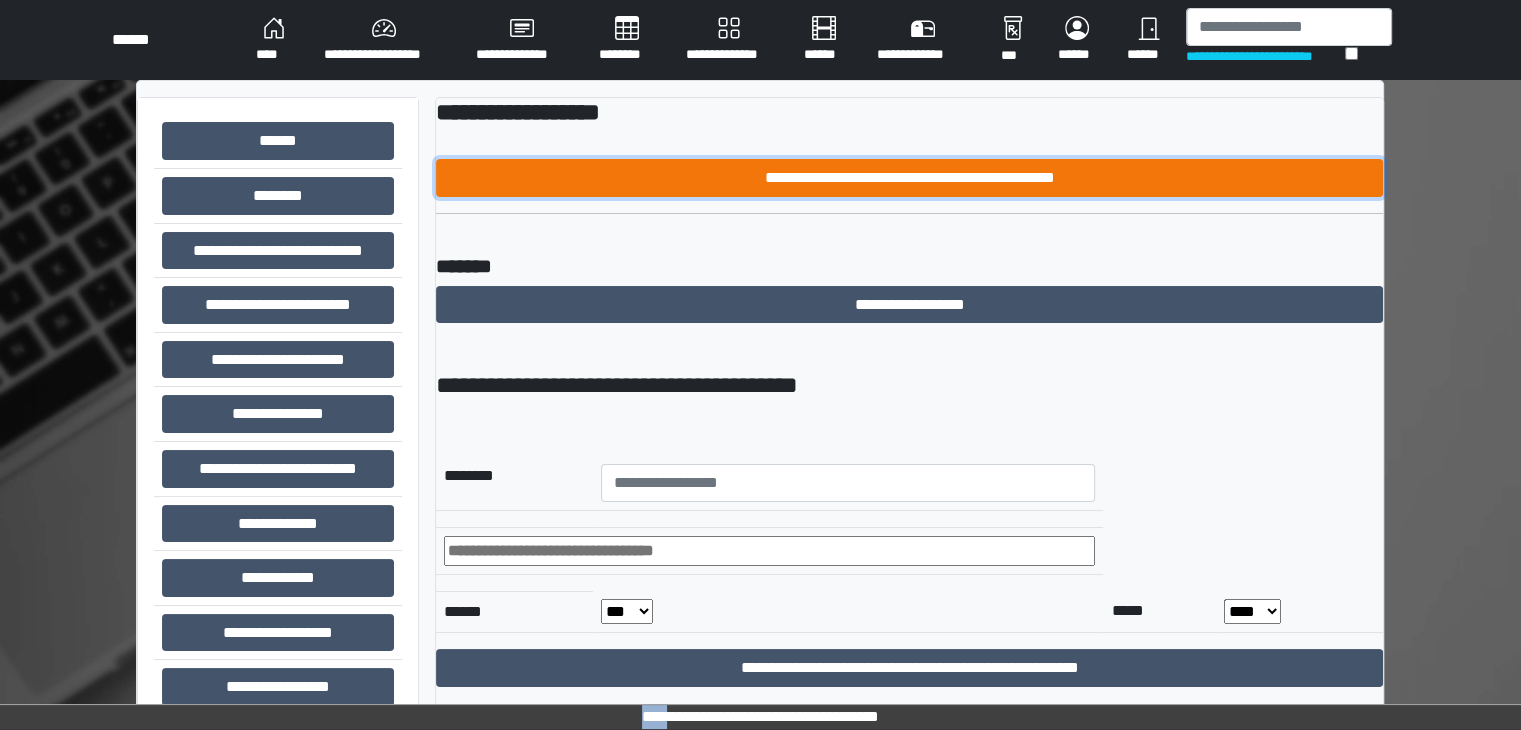 click on "**********" at bounding box center [909, 178] 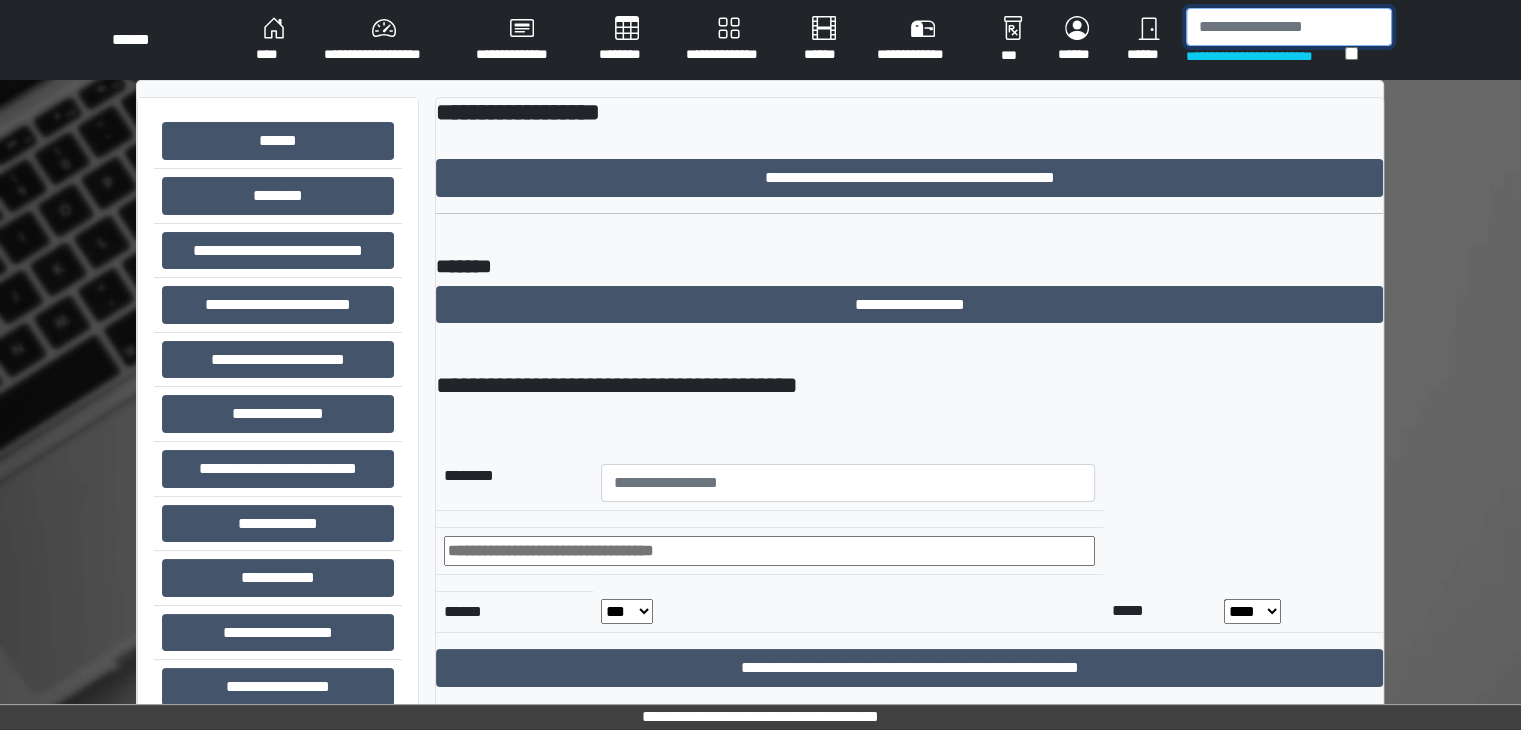 click at bounding box center [1289, 27] 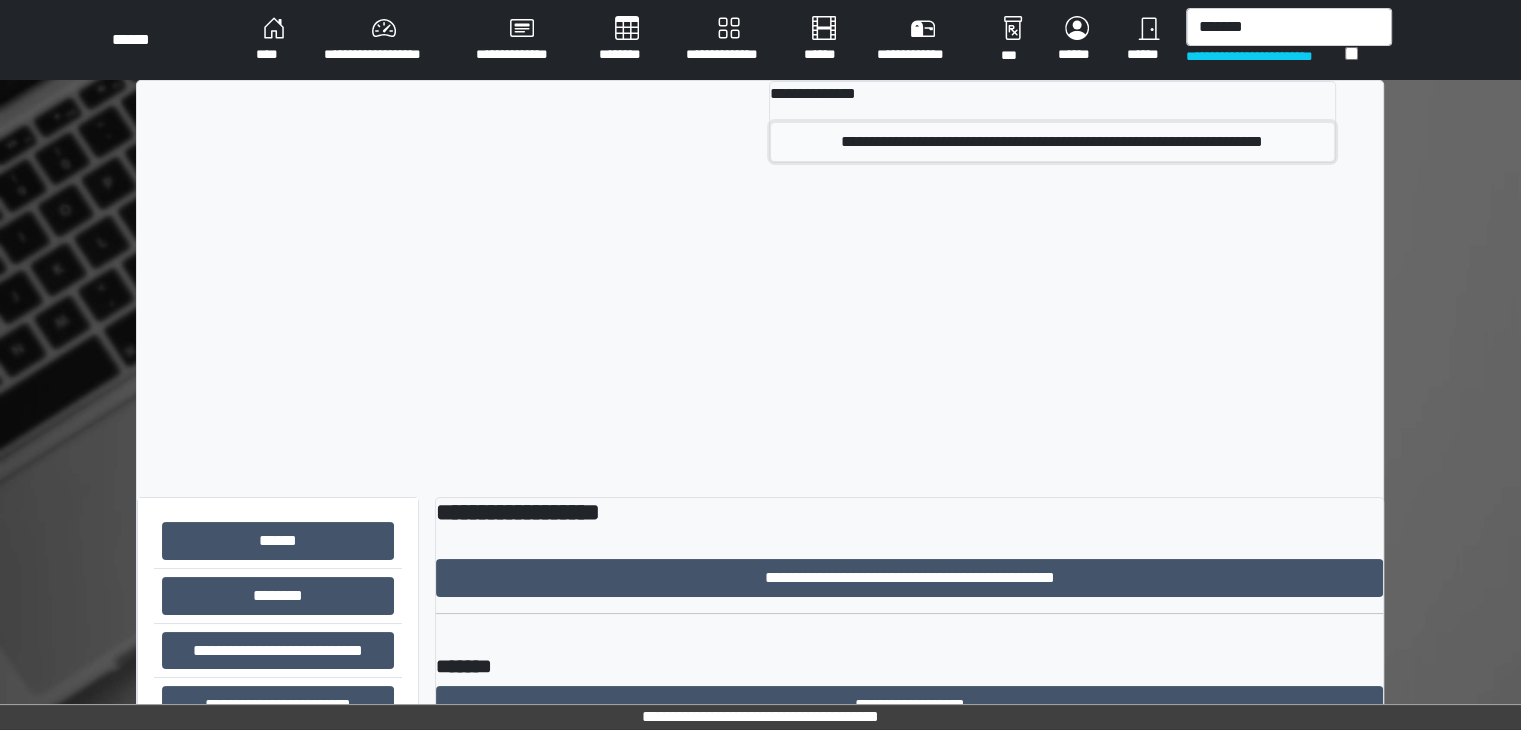 click on "**********" at bounding box center [1052, 142] 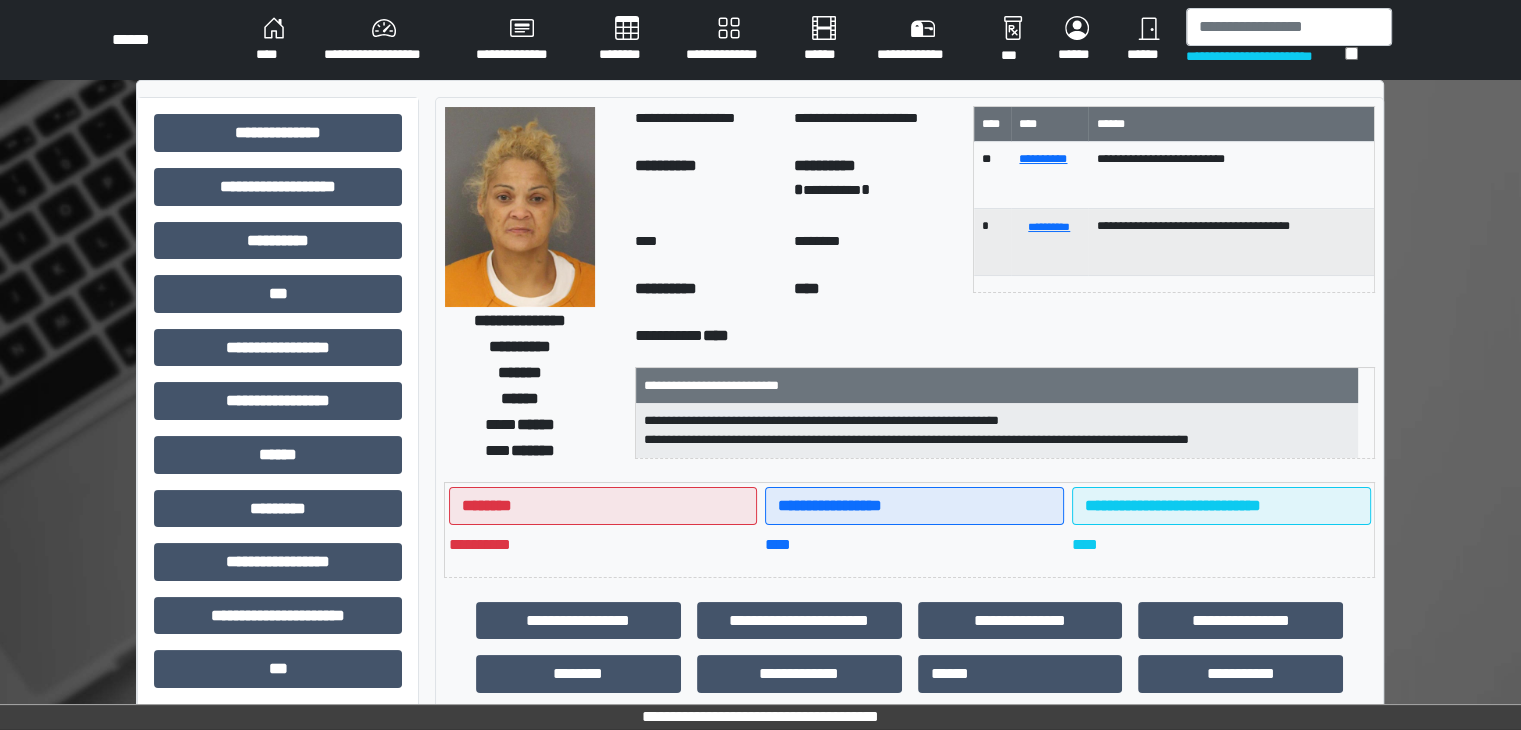 click at bounding box center [520, 207] 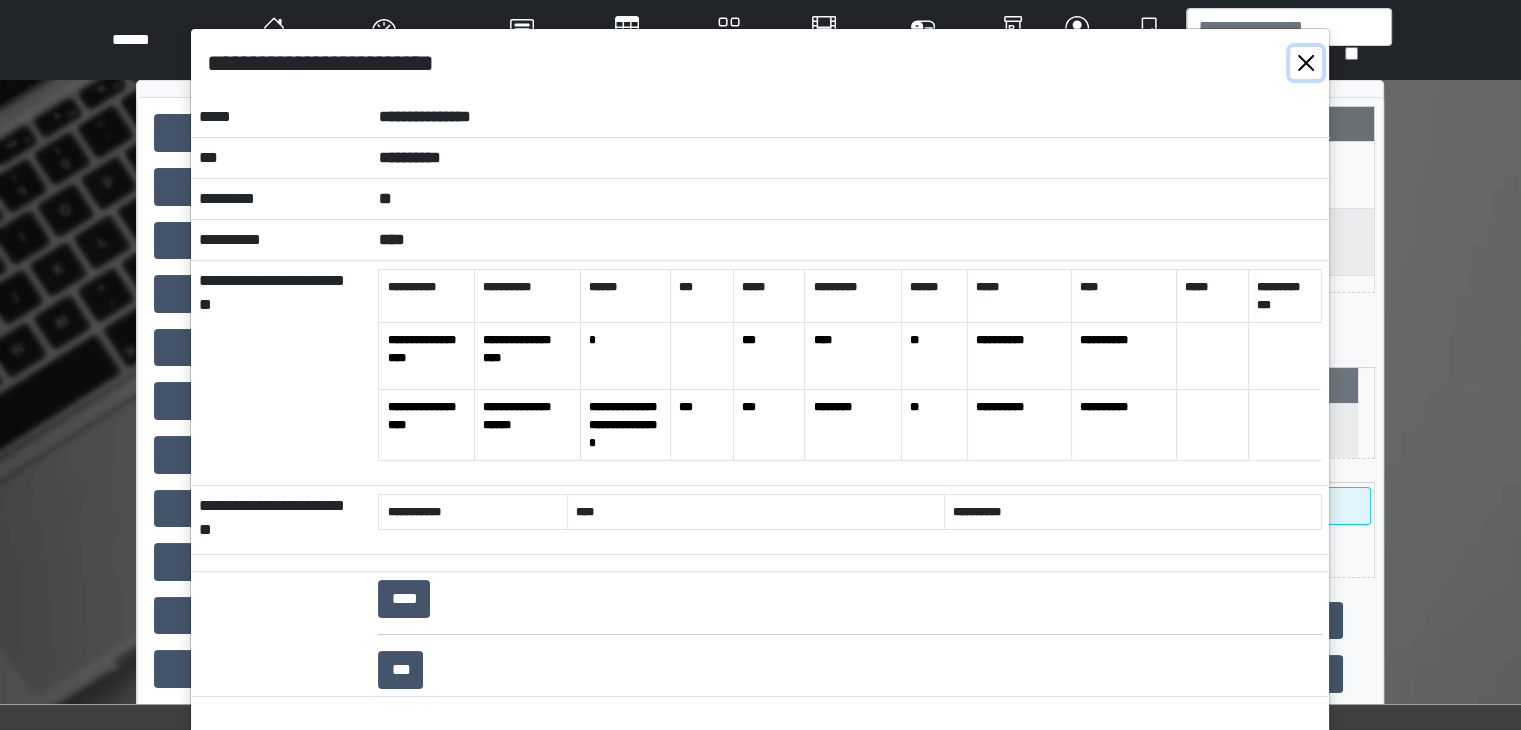 click at bounding box center (1306, 63) 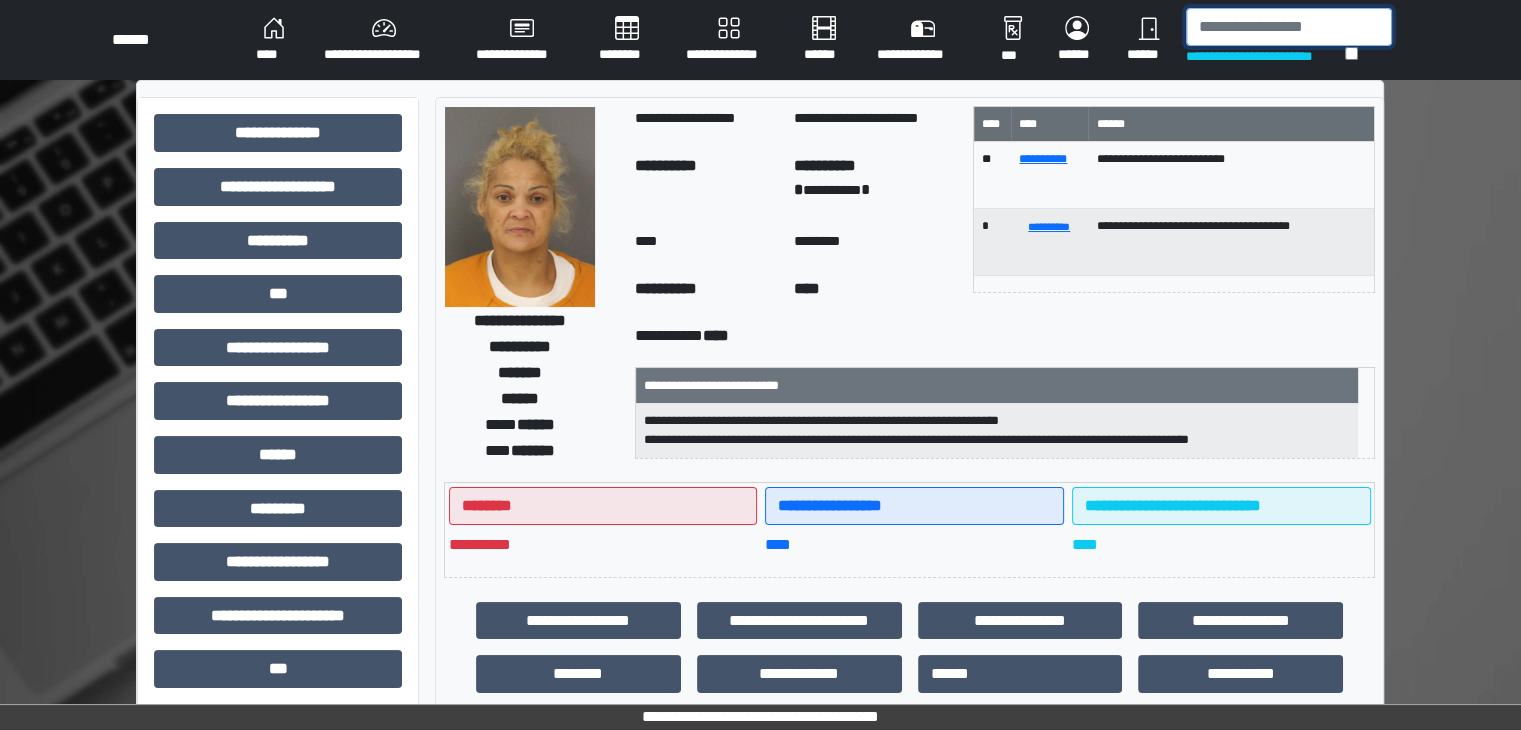 click at bounding box center [1289, 27] 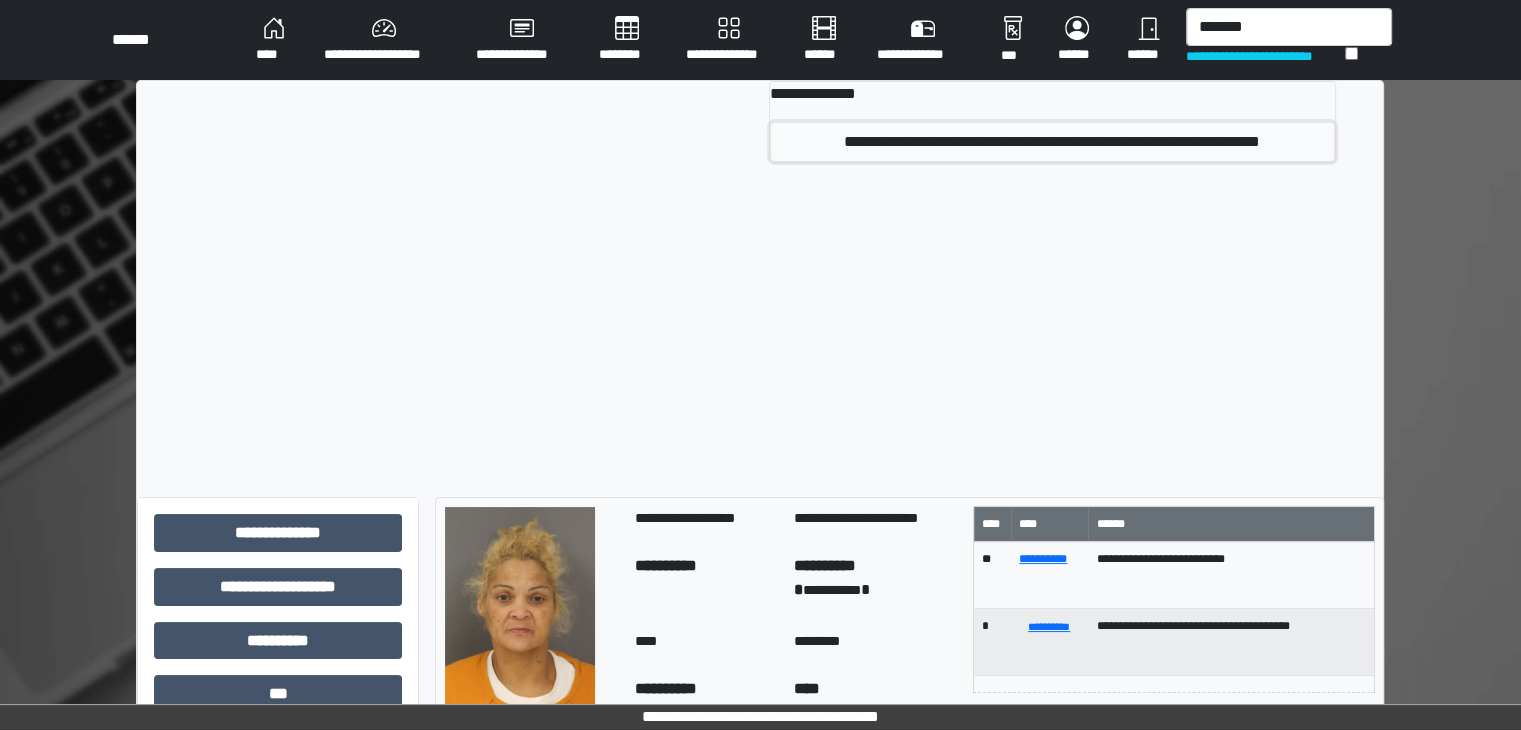 click on "**********" at bounding box center [1052, 142] 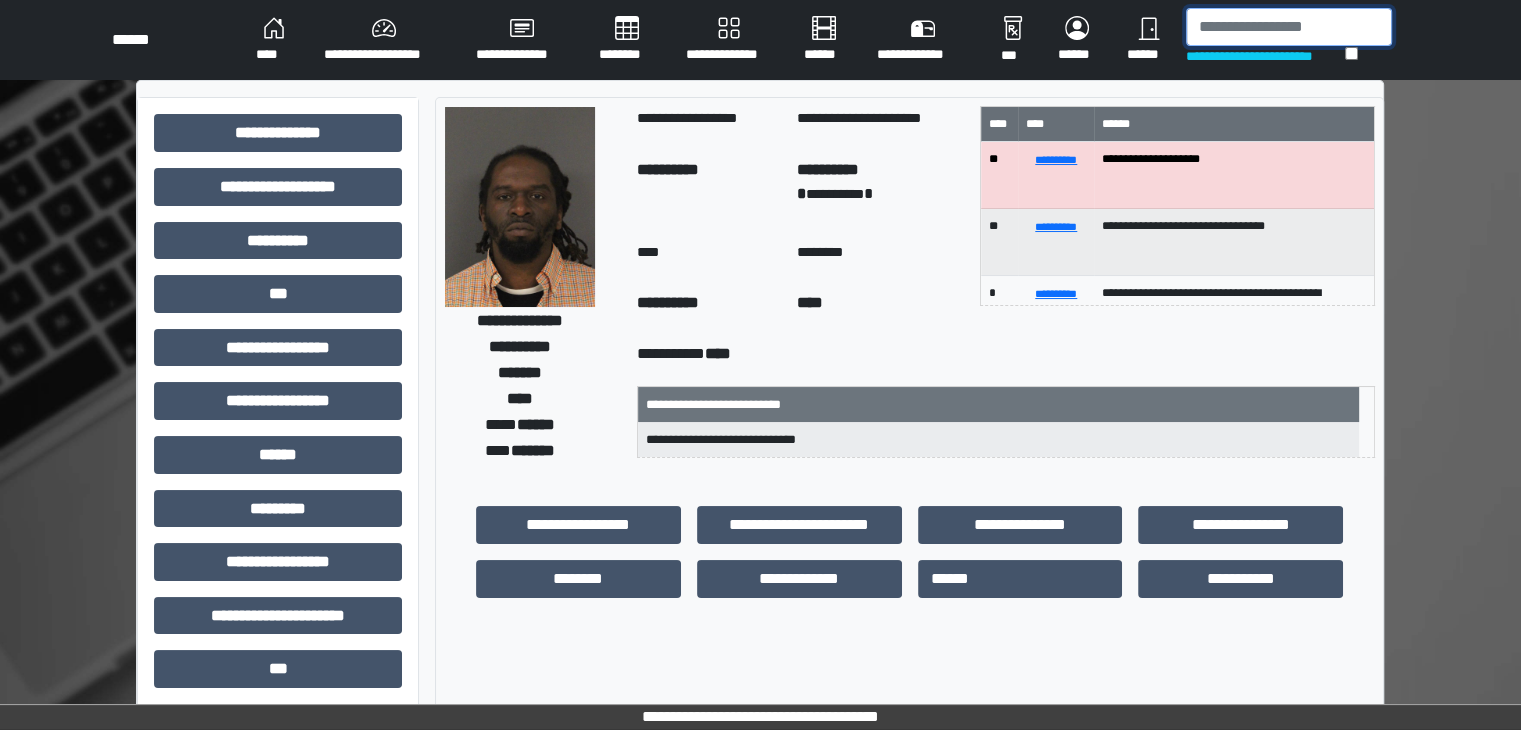 click at bounding box center (1289, 27) 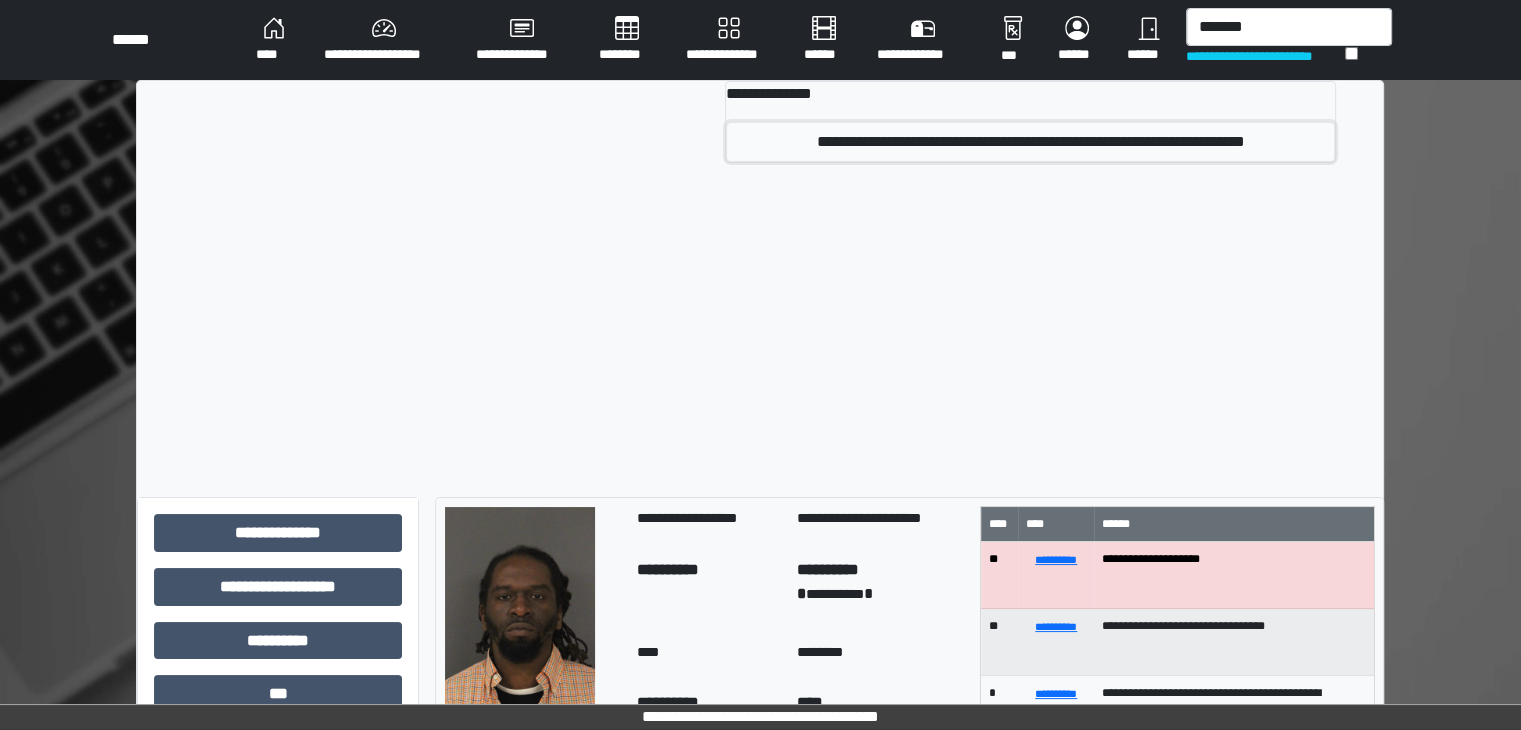 click on "**********" at bounding box center (1030, 142) 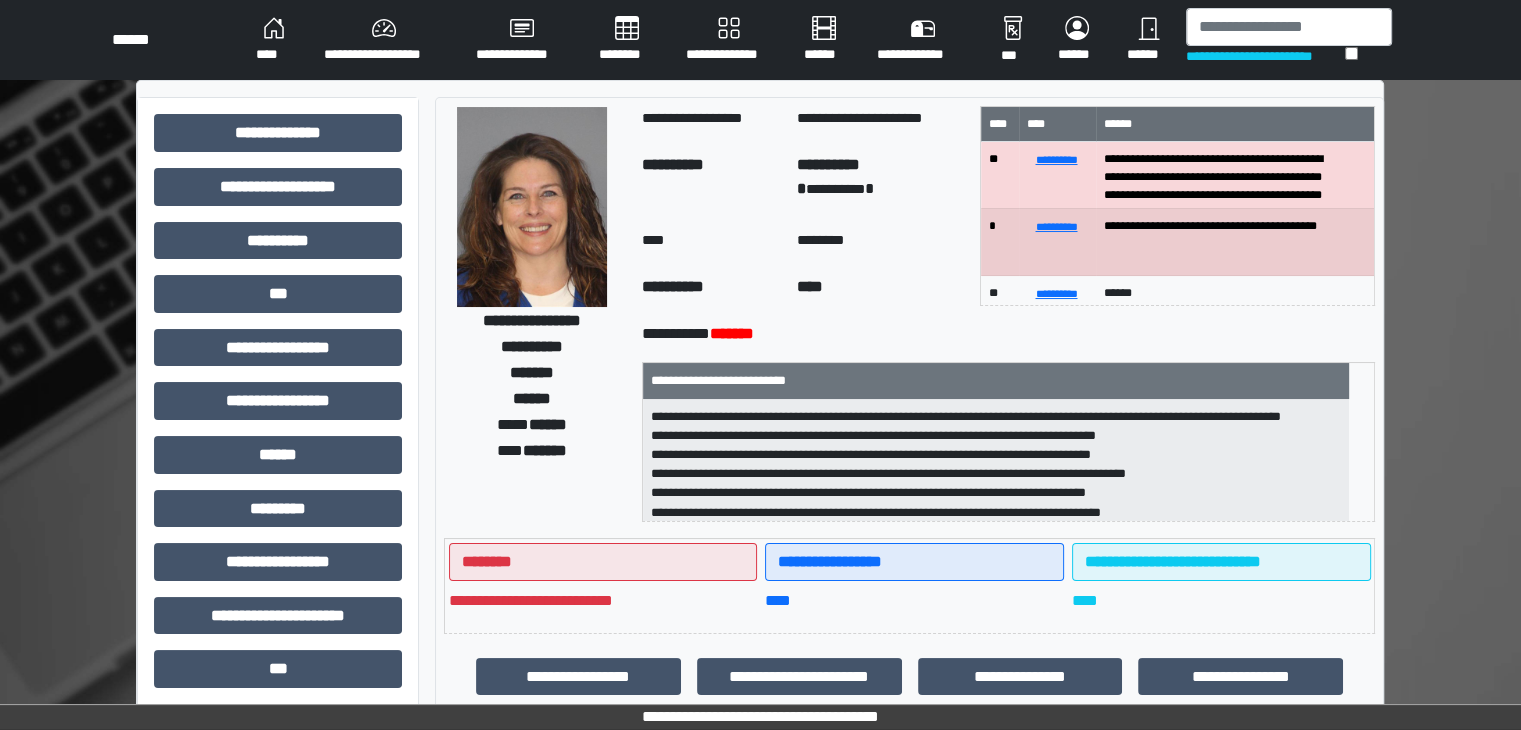 click at bounding box center [532, 207] 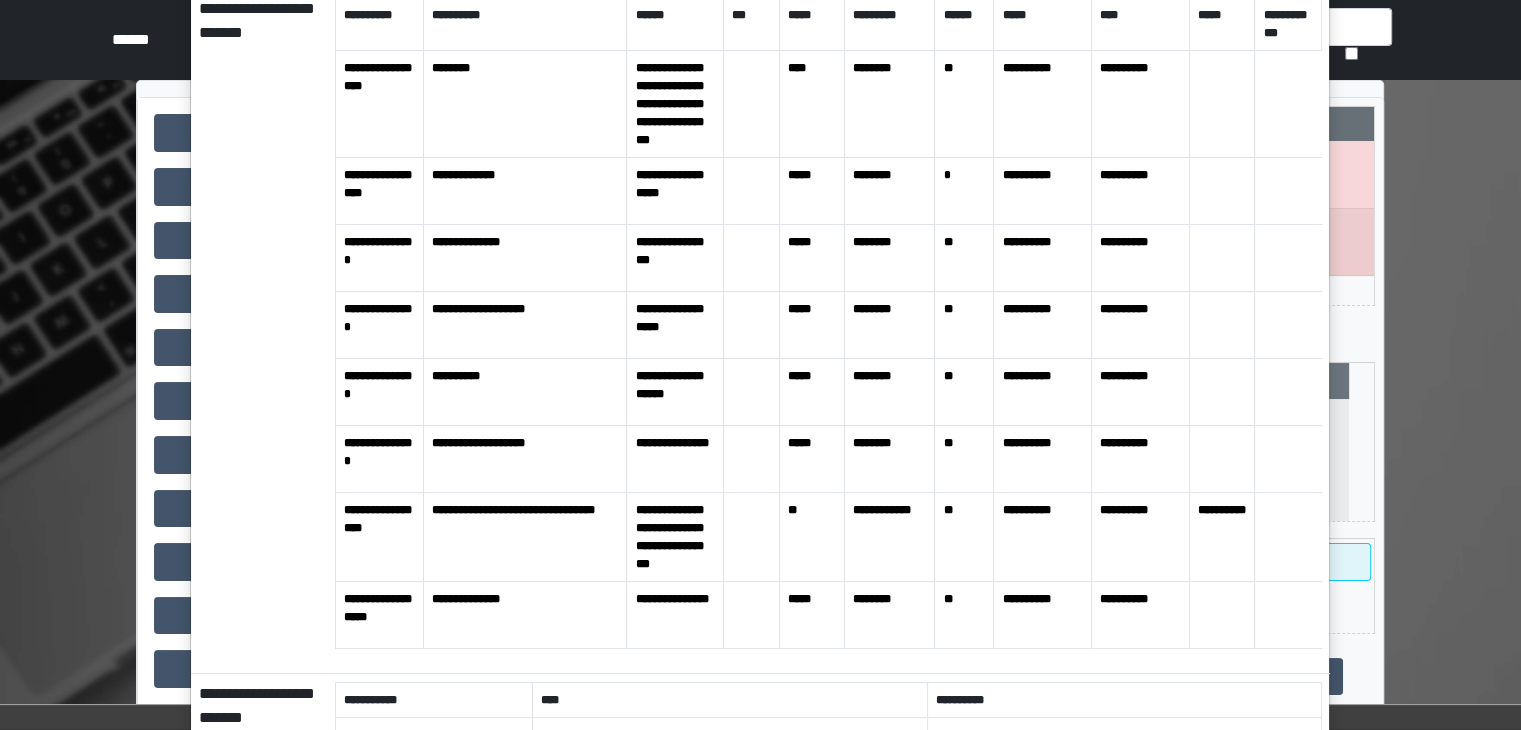 scroll, scrollTop: 0, scrollLeft: 0, axis: both 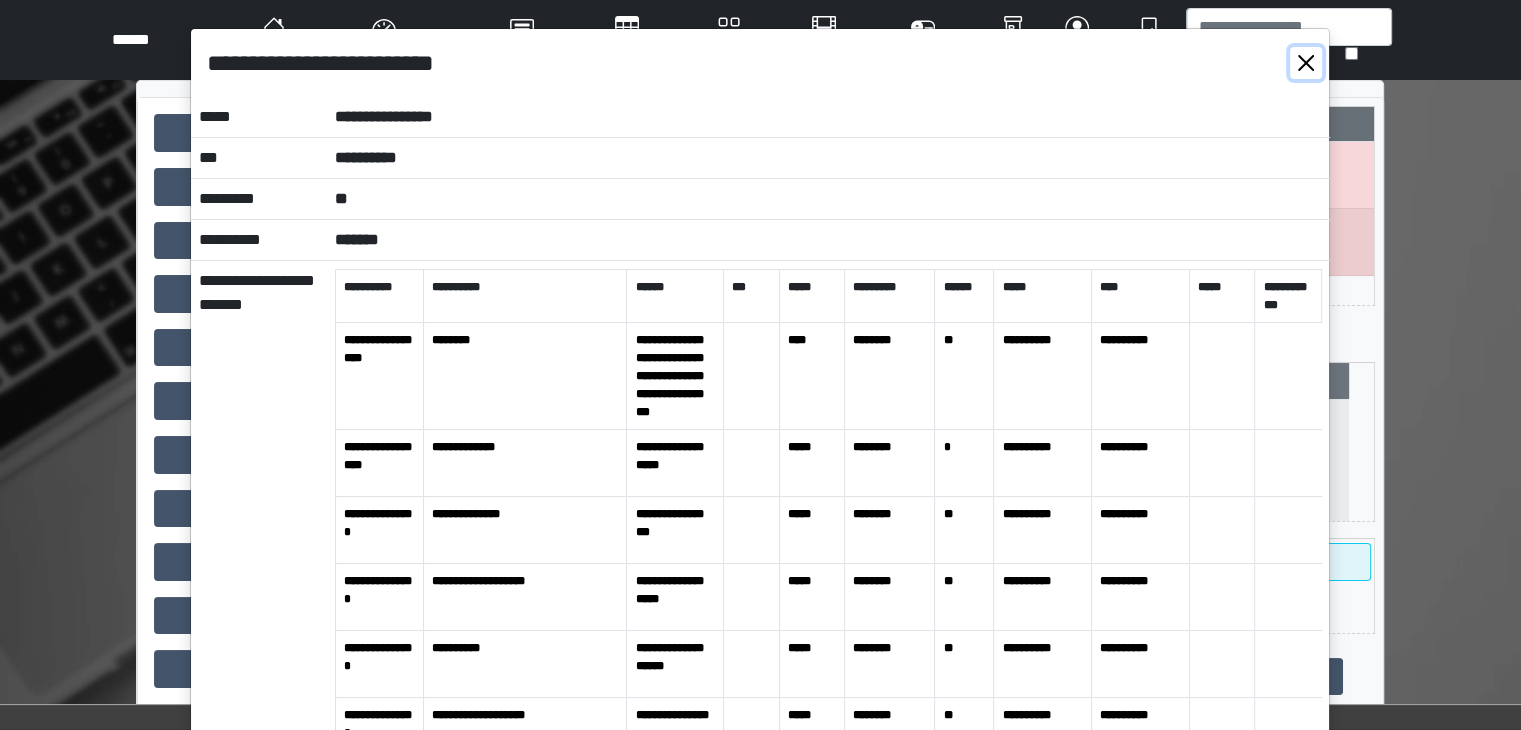 click at bounding box center [1306, 63] 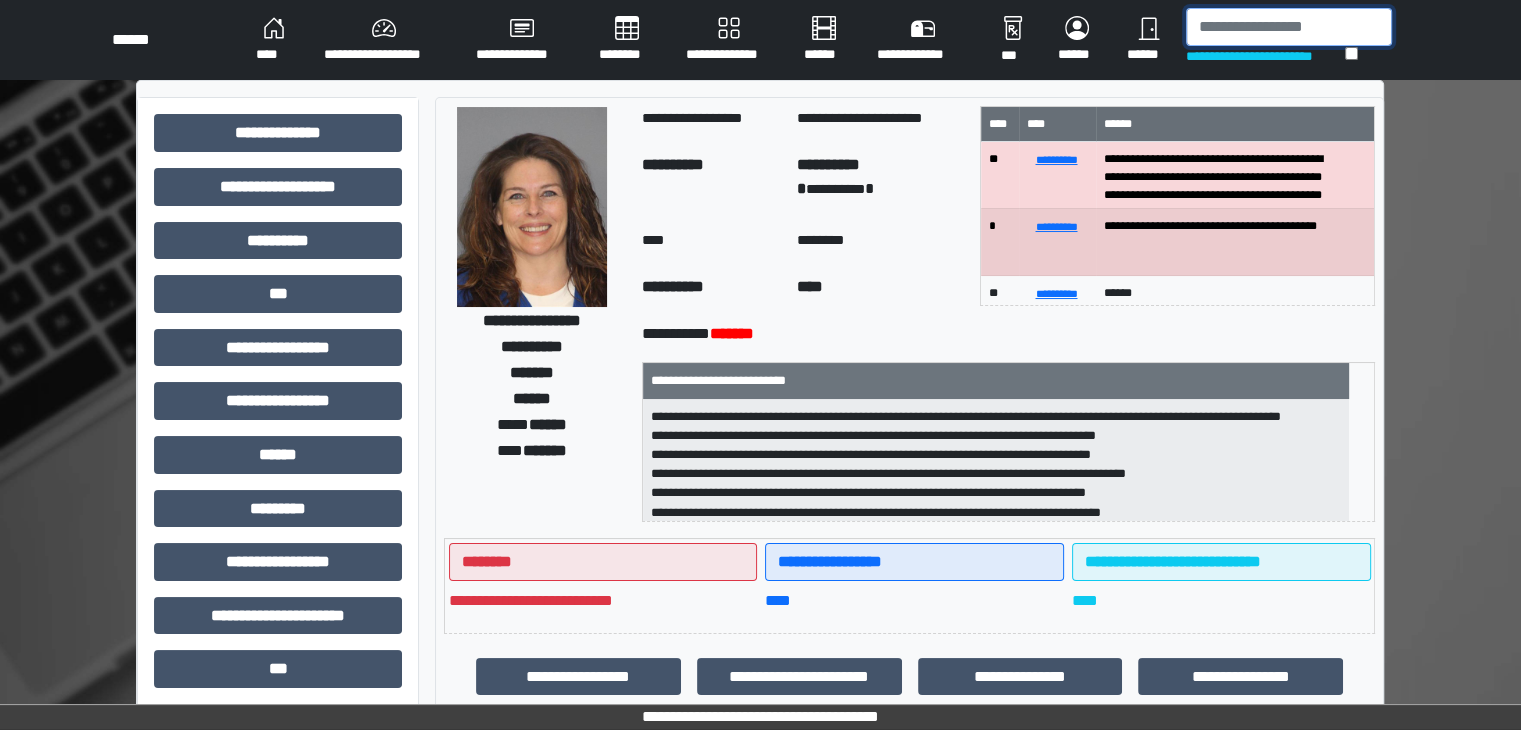 drag, startPoint x: 1203, startPoint y: 37, endPoint x: 1196, endPoint y: 28, distance: 11.401754 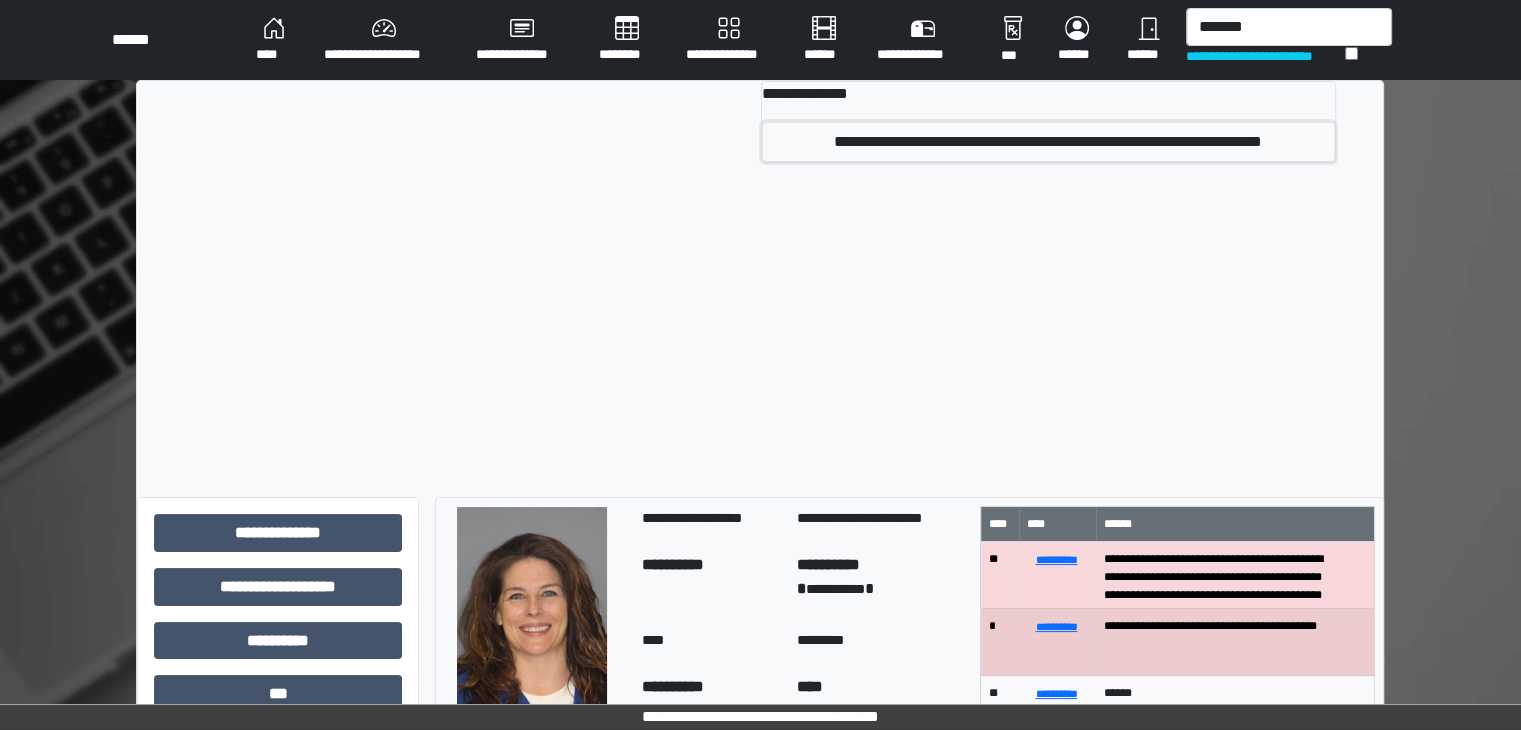 click on "**********" at bounding box center [1048, 142] 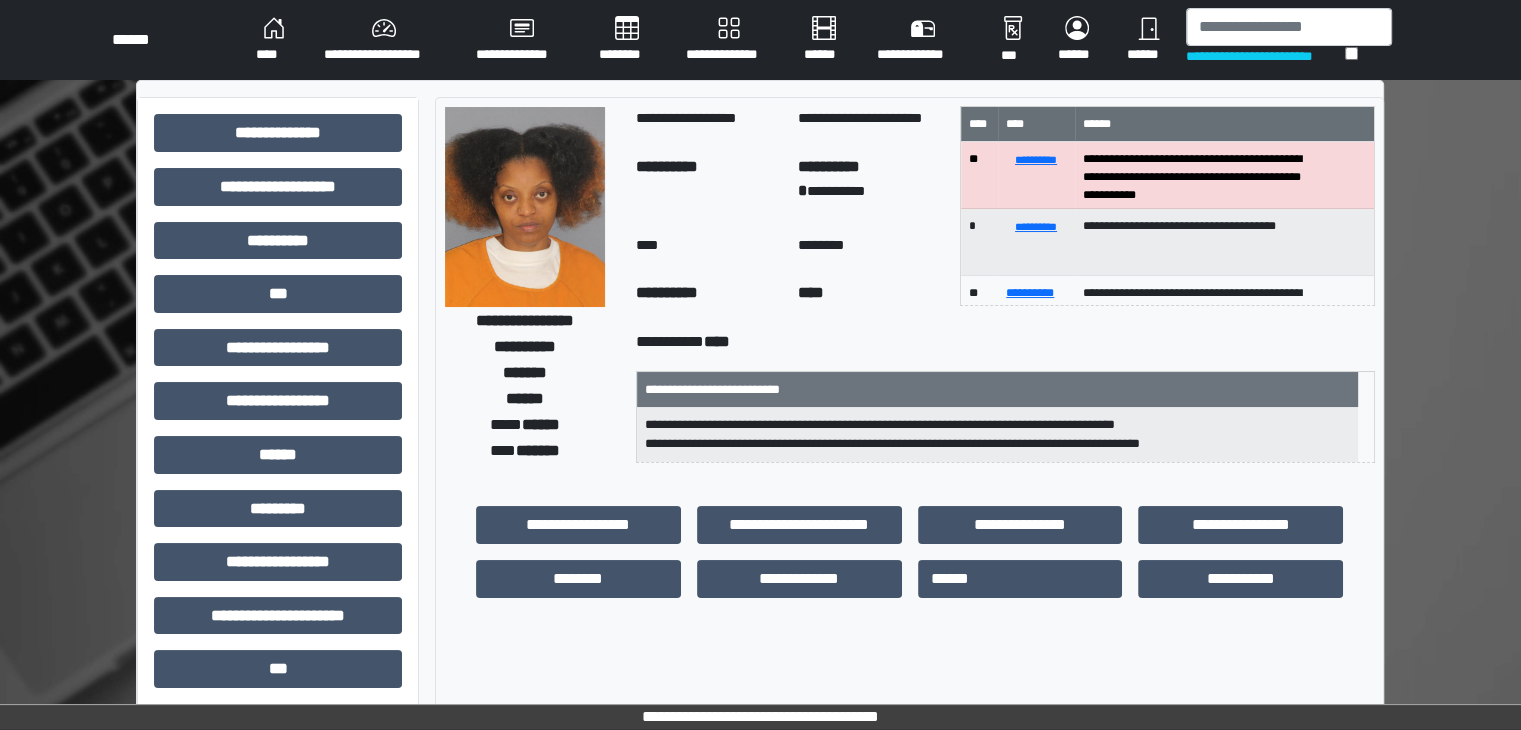 click at bounding box center (525, 207) 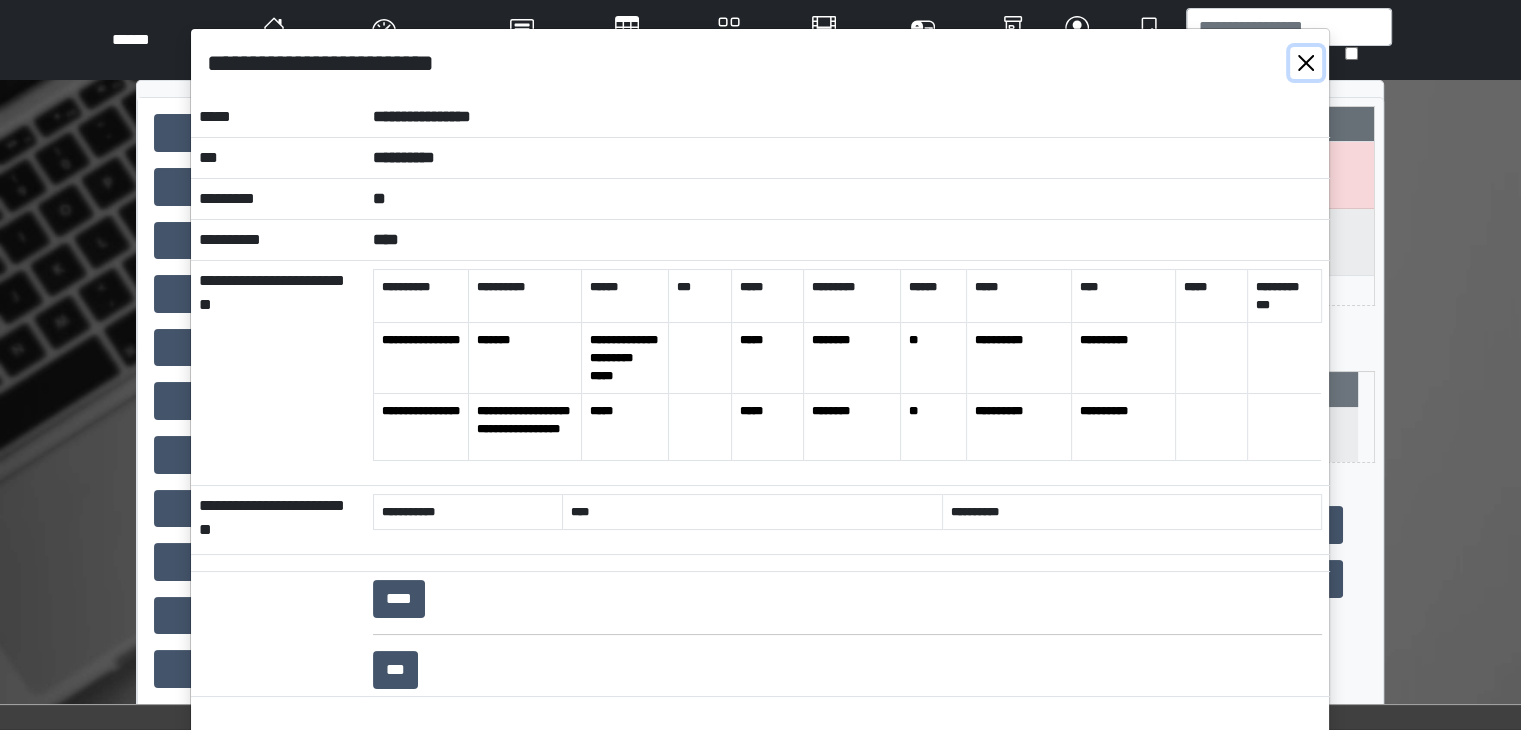 click at bounding box center [1306, 63] 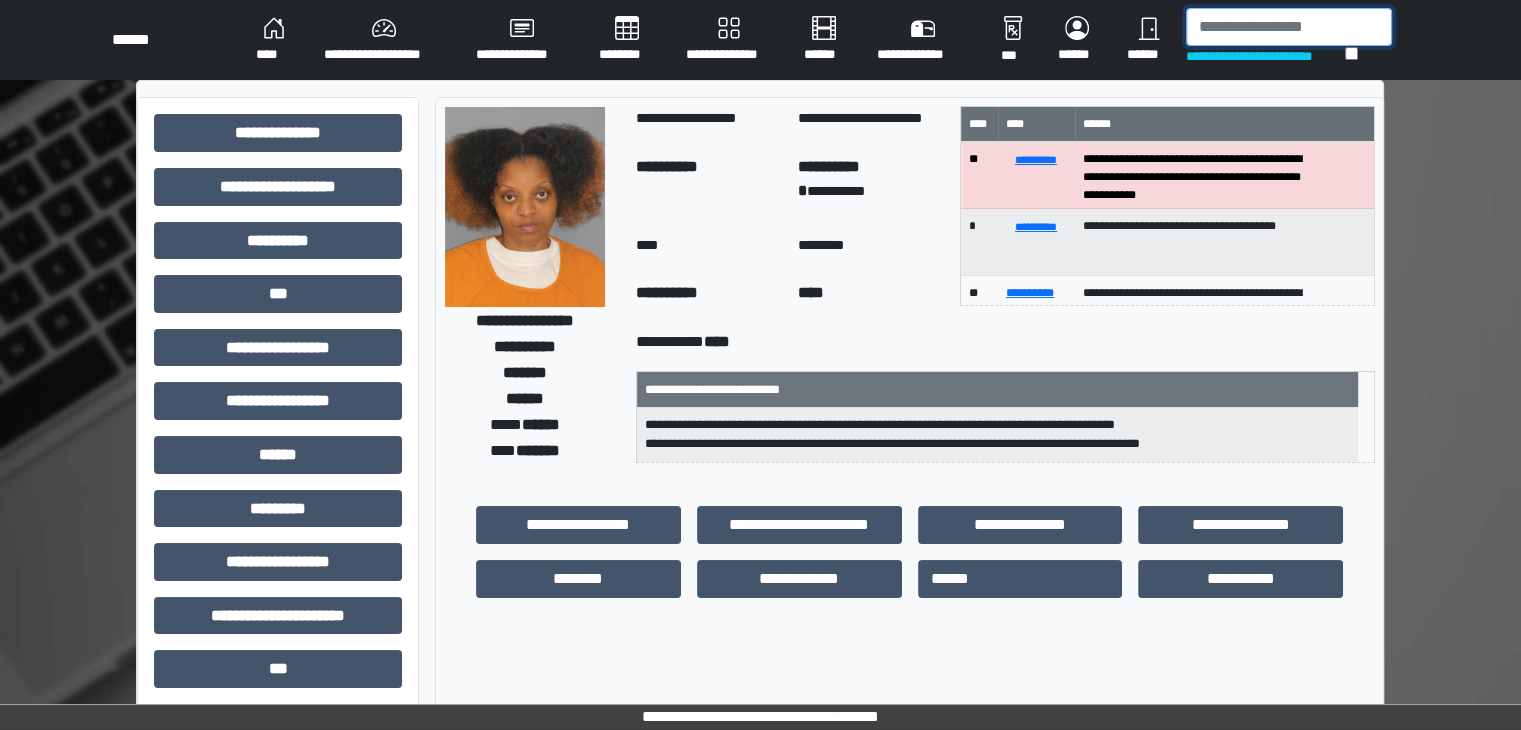 click at bounding box center (1289, 27) 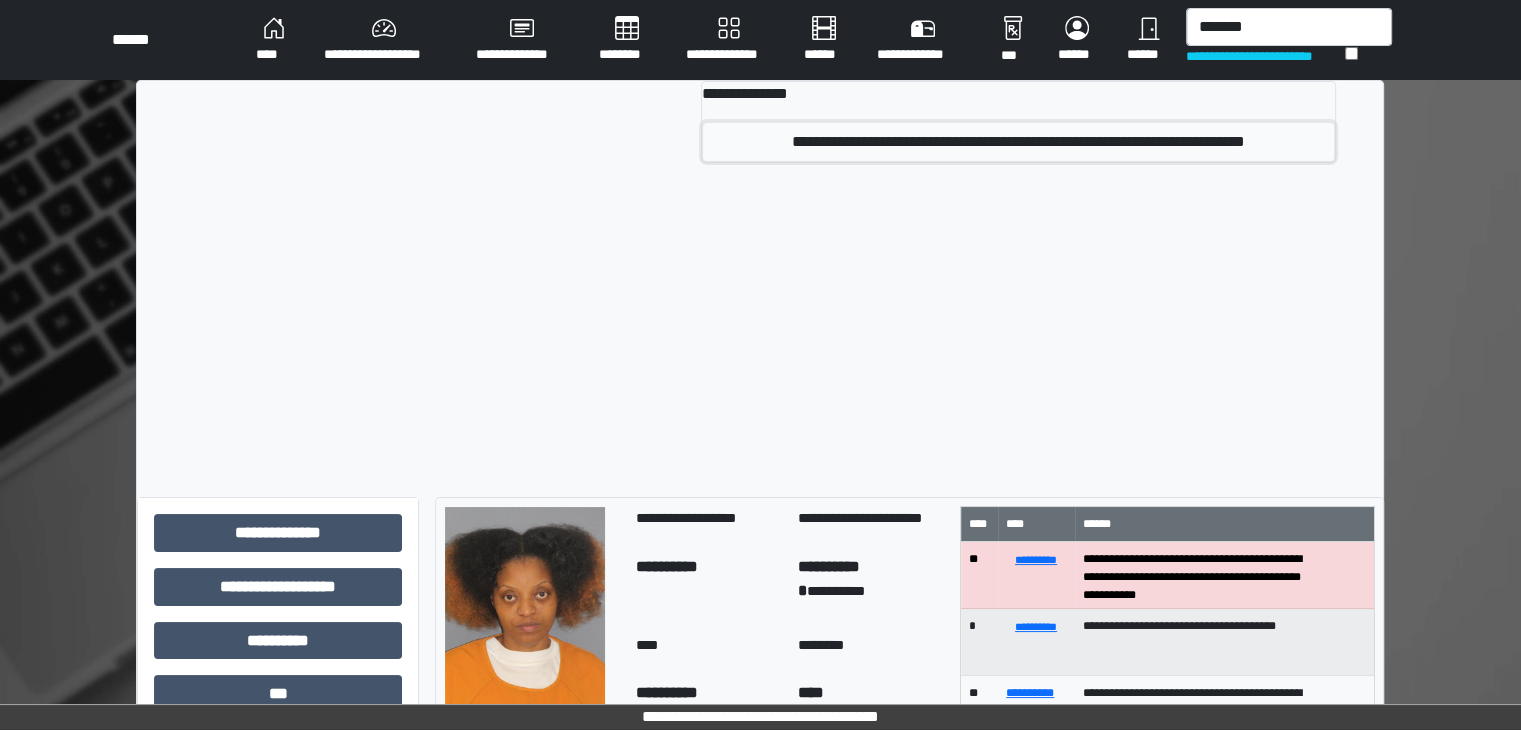click on "**********" at bounding box center (1018, 142) 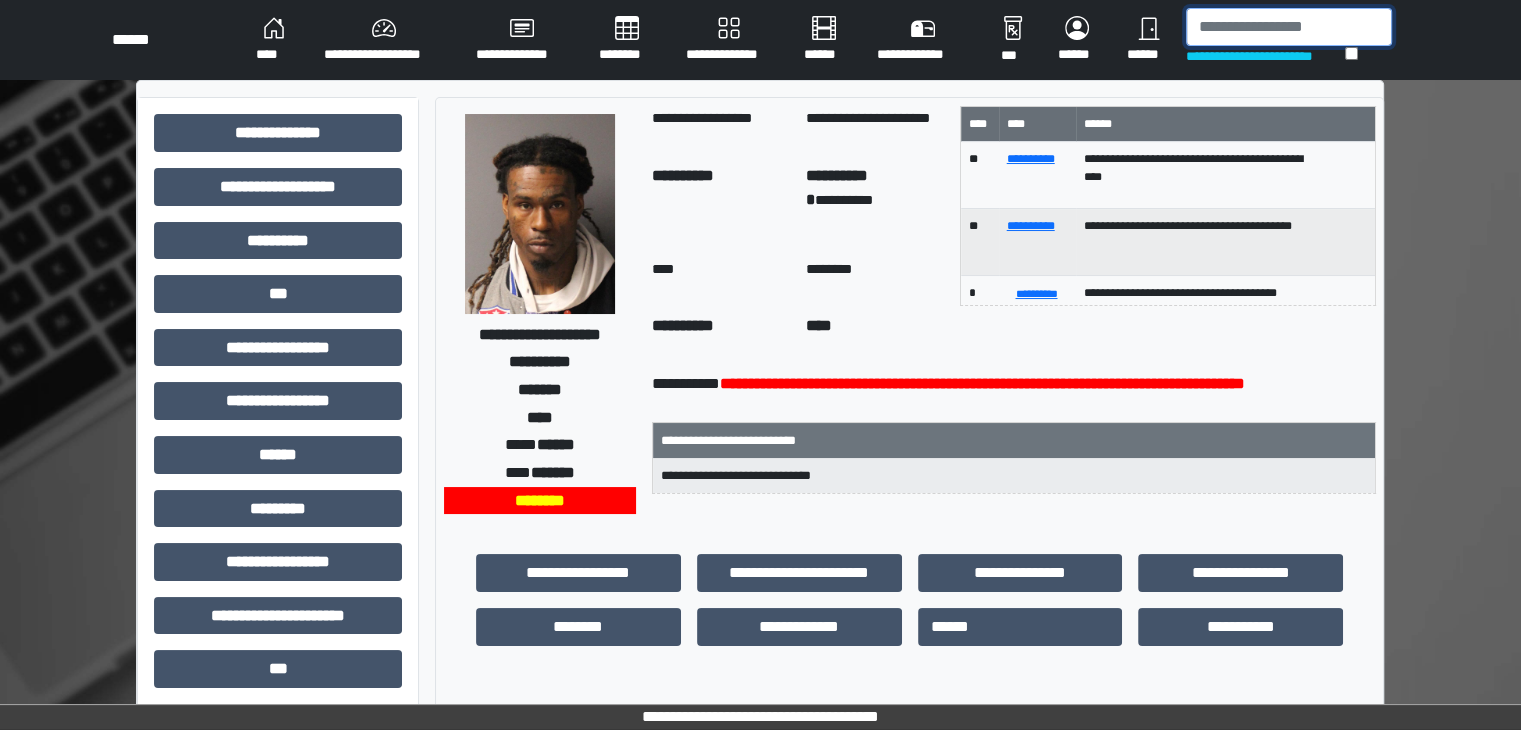click at bounding box center (1289, 27) 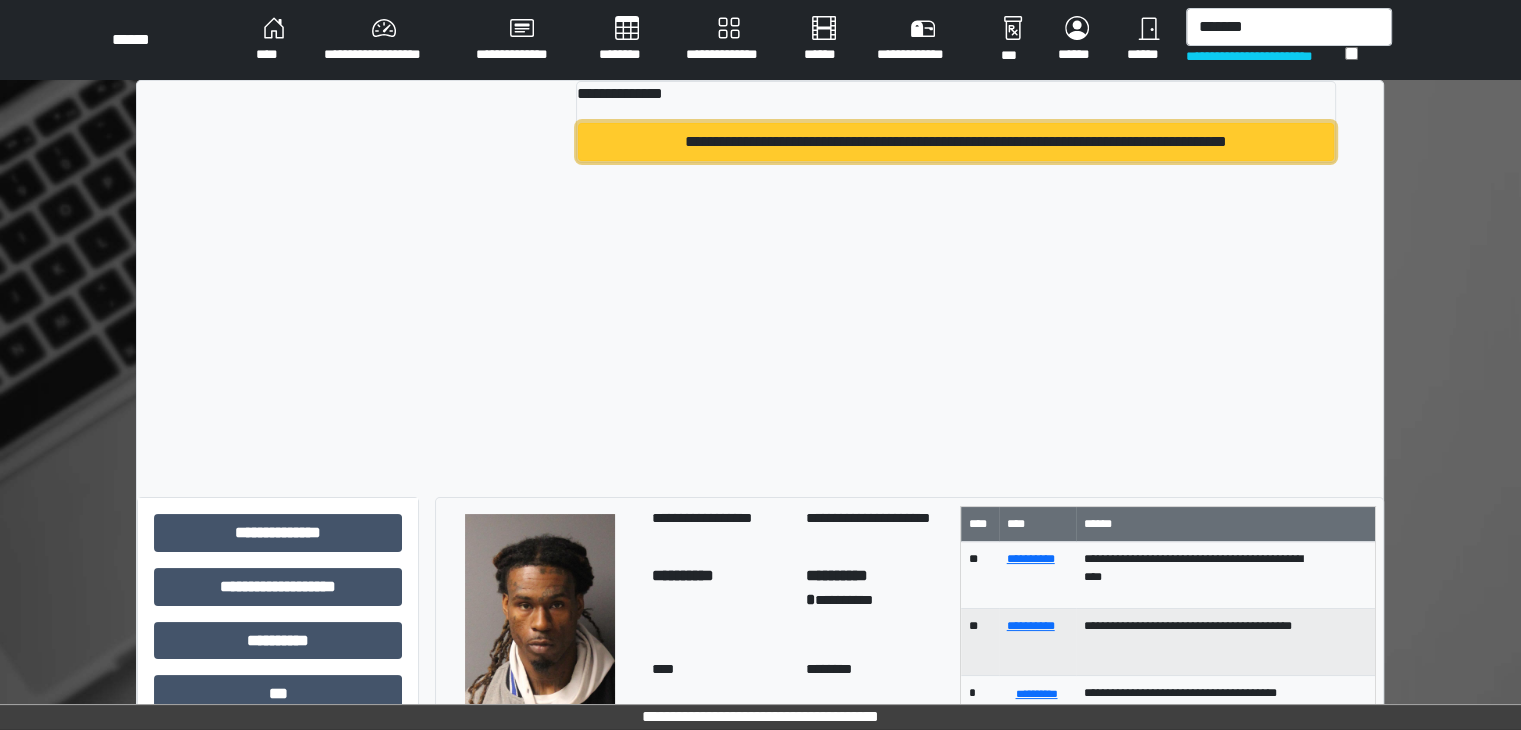 click on "**********" at bounding box center (956, 142) 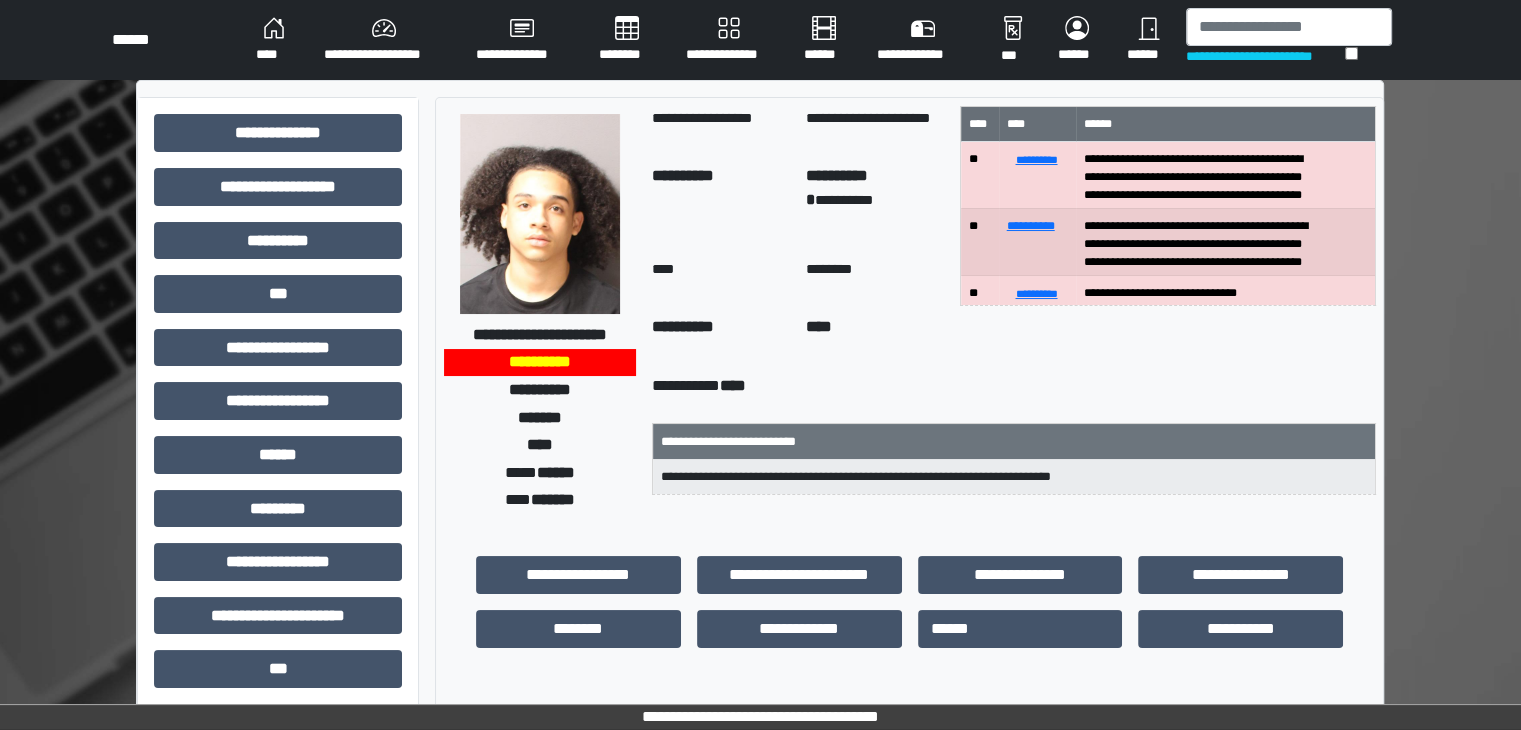 click at bounding box center [540, 214] 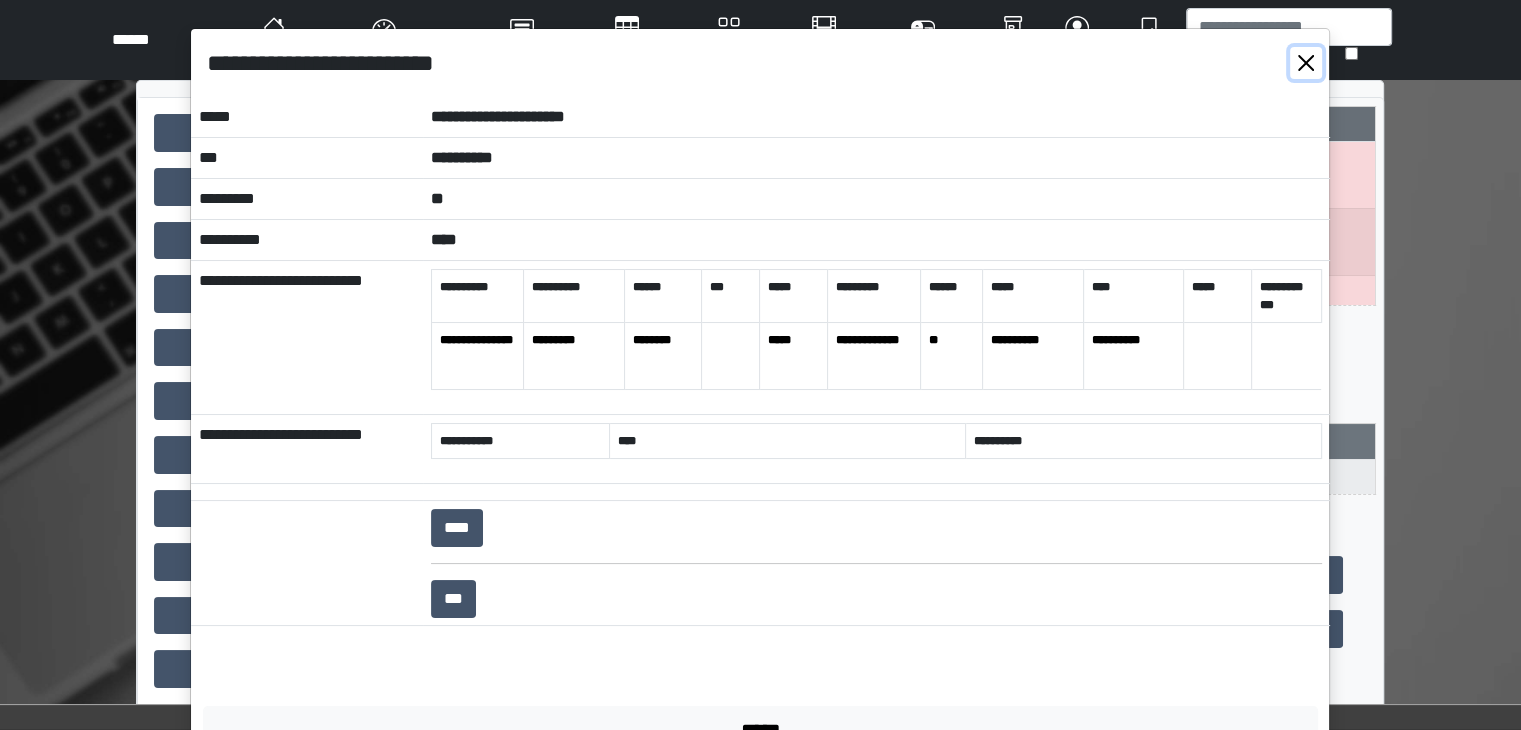 click at bounding box center [1306, 63] 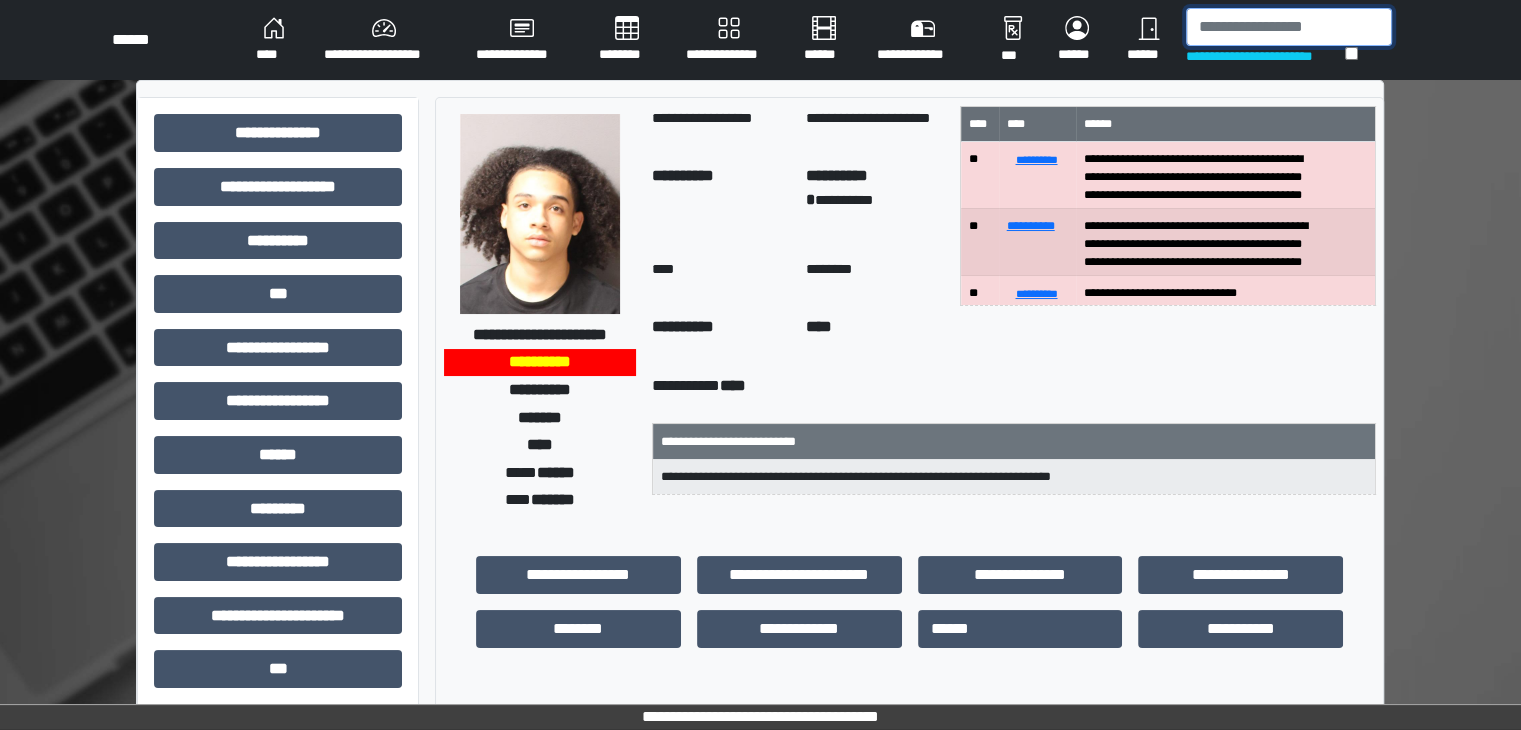 drag, startPoint x: 1228, startPoint y: 23, endPoint x: 1208, endPoint y: 31, distance: 21.540659 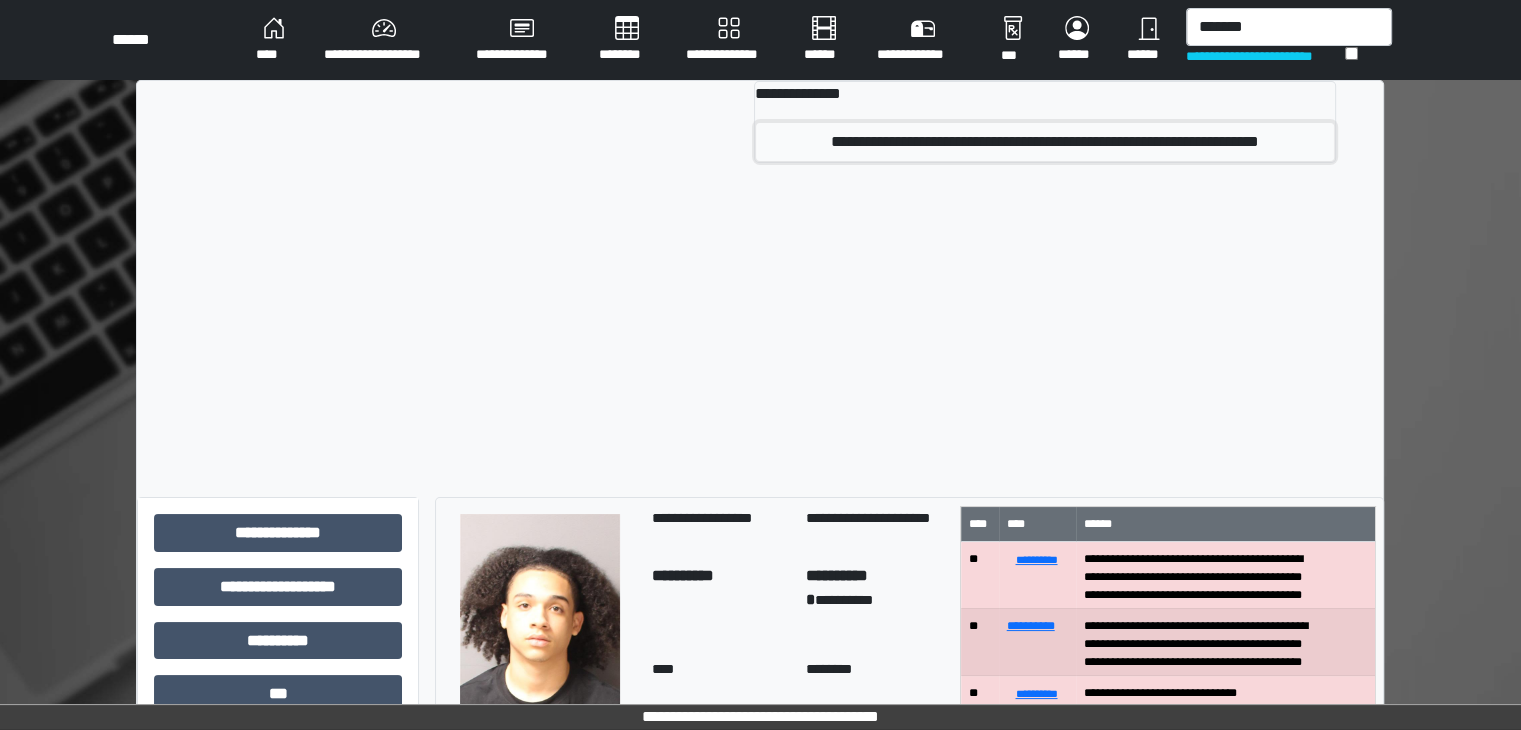 click on "**********" at bounding box center [1045, 142] 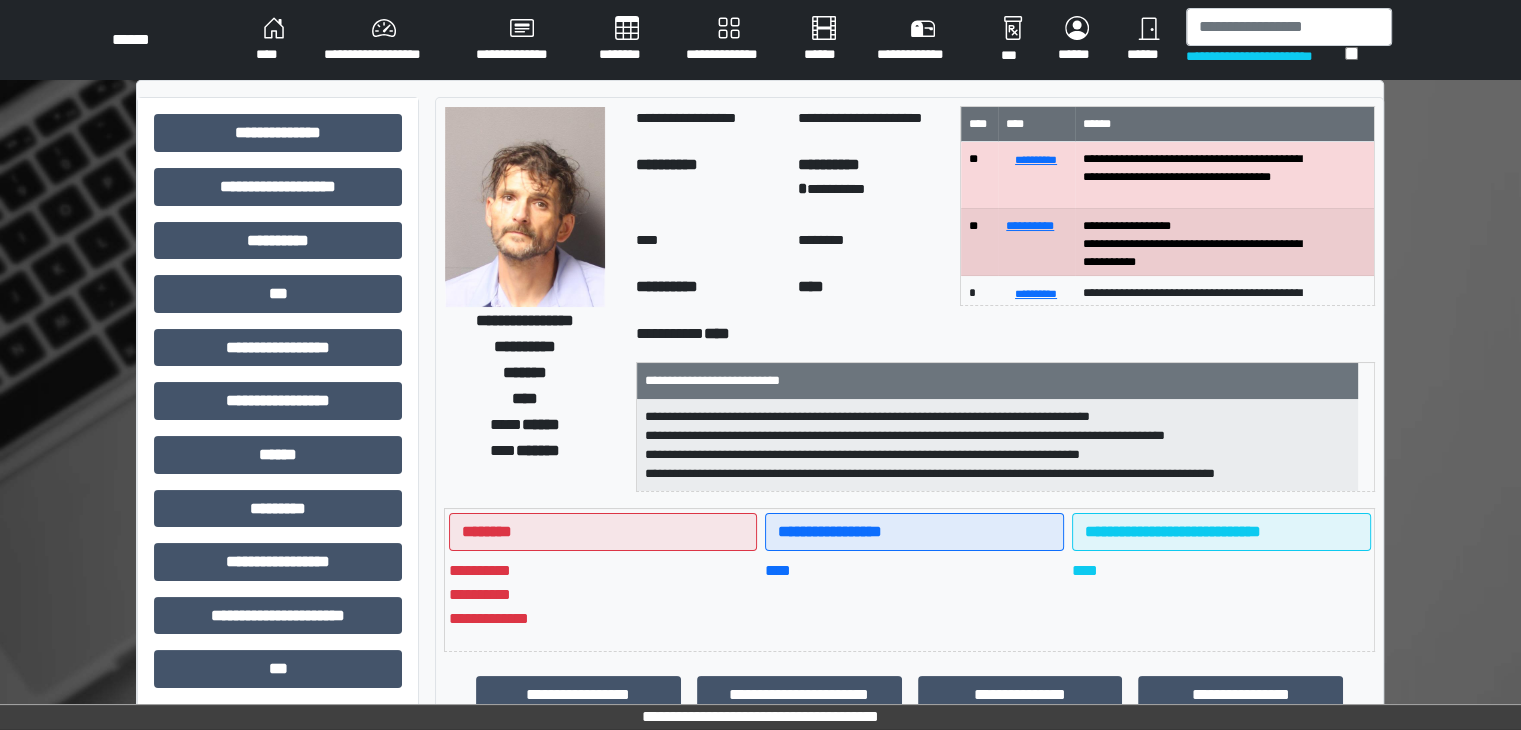 click at bounding box center [525, 207] 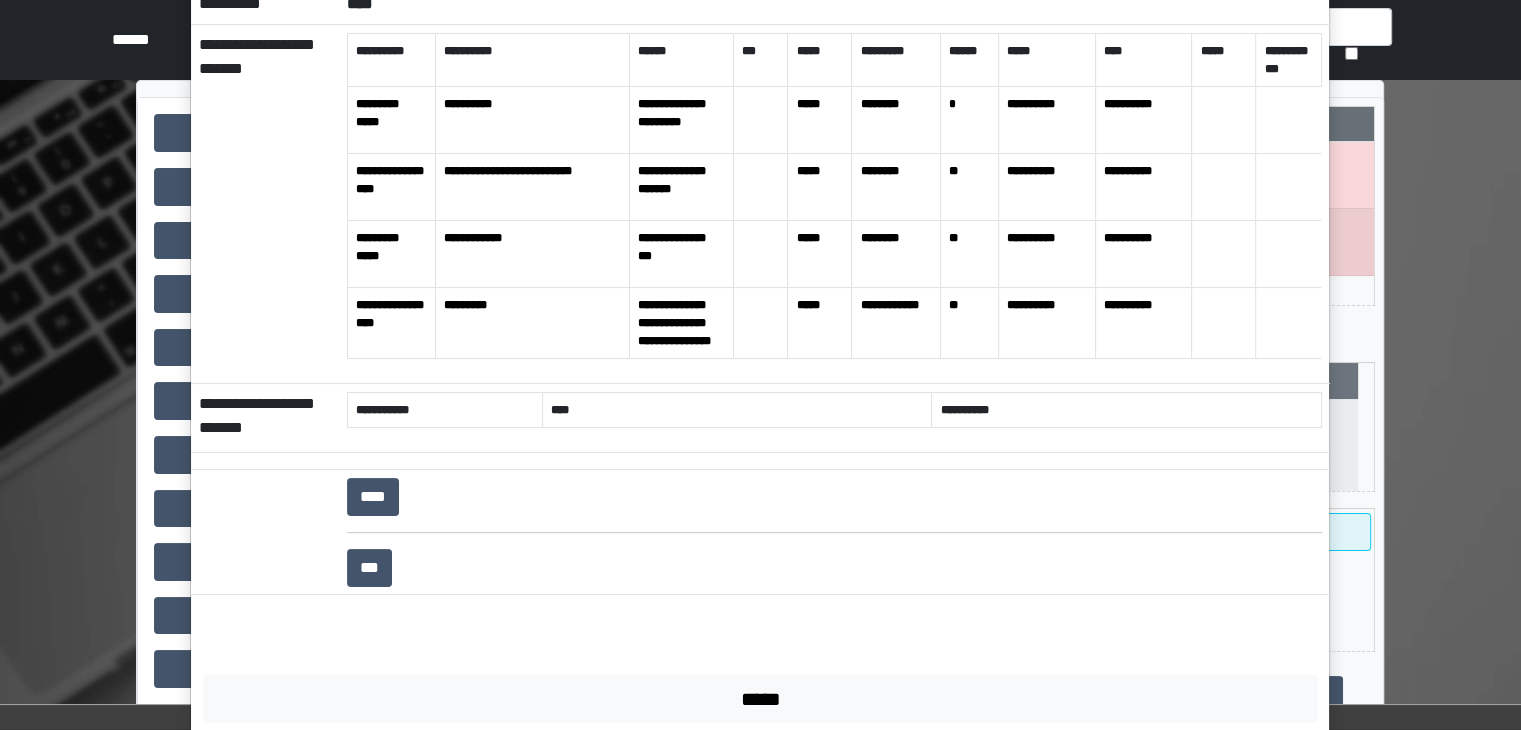 scroll, scrollTop: 0, scrollLeft: 0, axis: both 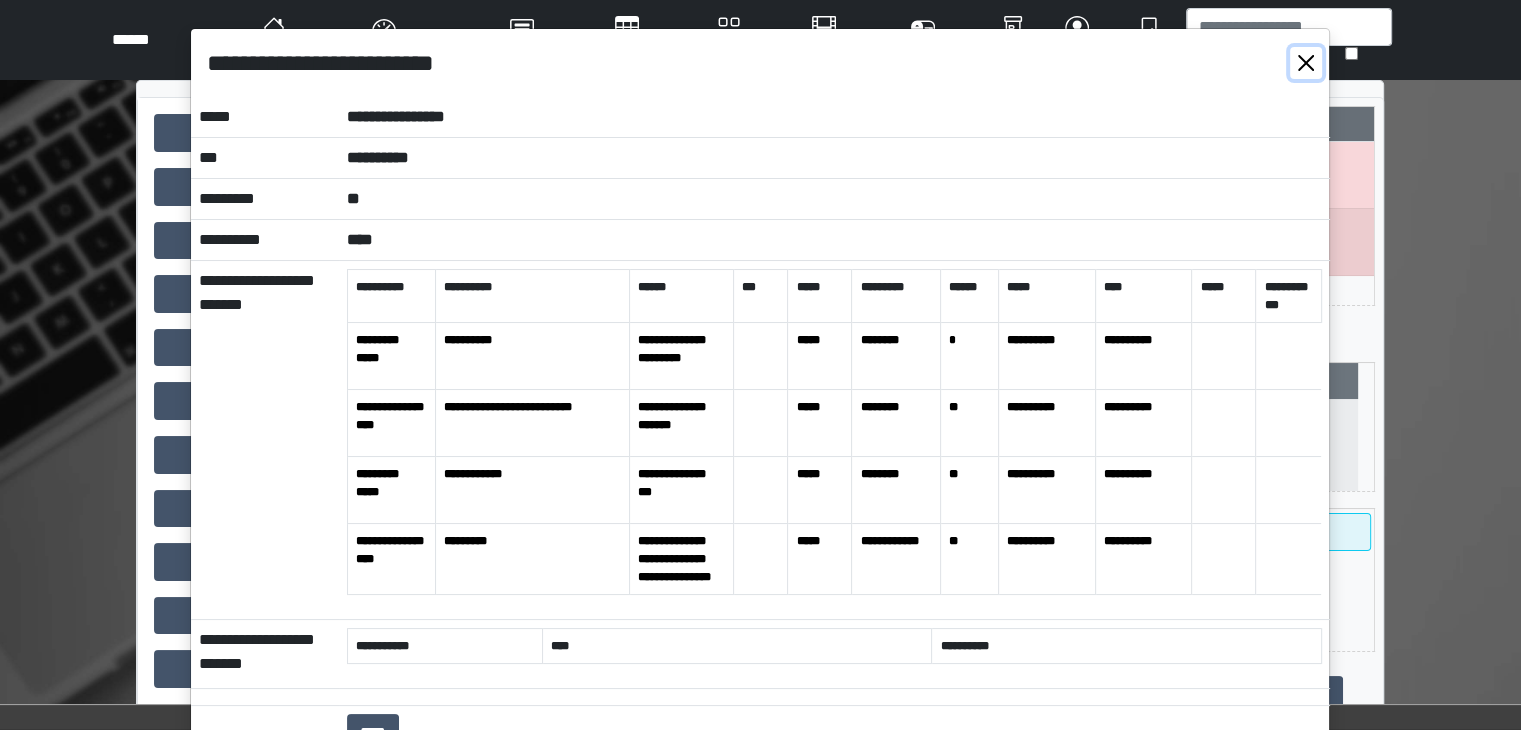 drag, startPoint x: 1305, startPoint y: 62, endPoint x: 1292, endPoint y: 50, distance: 17.691807 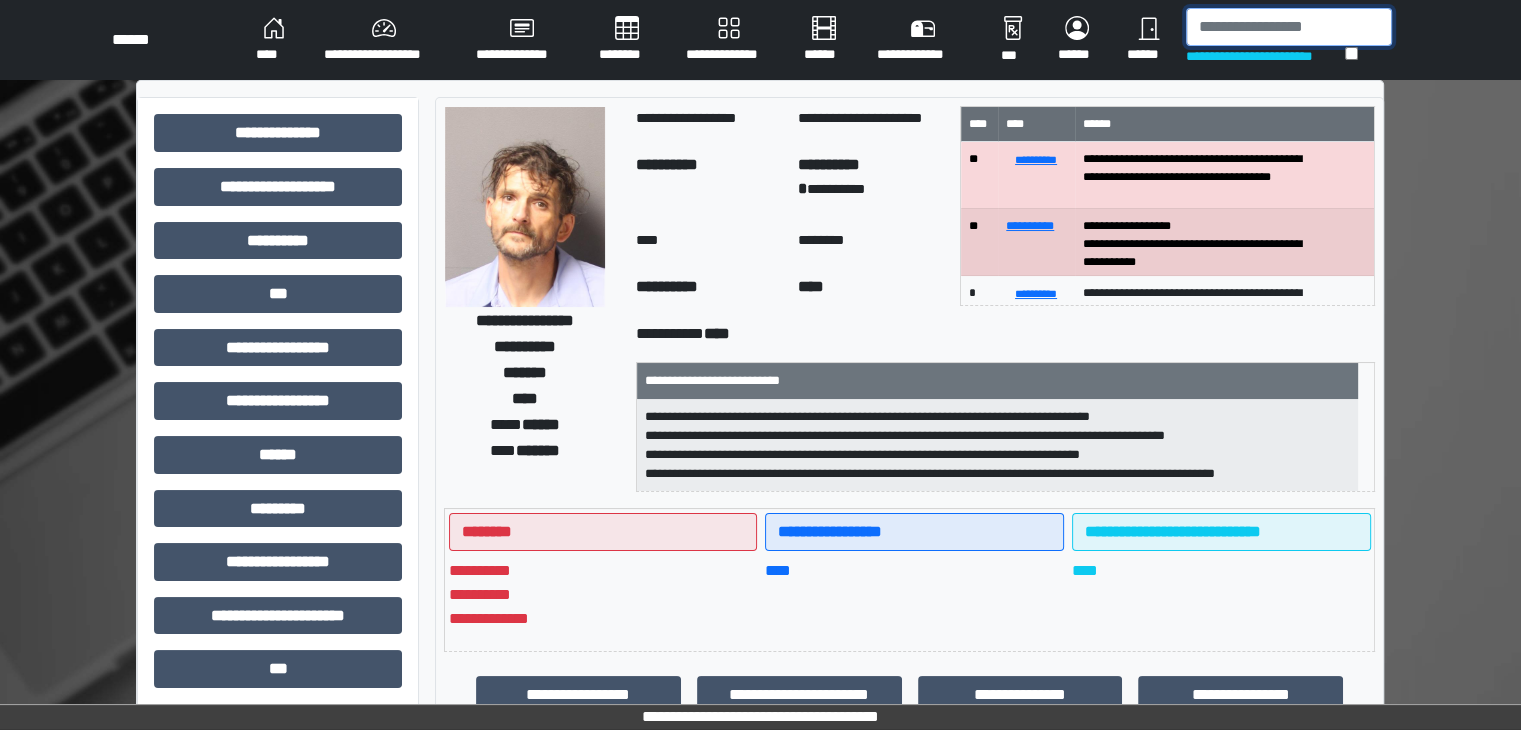 click at bounding box center (1289, 27) 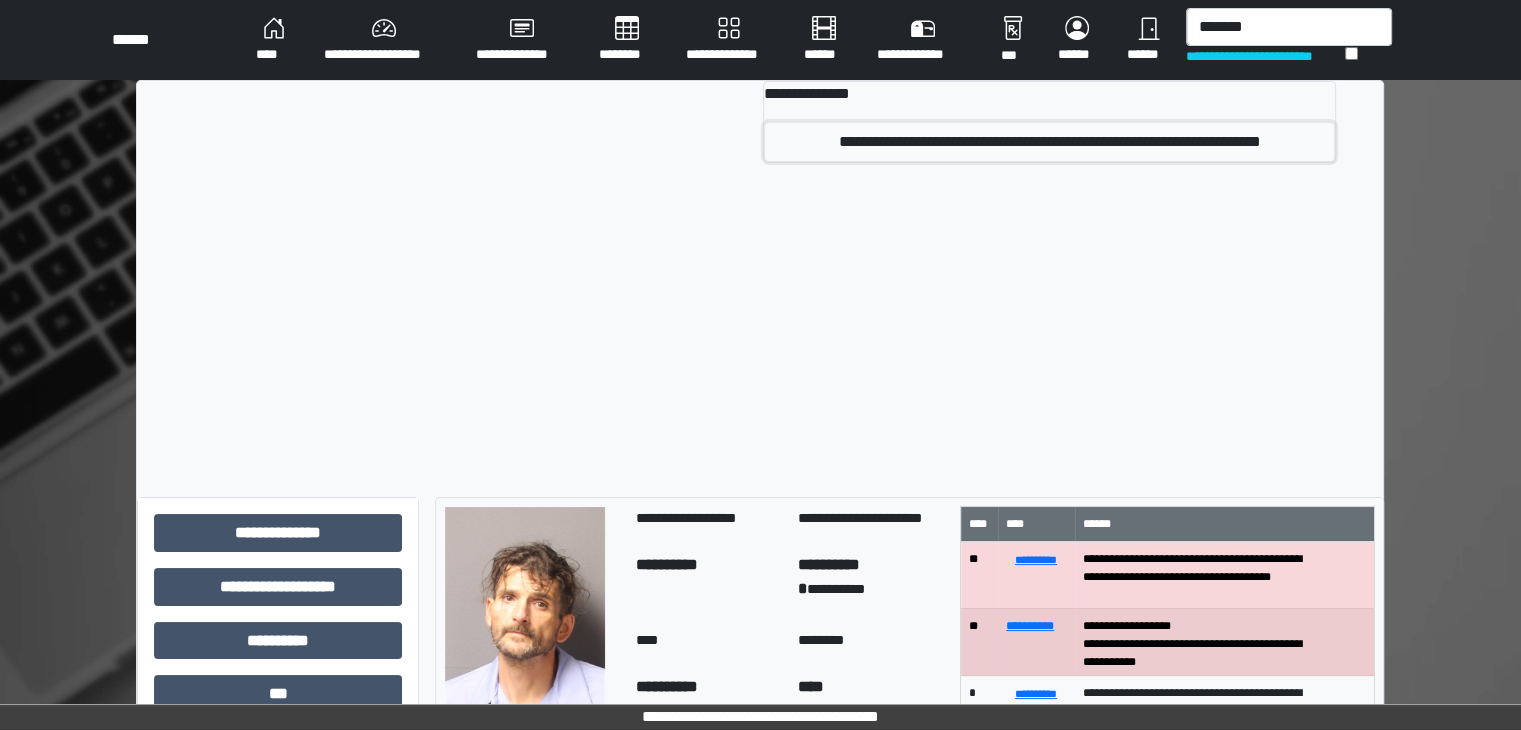 click on "**********" at bounding box center (1049, 142) 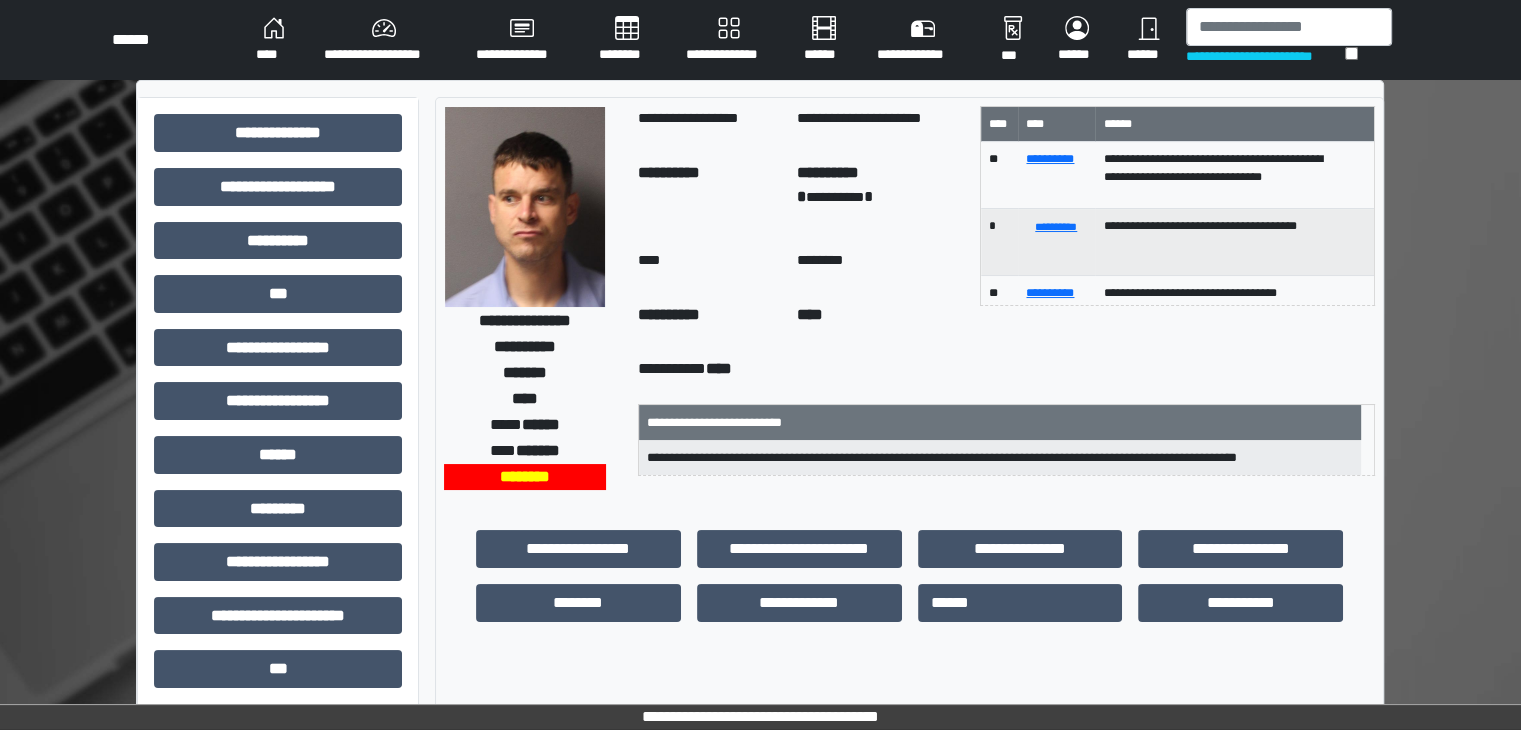 click at bounding box center [525, 207] 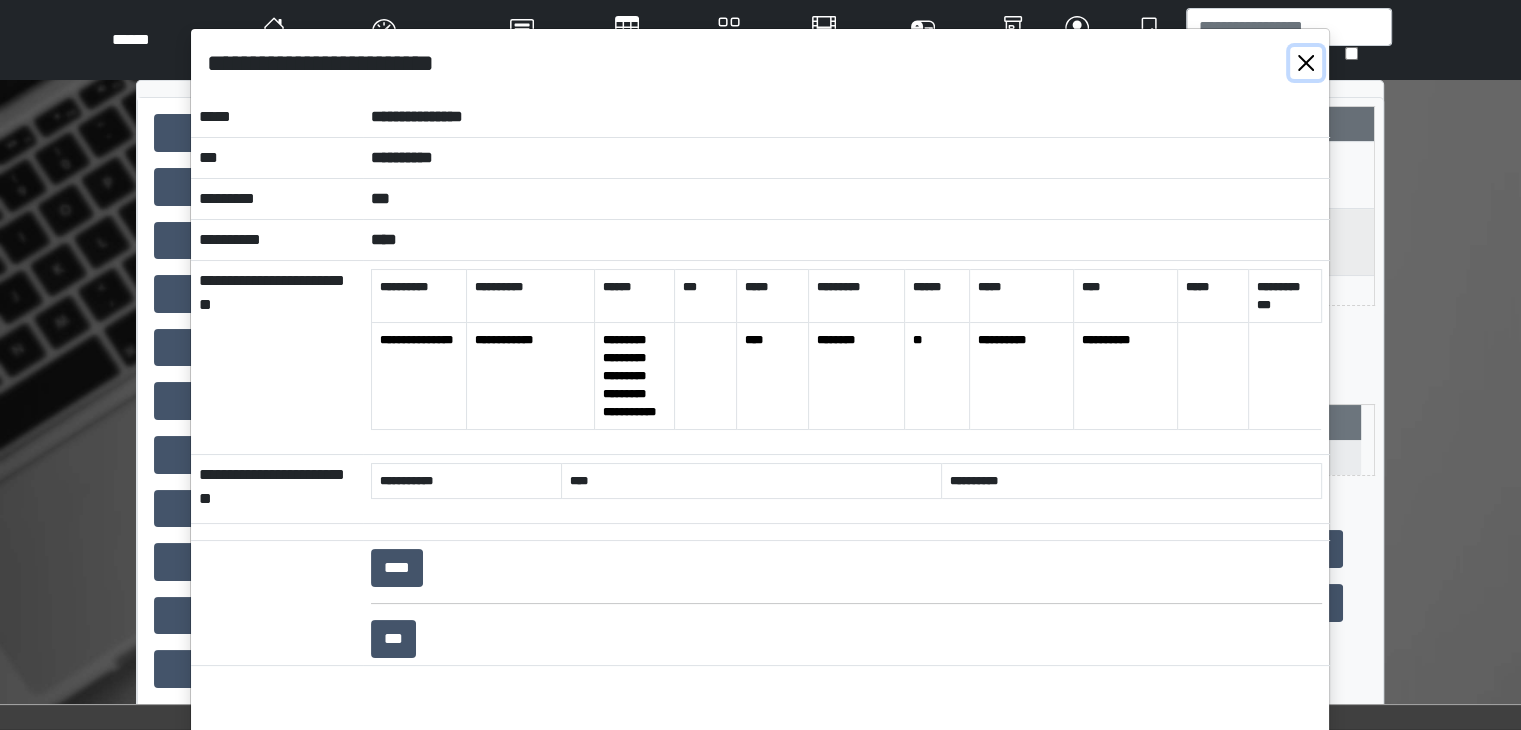 drag, startPoint x: 1296, startPoint y: 65, endPoint x: 1298, endPoint y: 55, distance: 10.198039 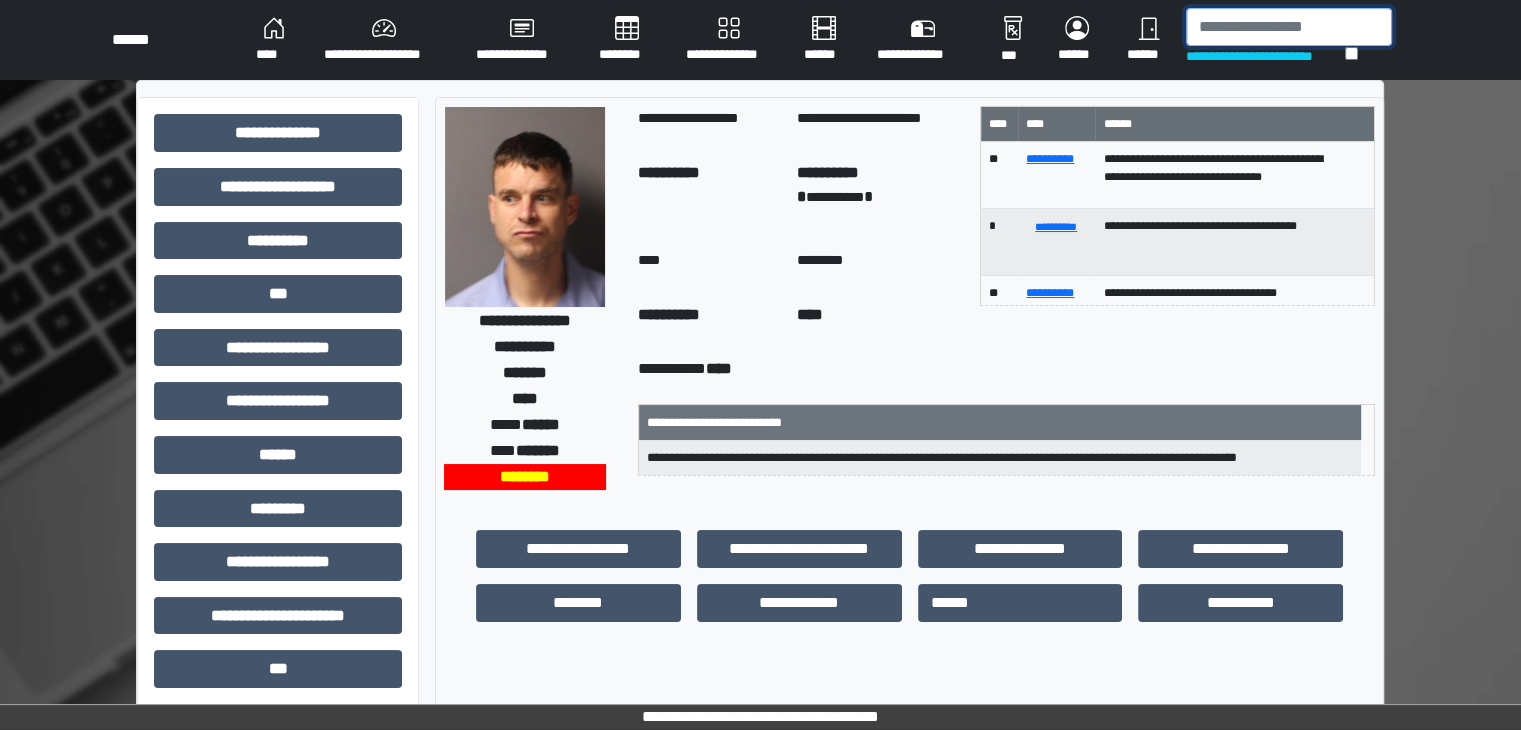 click at bounding box center [1289, 27] 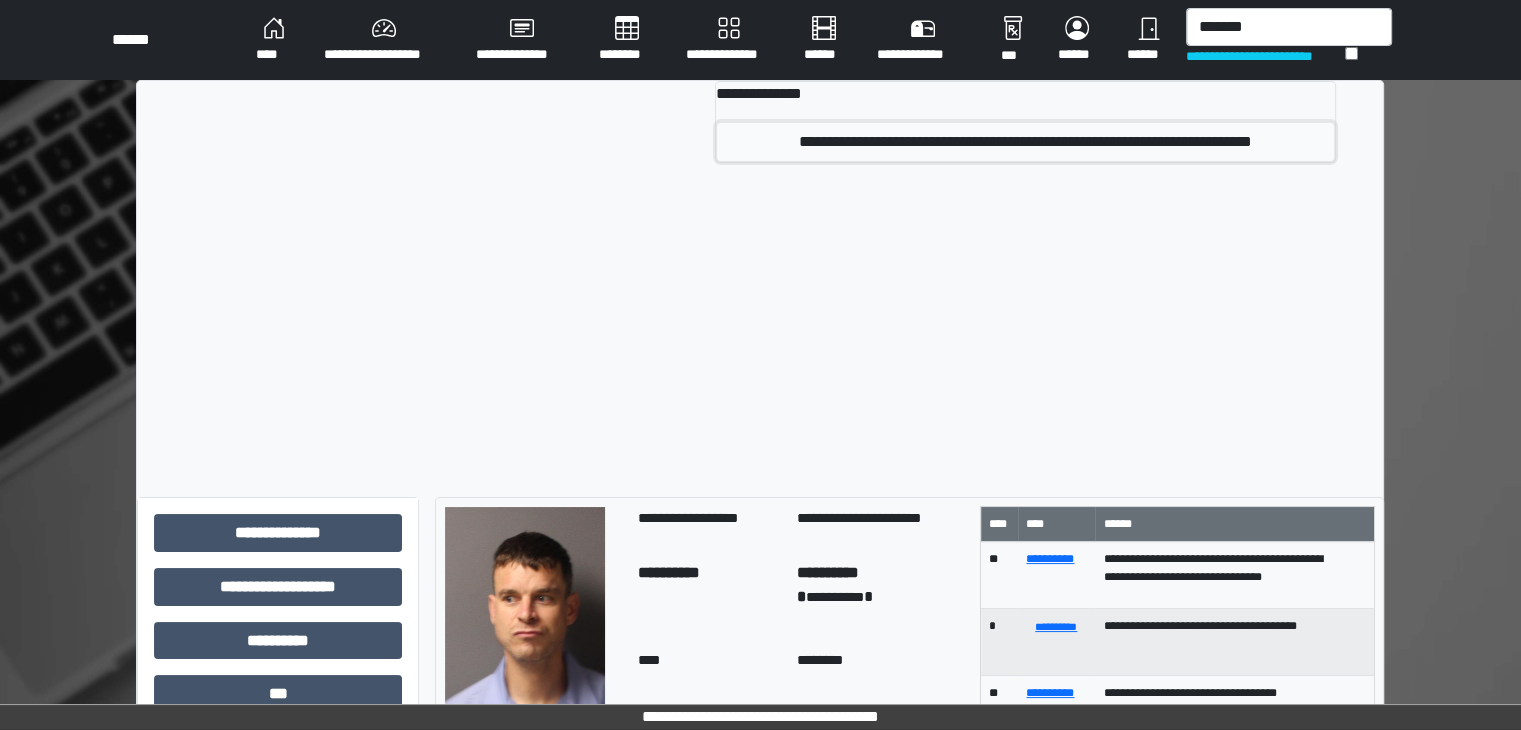 click on "**********" at bounding box center [1025, 142] 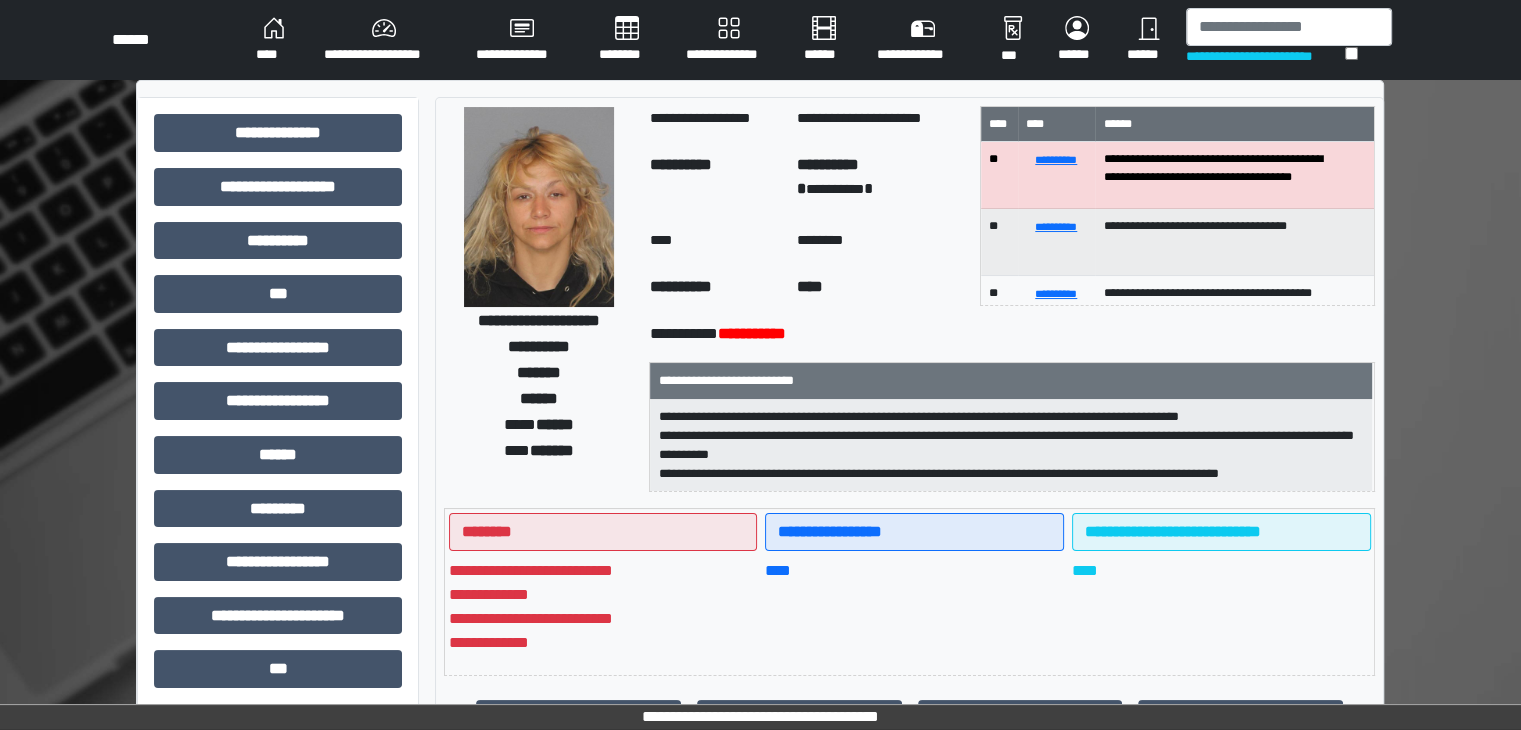 click at bounding box center (539, 207) 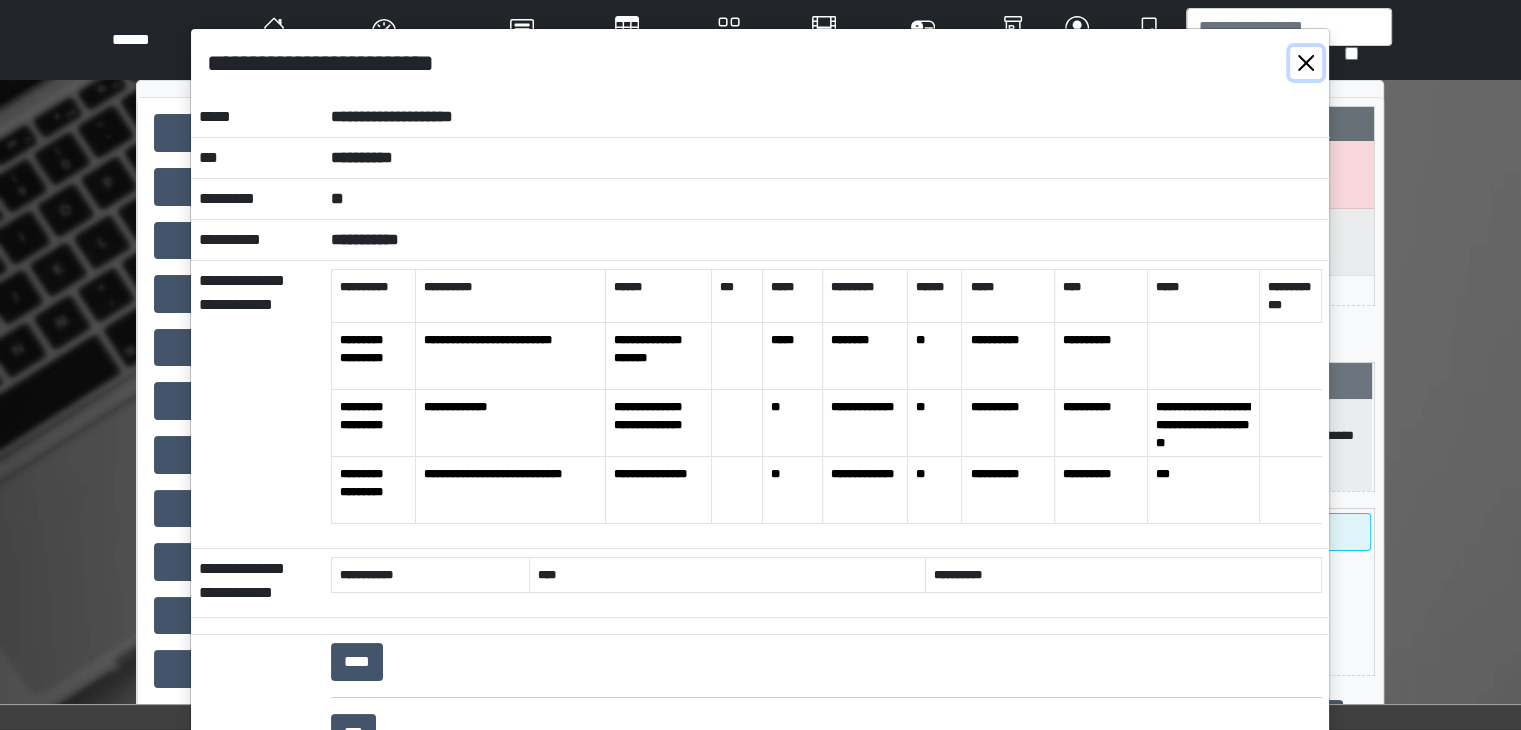 click at bounding box center (1306, 63) 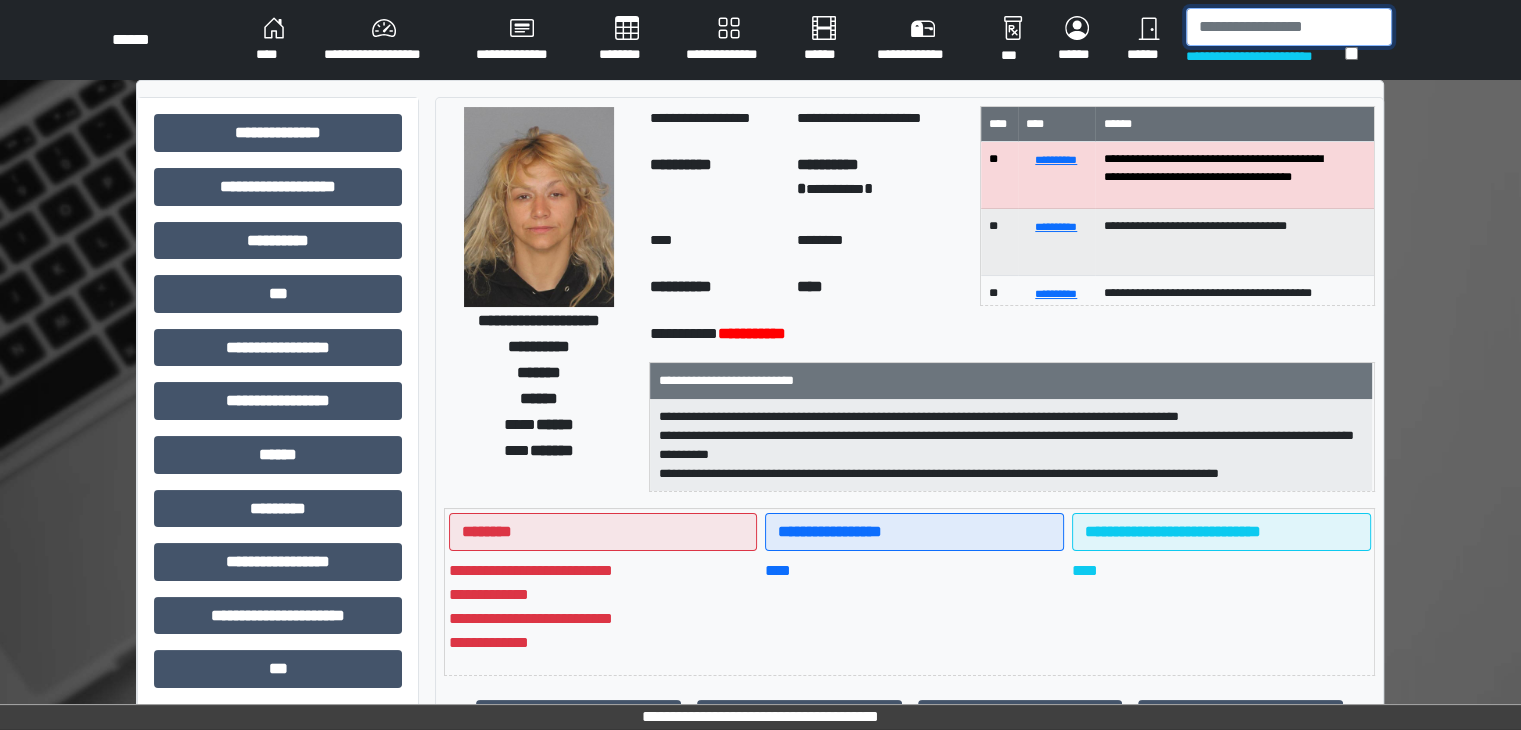 click at bounding box center [1289, 27] 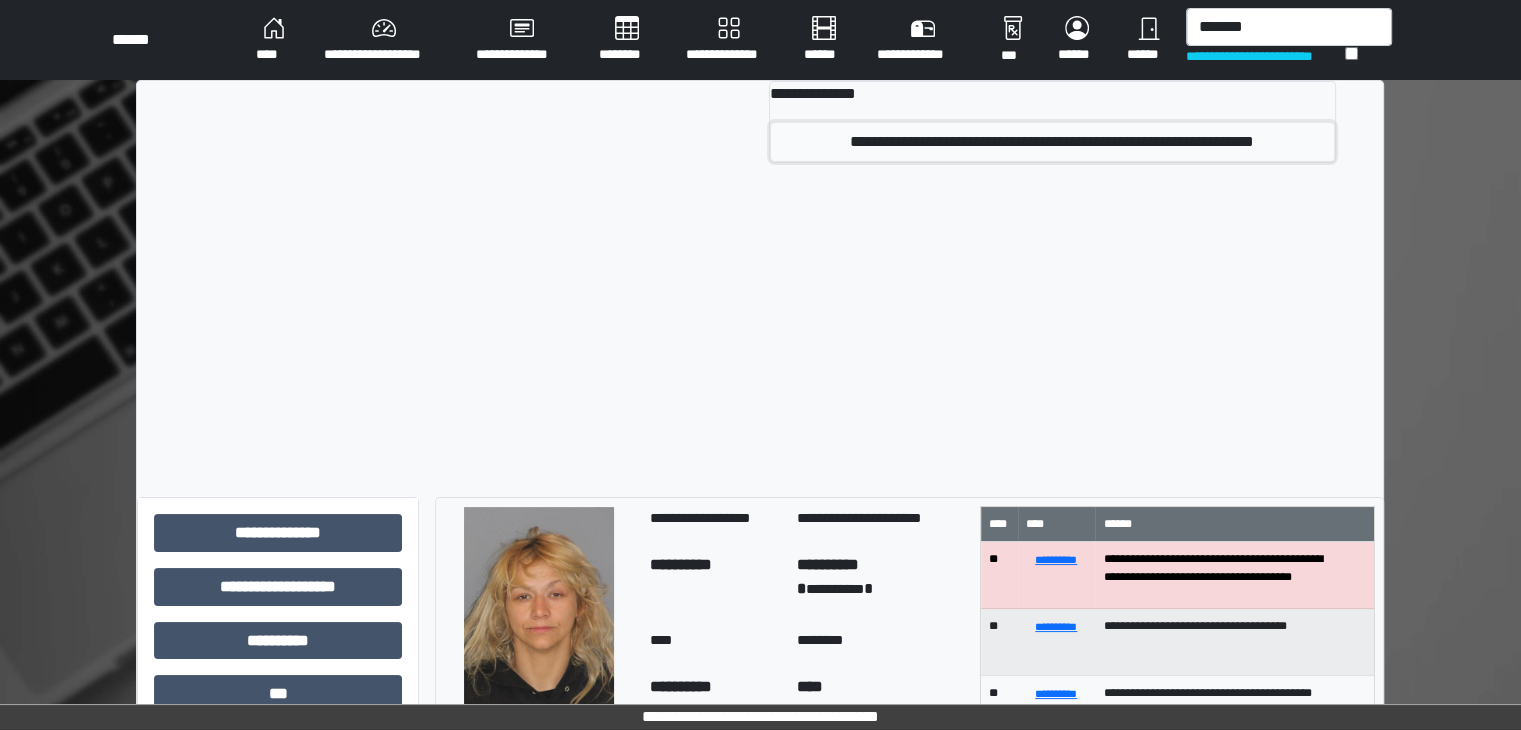 click on "**********" at bounding box center [1052, 142] 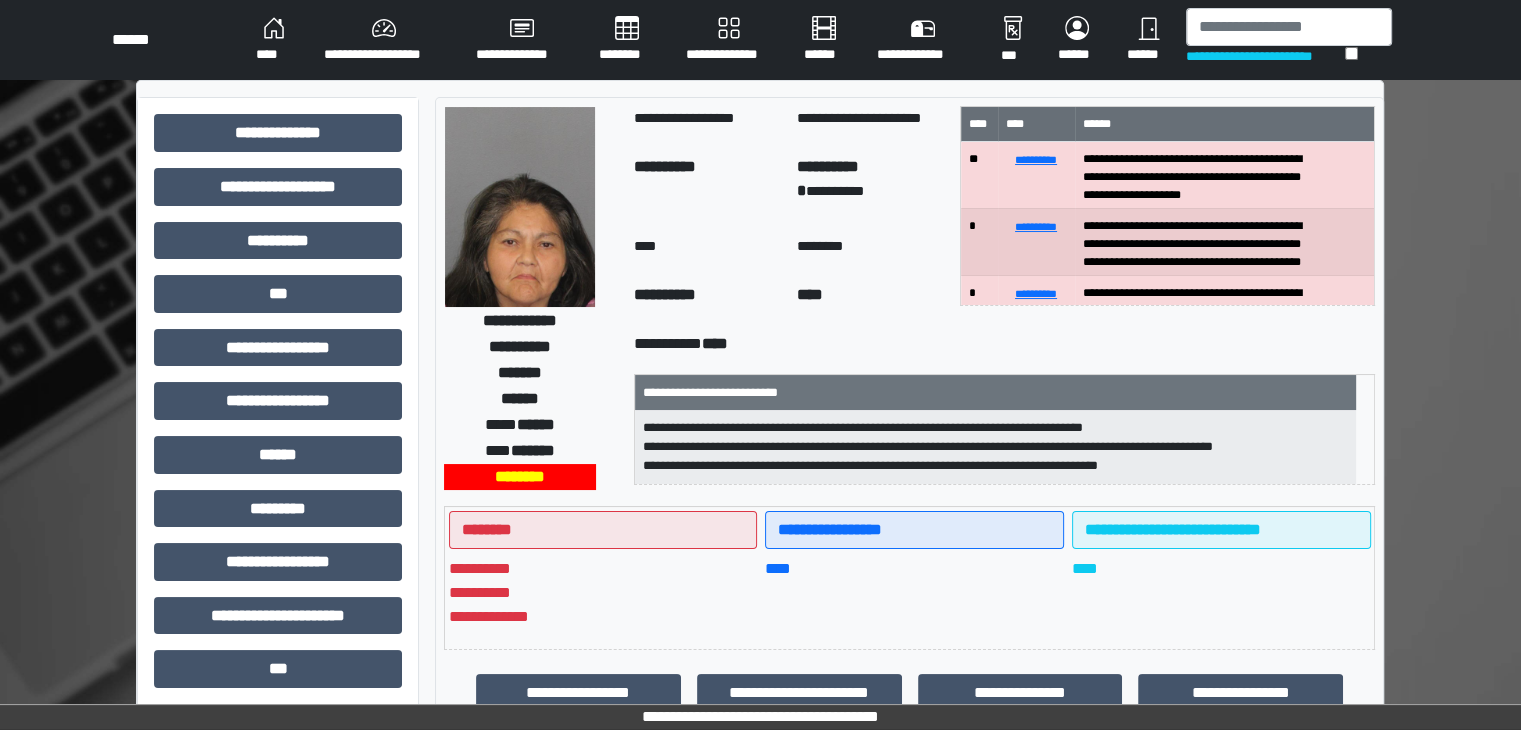 click at bounding box center (520, 207) 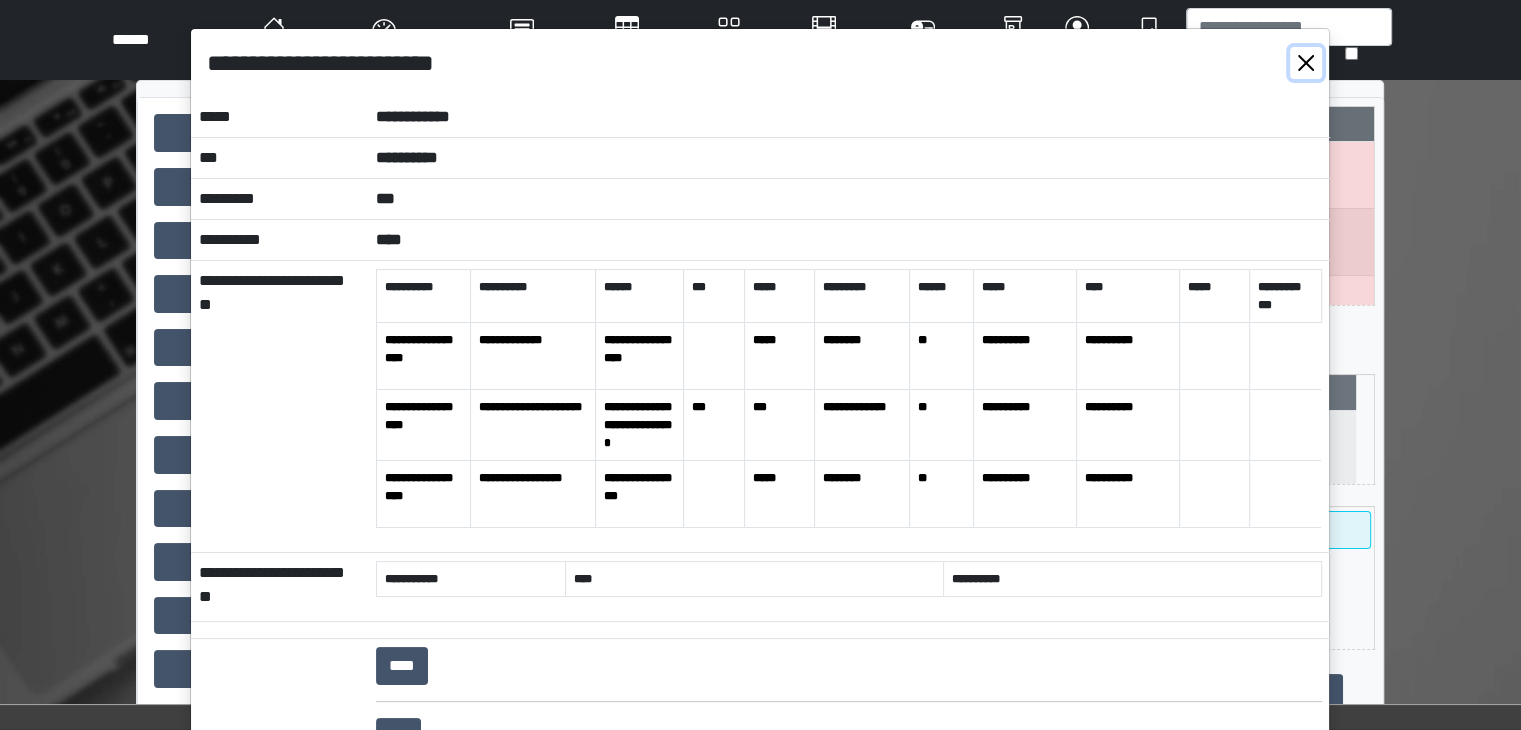 drag, startPoint x: 1296, startPoint y: 58, endPoint x: 1265, endPoint y: 33, distance: 39.824615 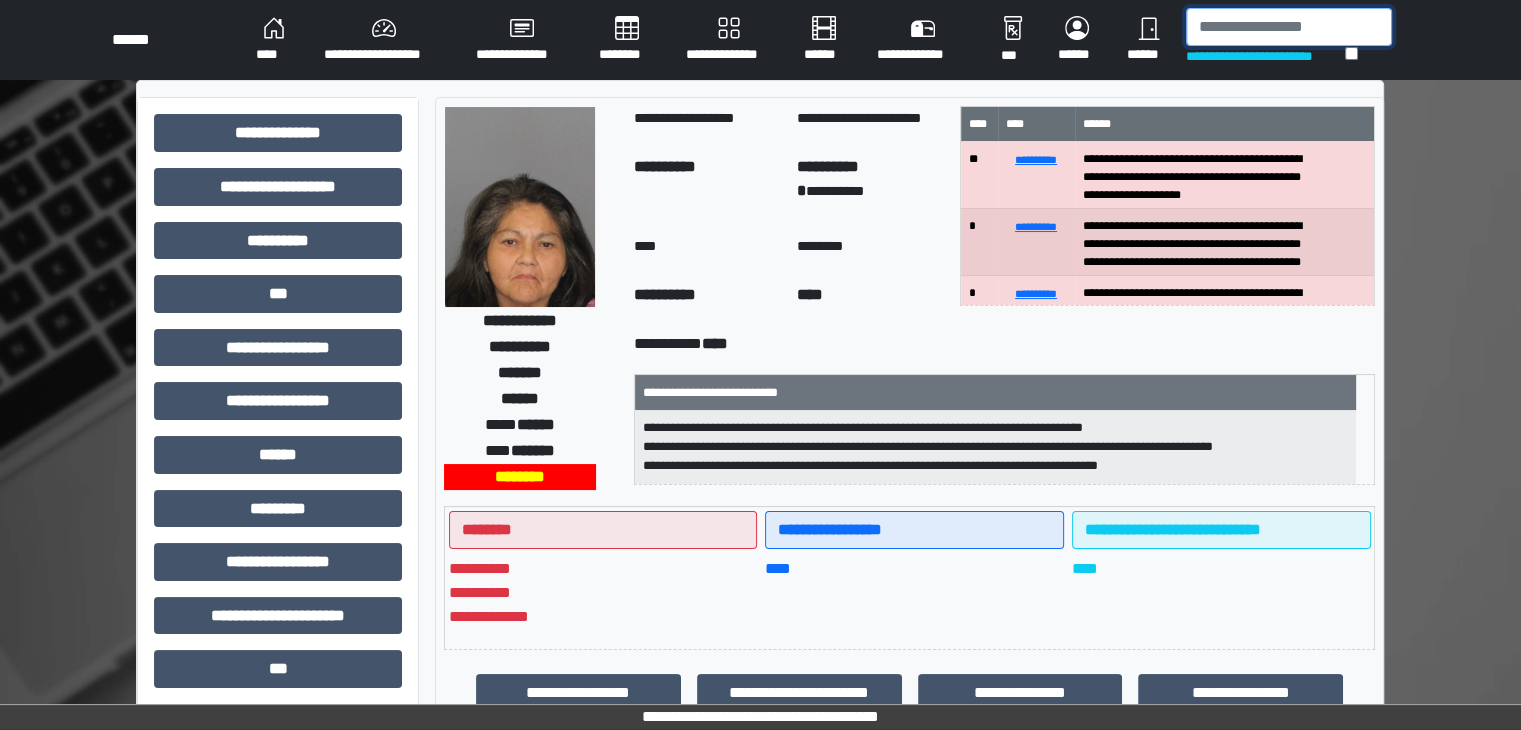 click at bounding box center [1289, 27] 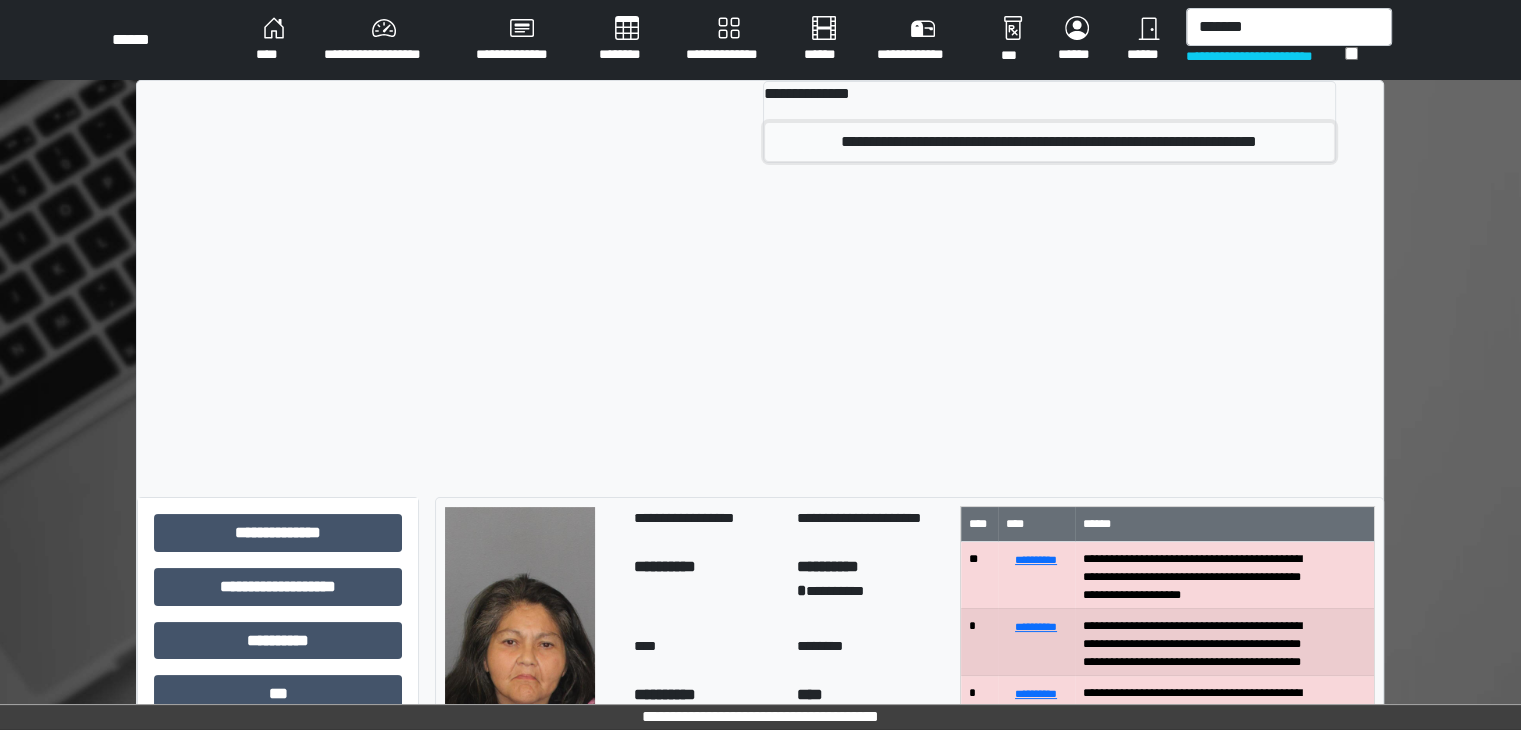 click on "**********" at bounding box center (1049, 142) 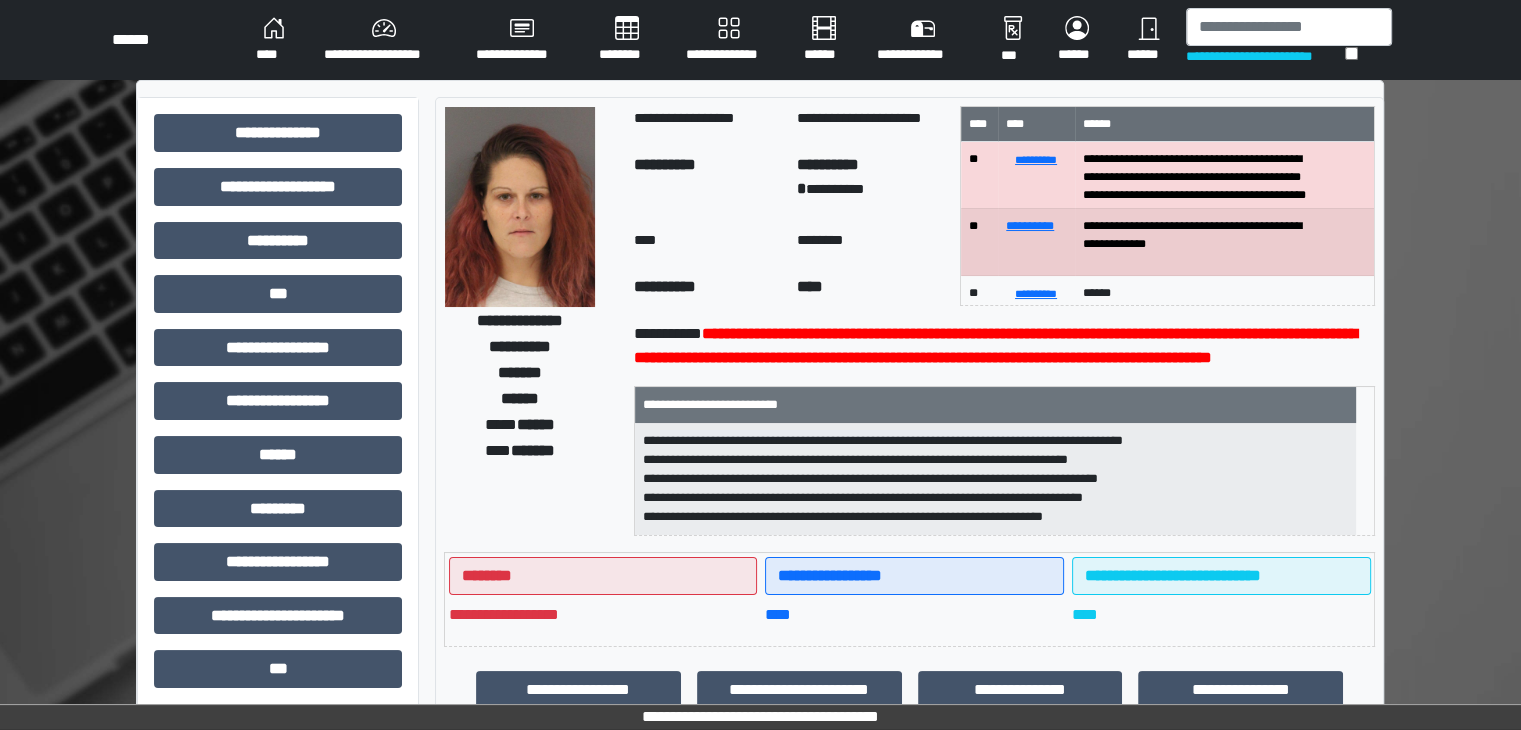 click at bounding box center [520, 207] 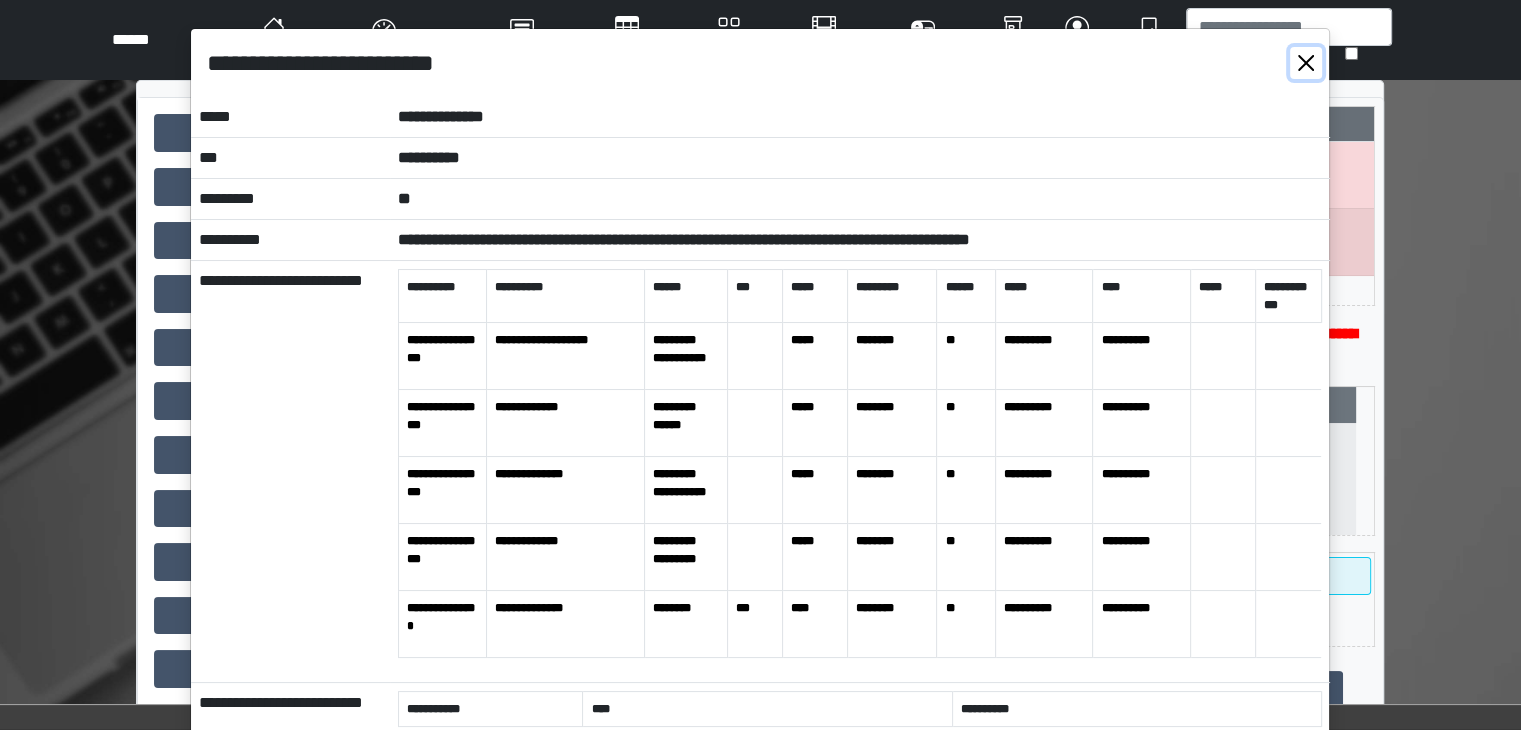 click at bounding box center (1306, 63) 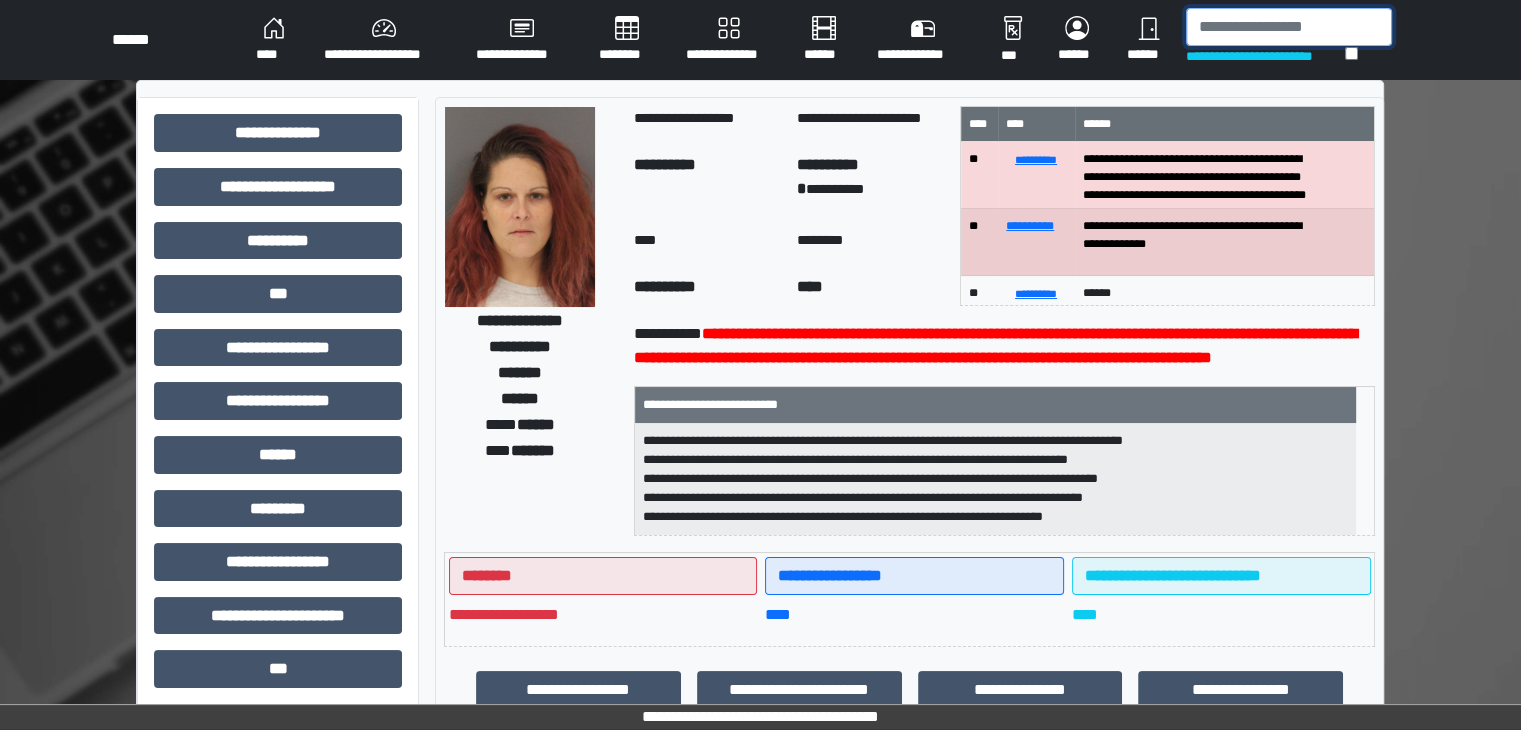 click at bounding box center [1289, 27] 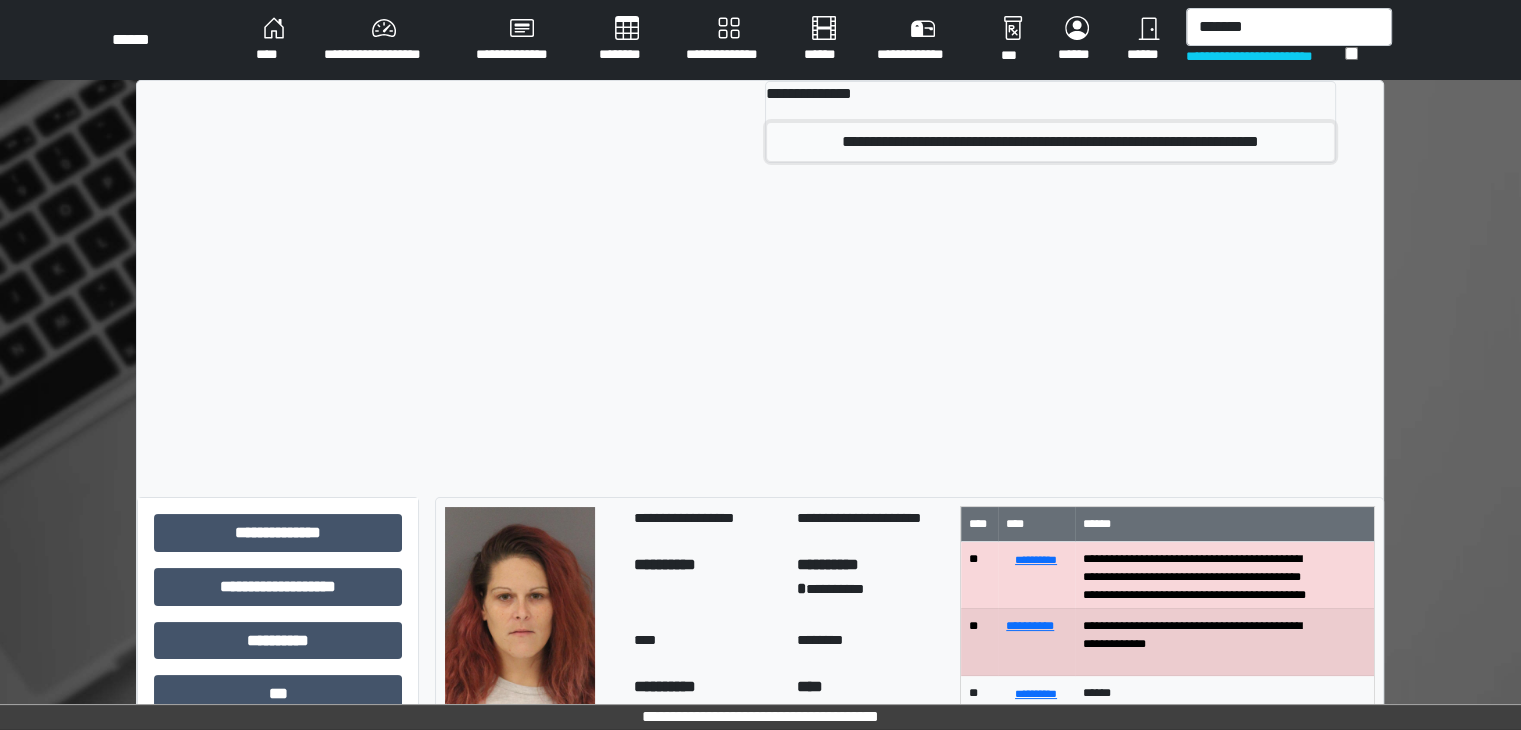 click on "**********" at bounding box center (1050, 142) 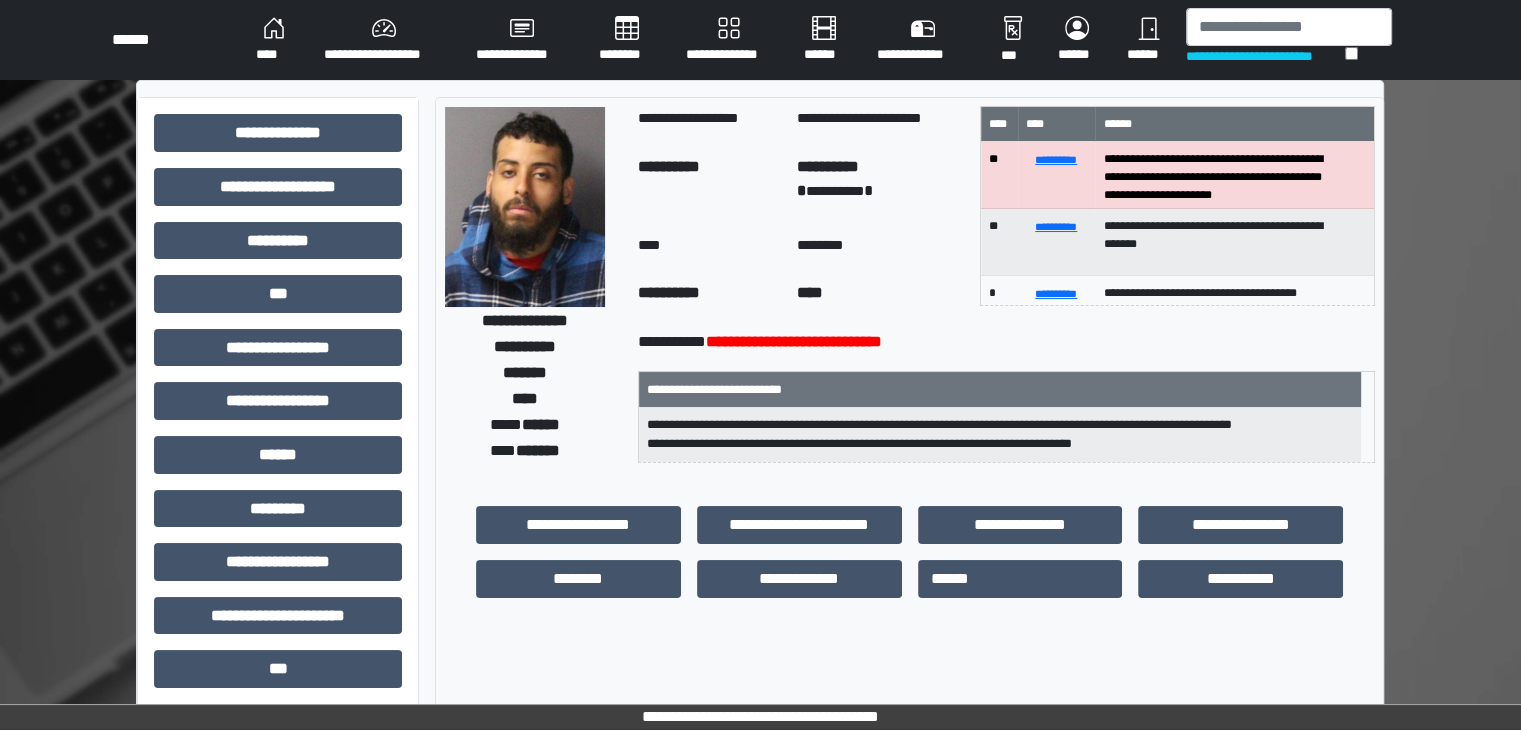 click at bounding box center [525, 207] 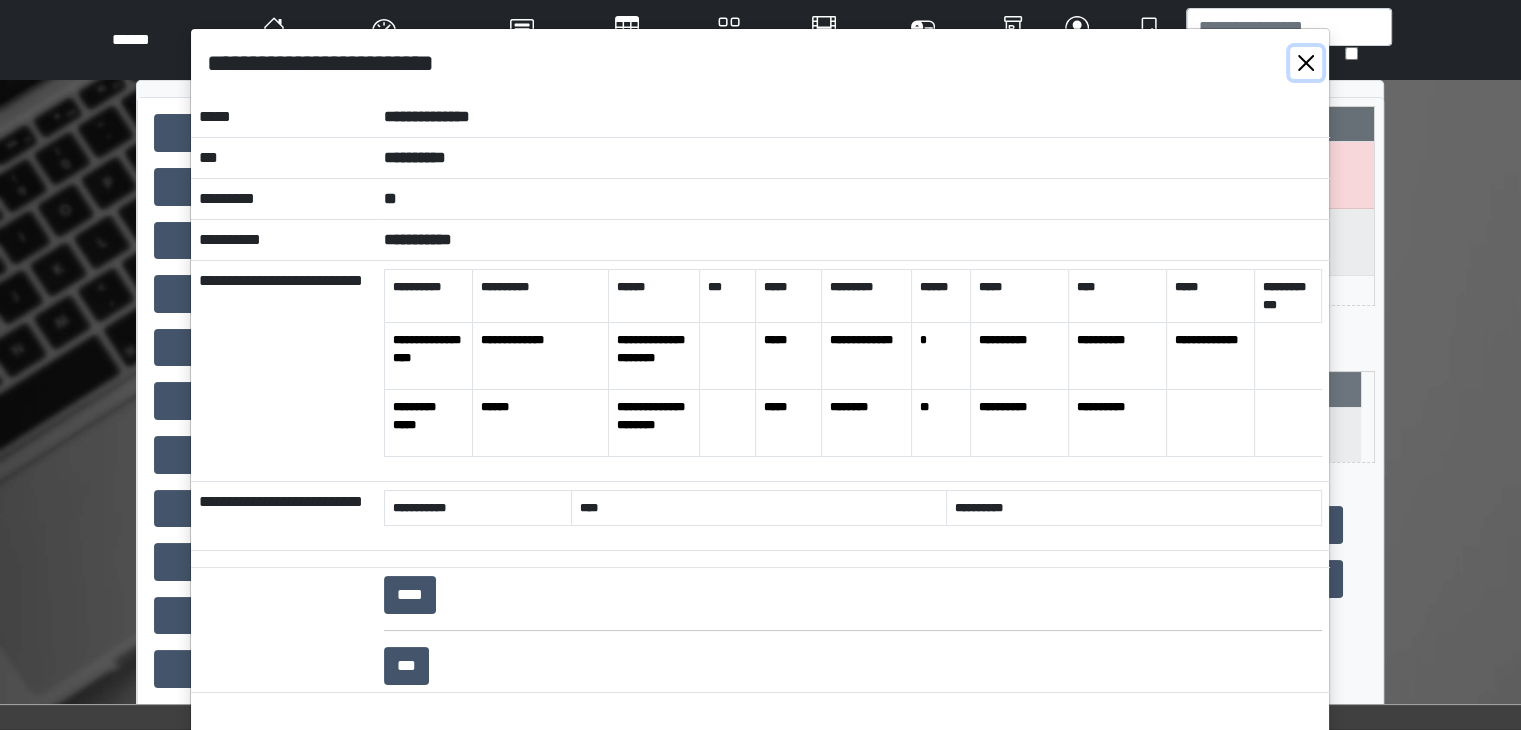 drag, startPoint x: 1302, startPoint y: 69, endPoint x: 1287, endPoint y: 57, distance: 19.209373 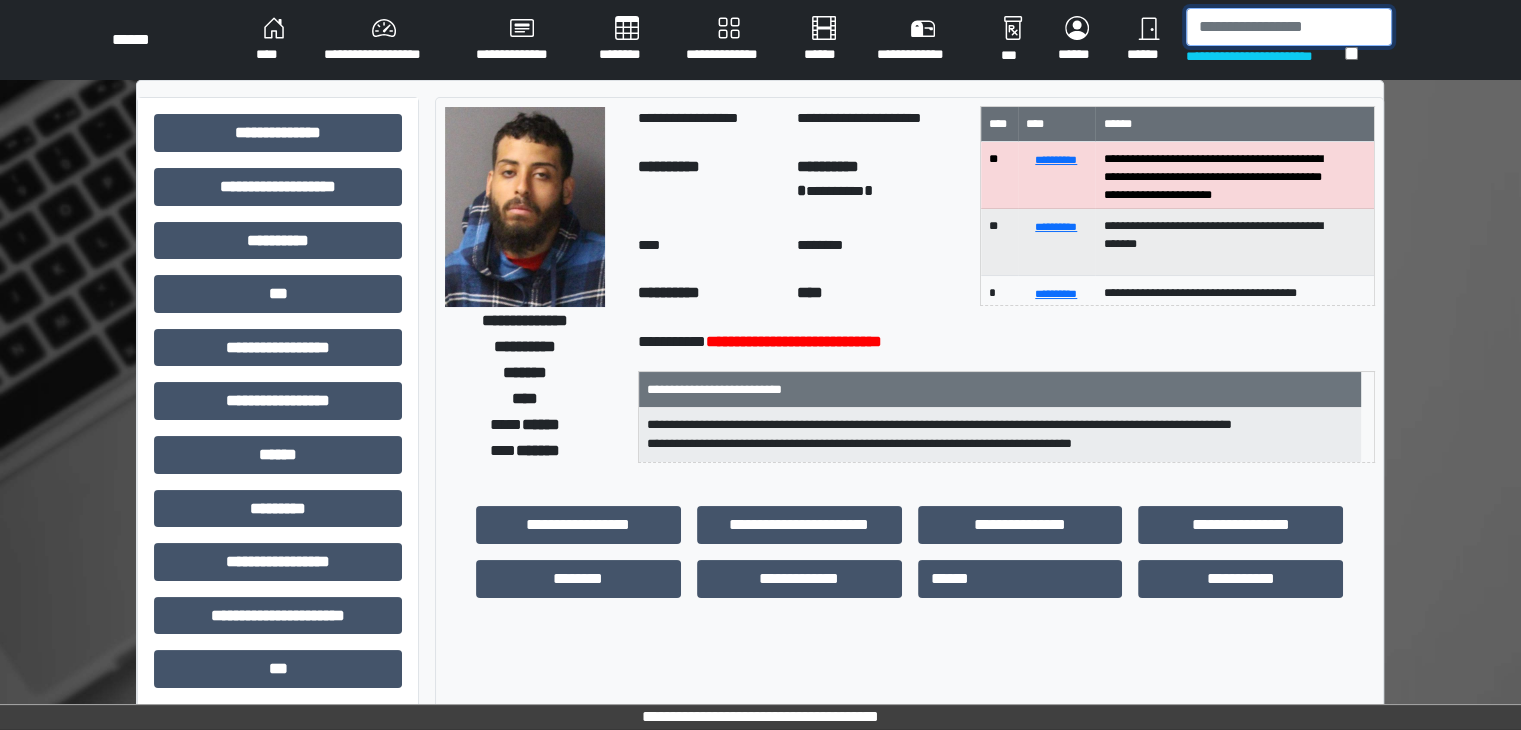 click at bounding box center (1289, 27) 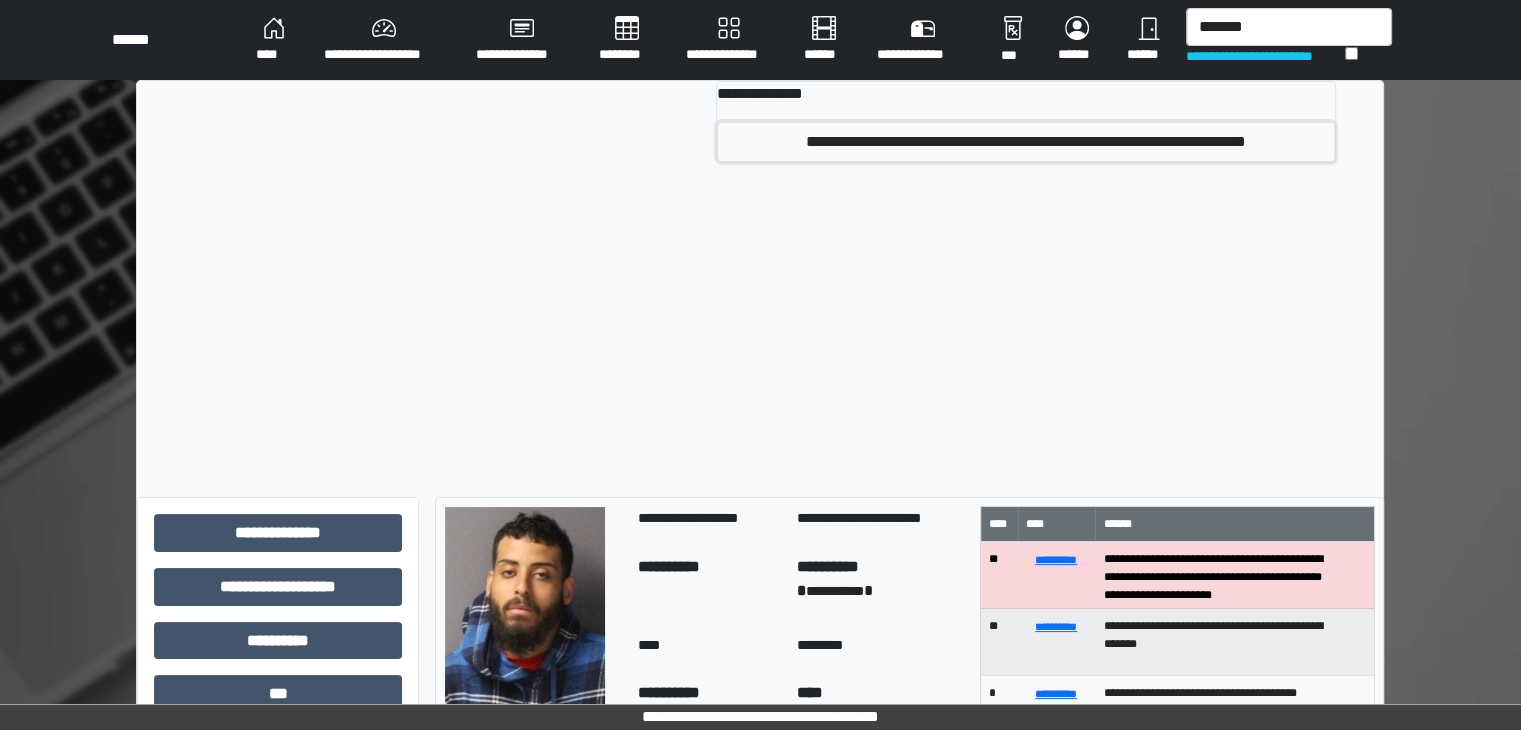 click on "**********" at bounding box center [1026, 142] 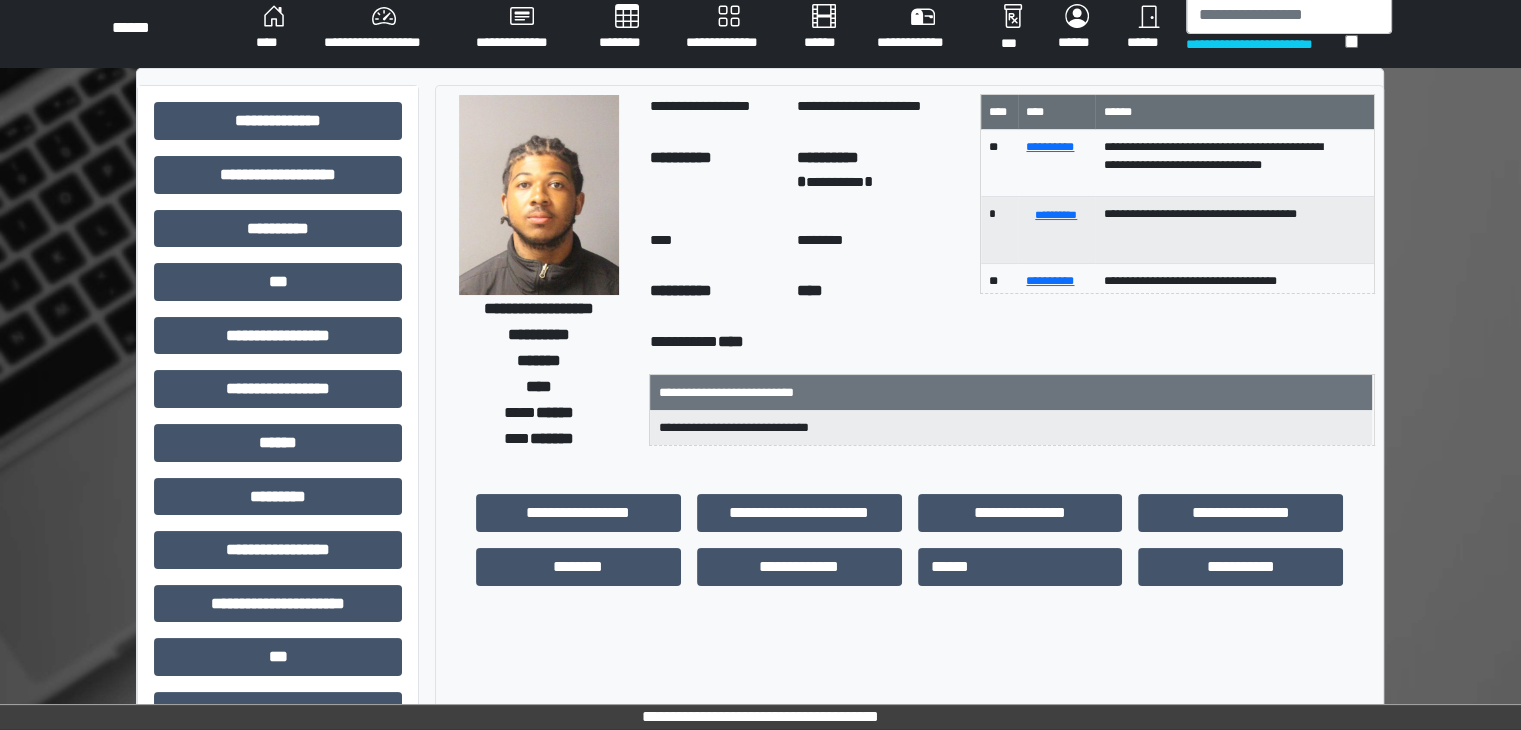 scroll, scrollTop: 0, scrollLeft: 0, axis: both 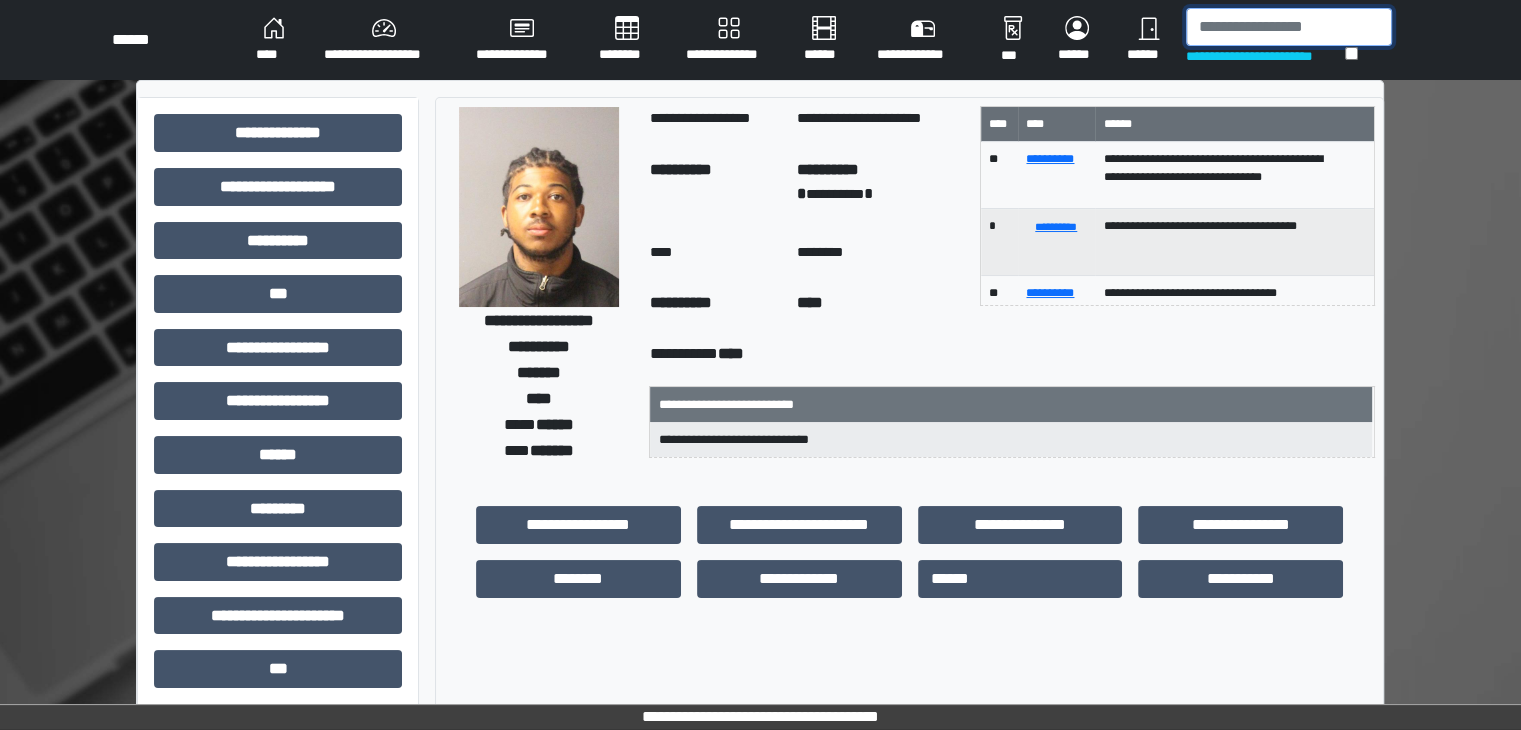 click at bounding box center (1289, 27) 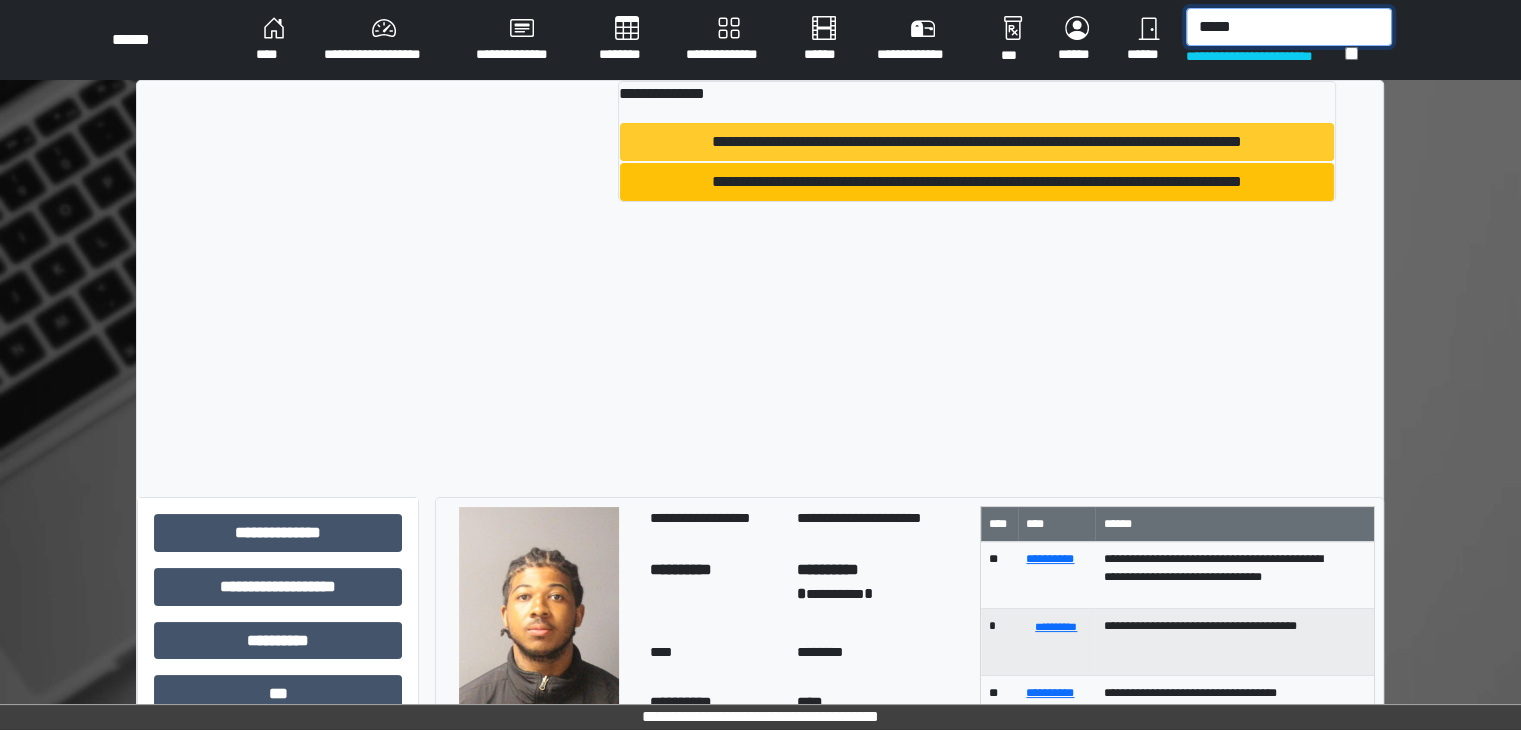 type on "*****" 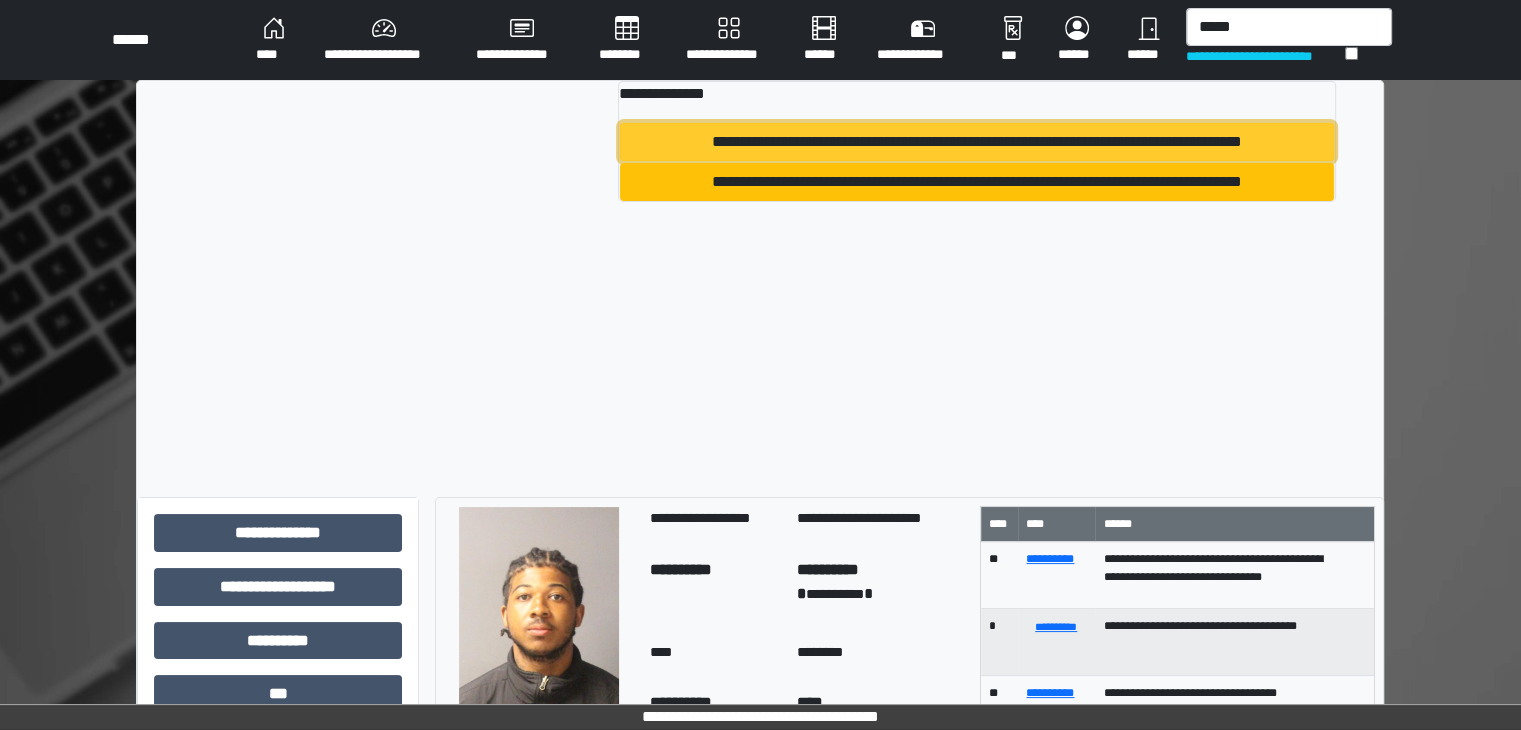 click on "**********" at bounding box center [977, 142] 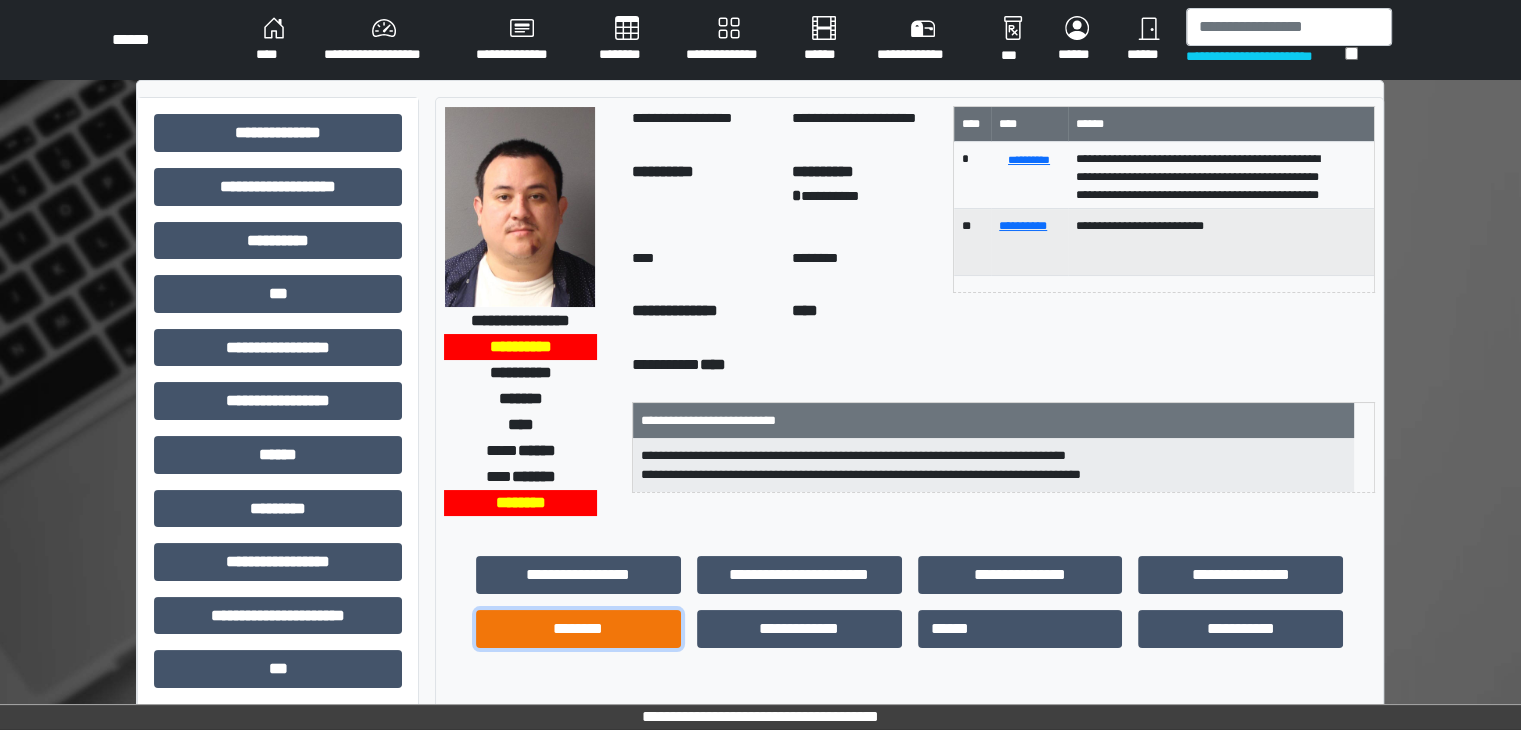 click on "********" at bounding box center (578, 575) 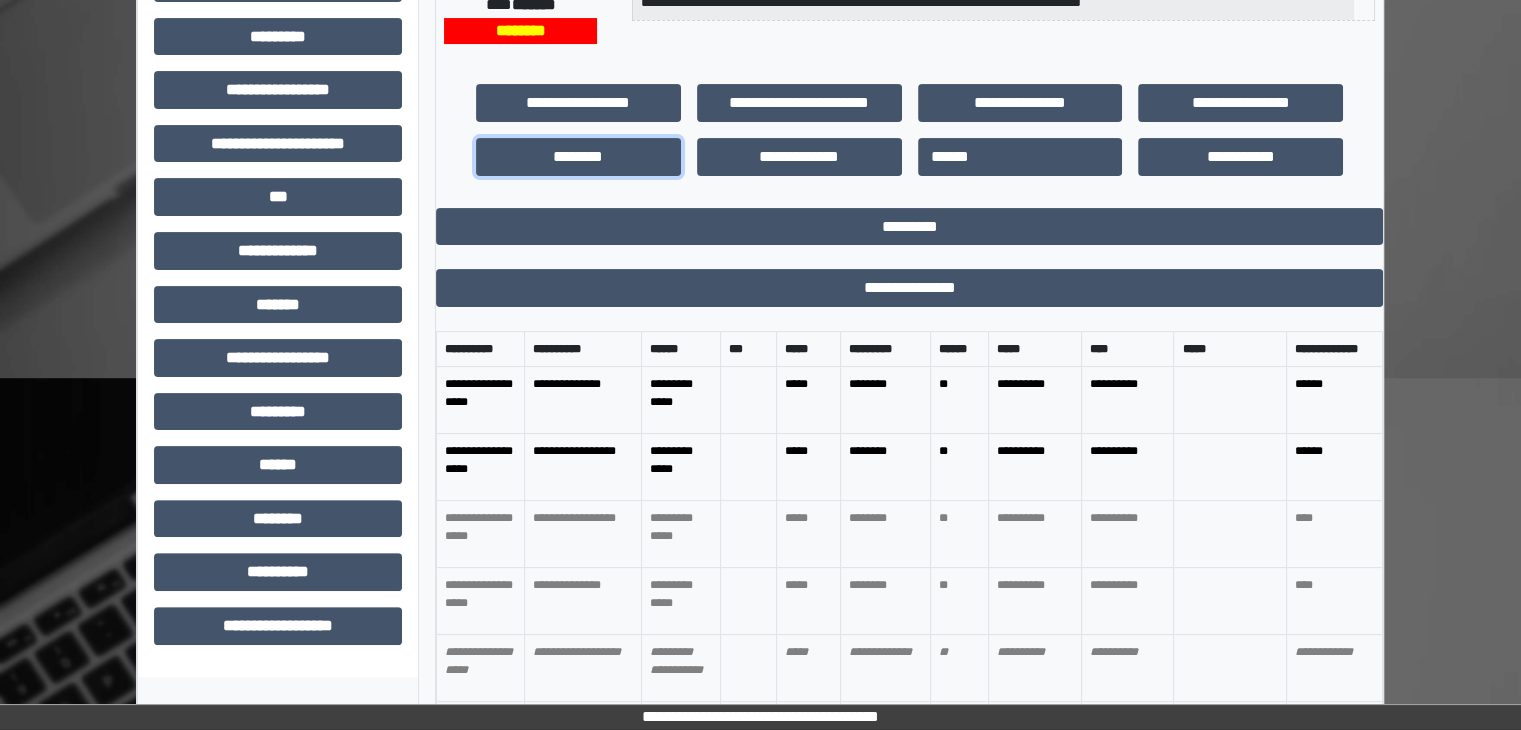 scroll, scrollTop: 500, scrollLeft: 0, axis: vertical 